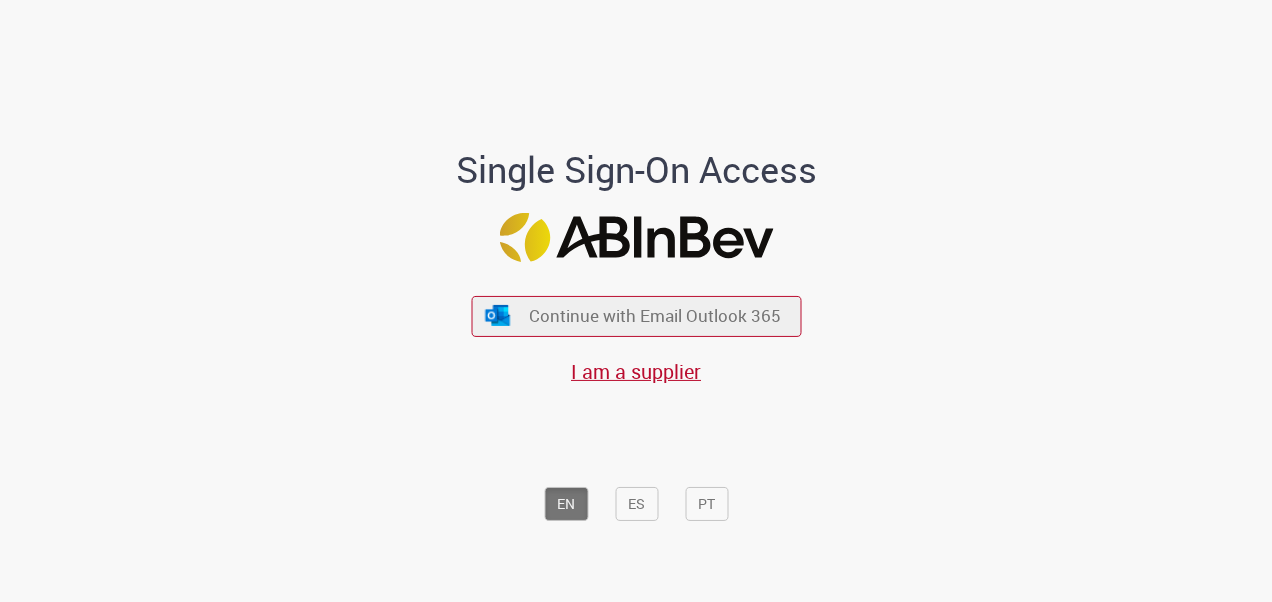 scroll, scrollTop: 0, scrollLeft: 0, axis: both 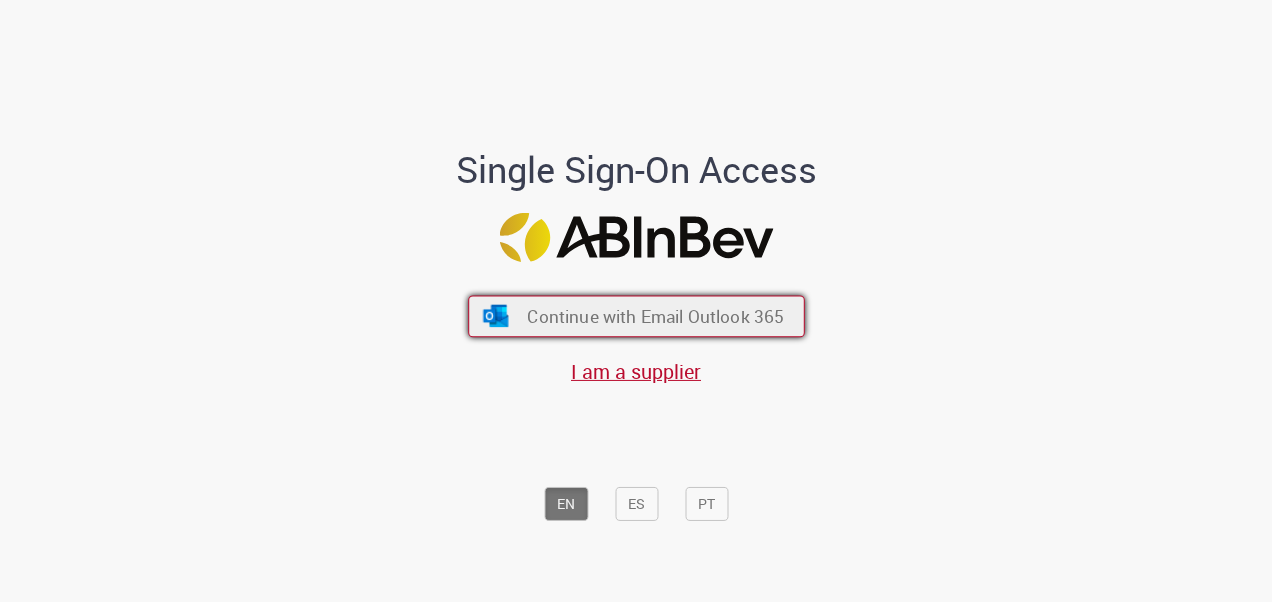 click on "Continue with Email Outlook 365" at bounding box center (655, 315) 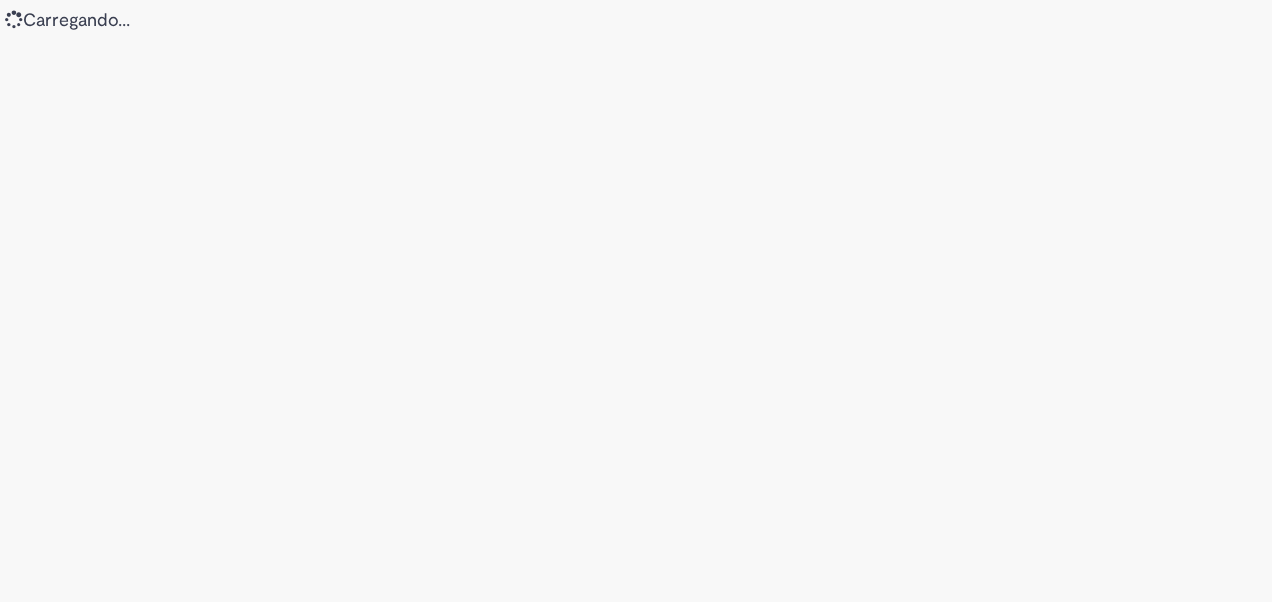 scroll, scrollTop: 0, scrollLeft: 0, axis: both 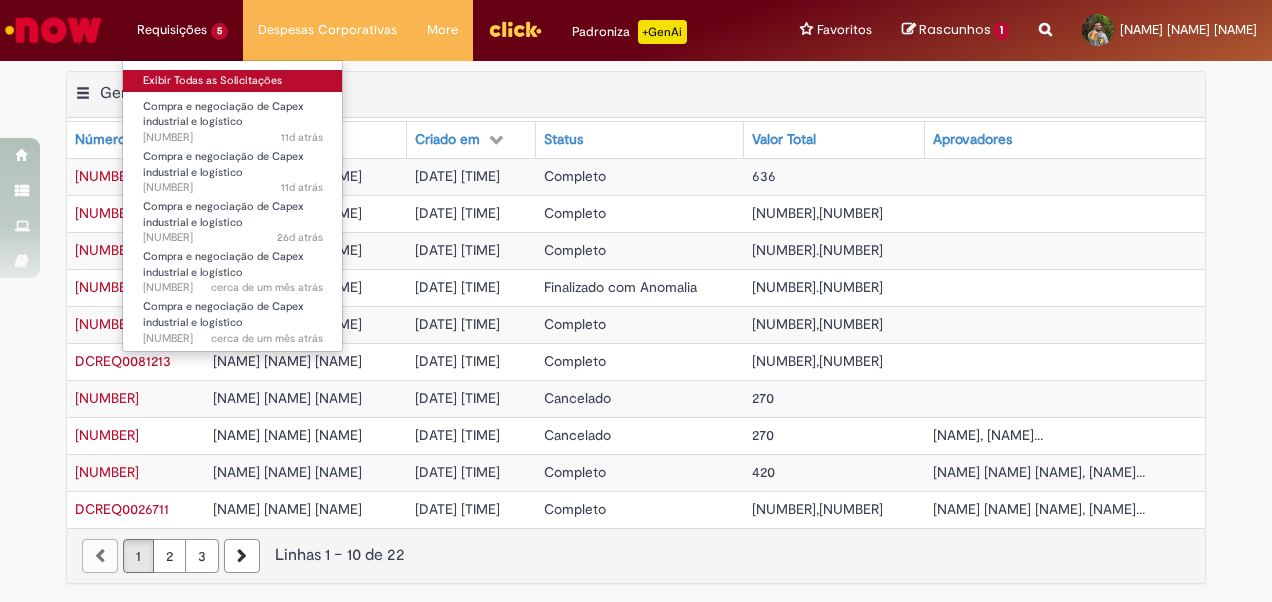 click on "Exibir Todas as Solicitações" at bounding box center (233, 81) 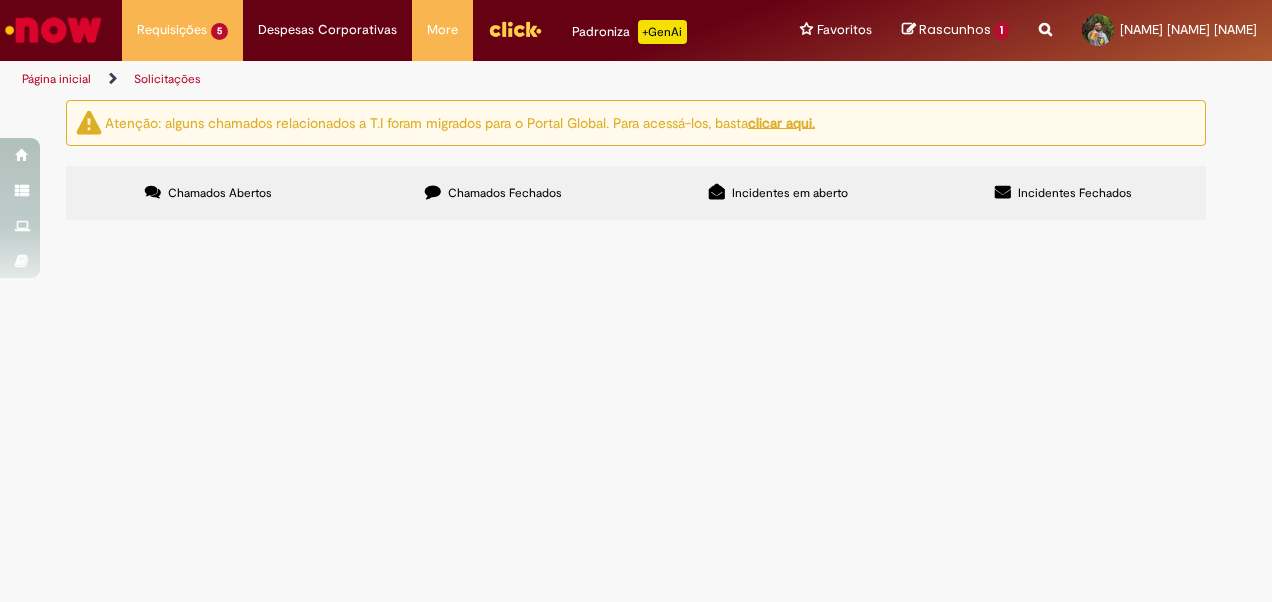 click at bounding box center [53, 30] 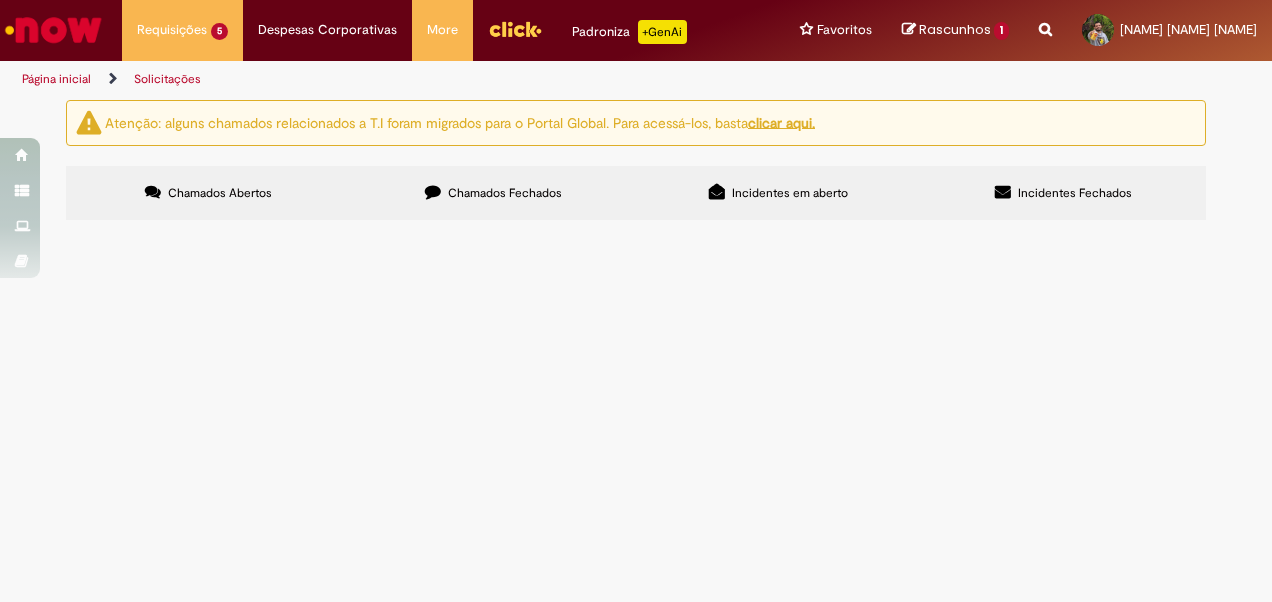 click at bounding box center [53, 30] 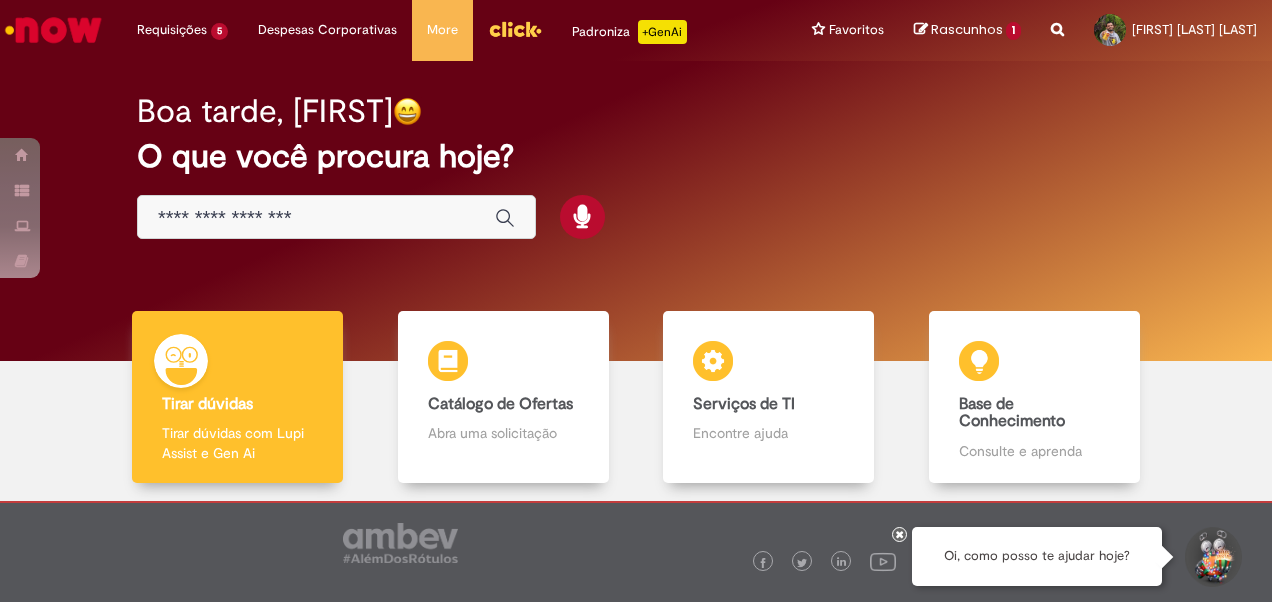 scroll, scrollTop: 0, scrollLeft: 0, axis: both 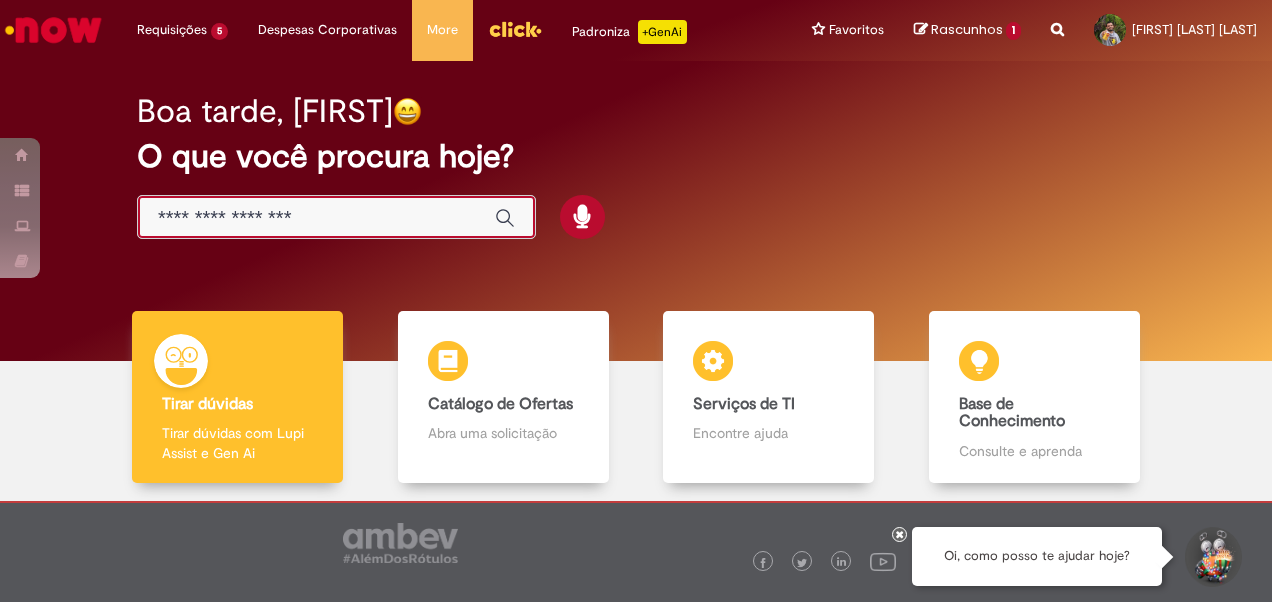 click at bounding box center [316, 218] 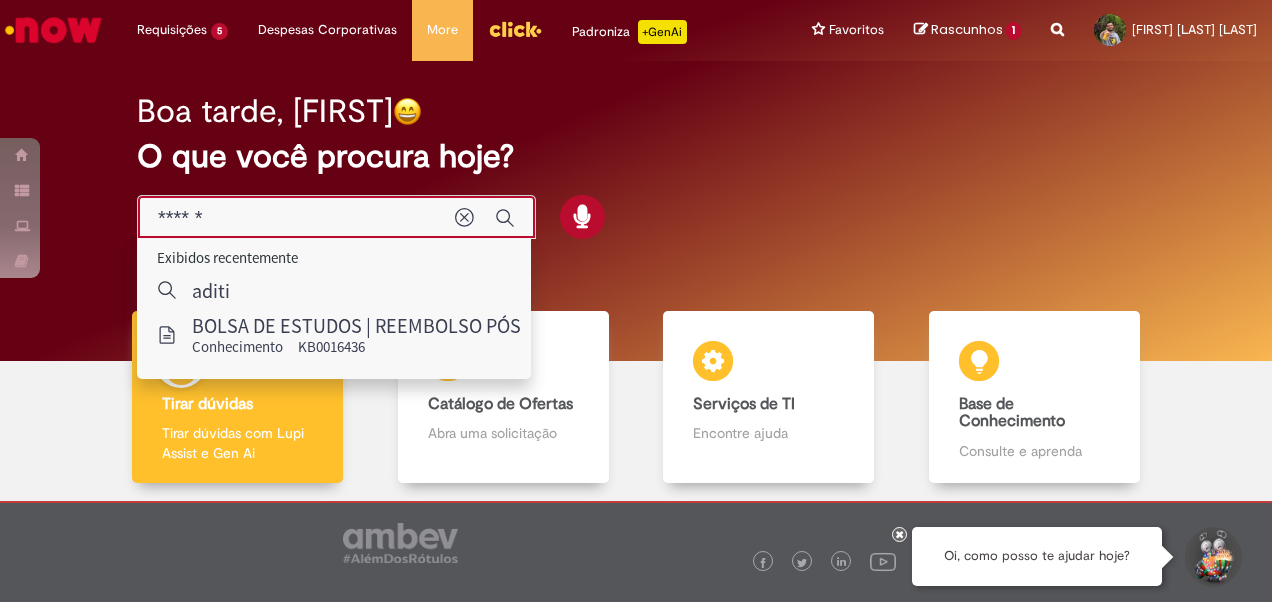 type on "*******" 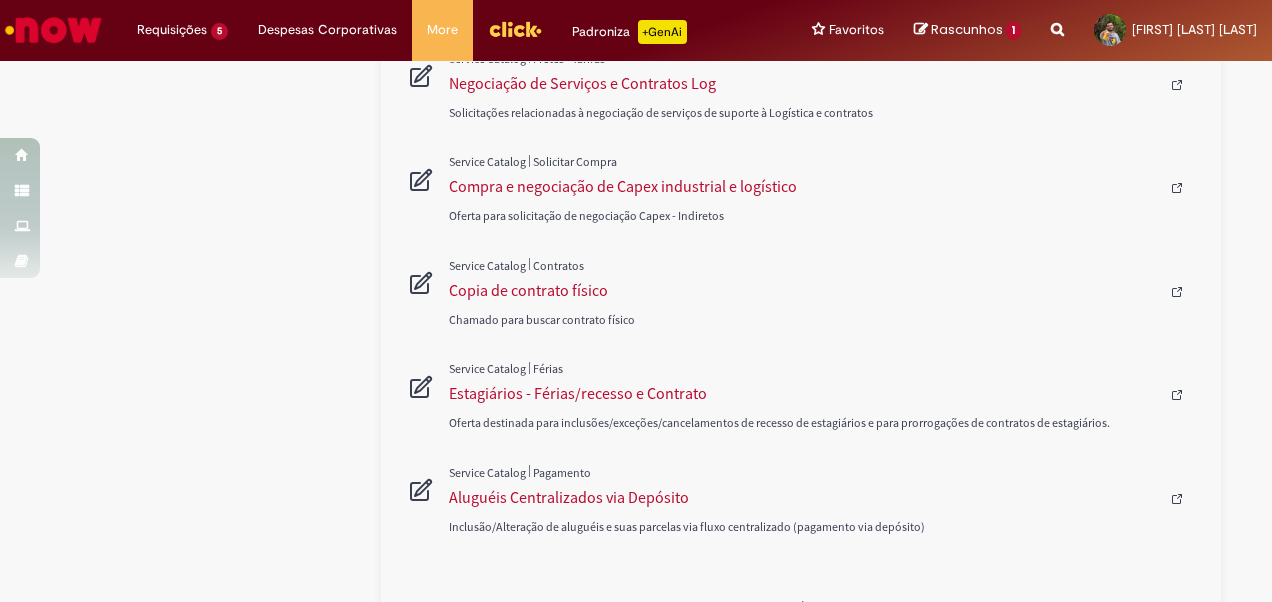 scroll, scrollTop: 954, scrollLeft: 0, axis: vertical 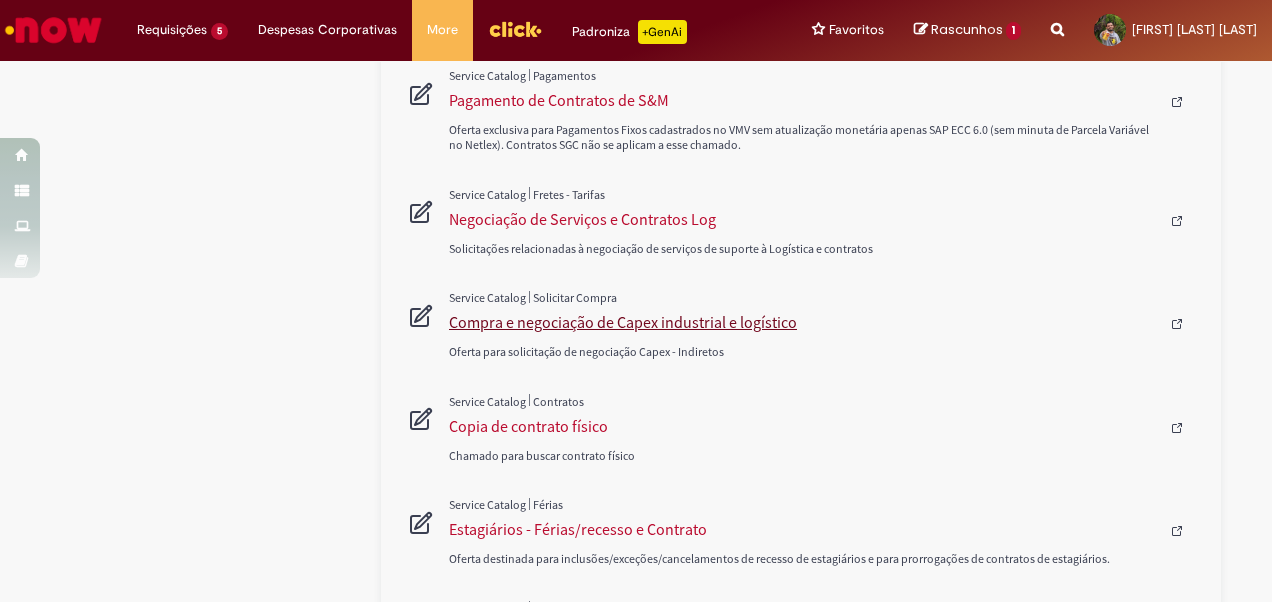 click on "Compra e negociação de Capex industrial e logístico" at bounding box center (804, 322) 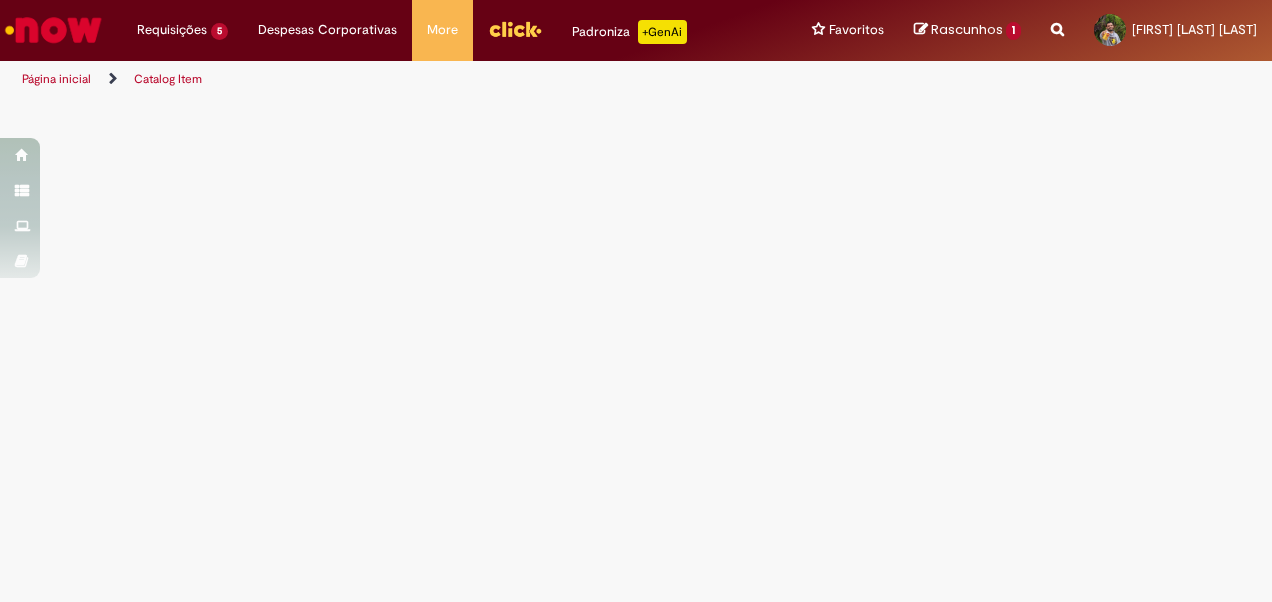 scroll, scrollTop: 0, scrollLeft: 0, axis: both 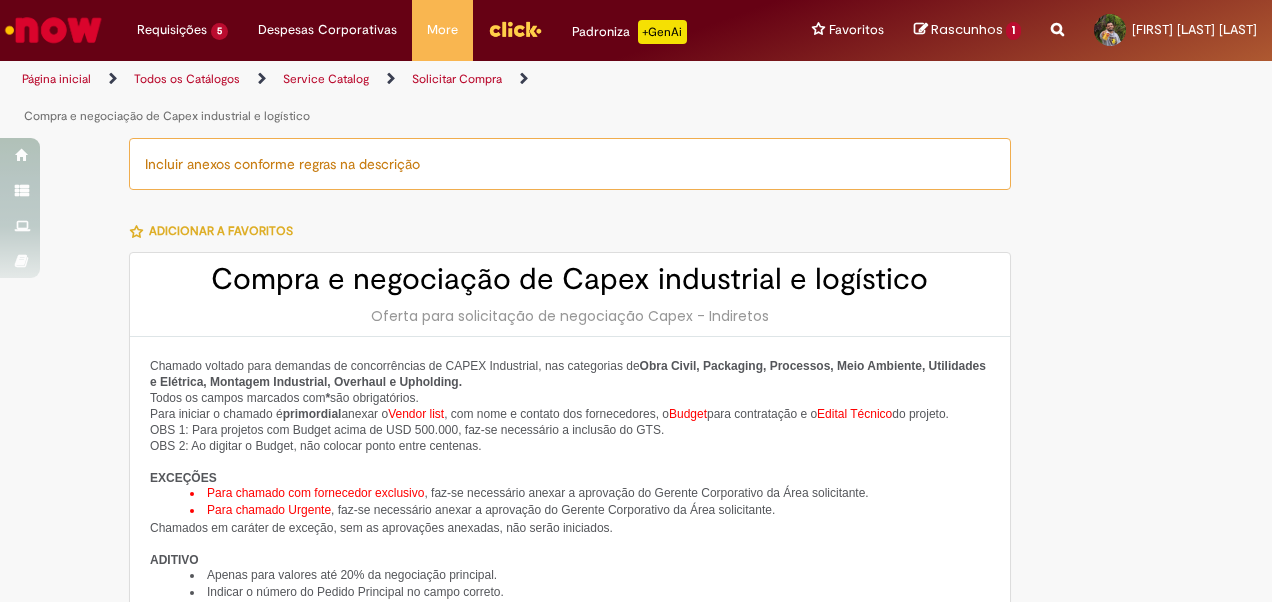 type on "**********" 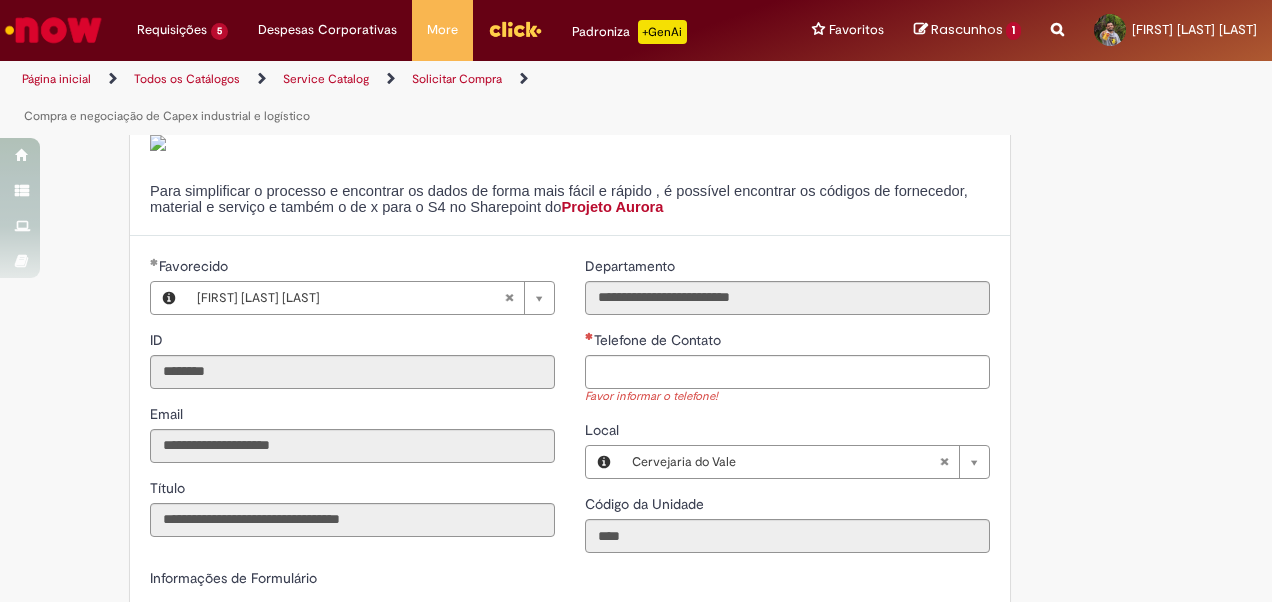 scroll, scrollTop: 200, scrollLeft: 0, axis: vertical 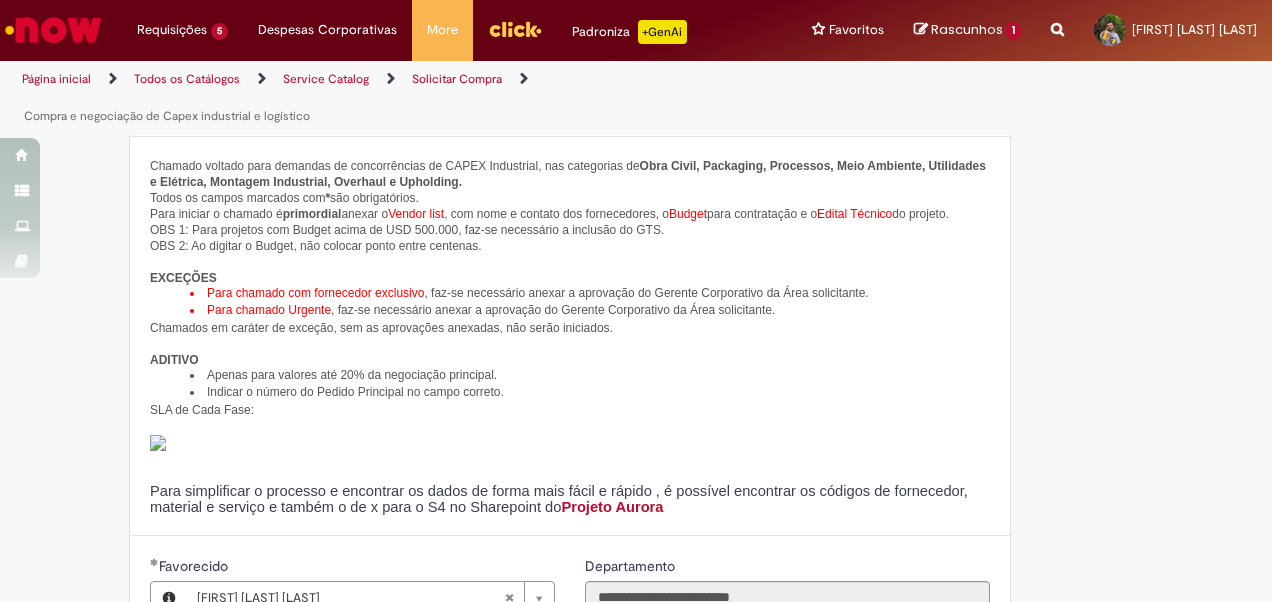 click on "Apenas para valores até 20% da negociação principal." at bounding box center (590, 375) 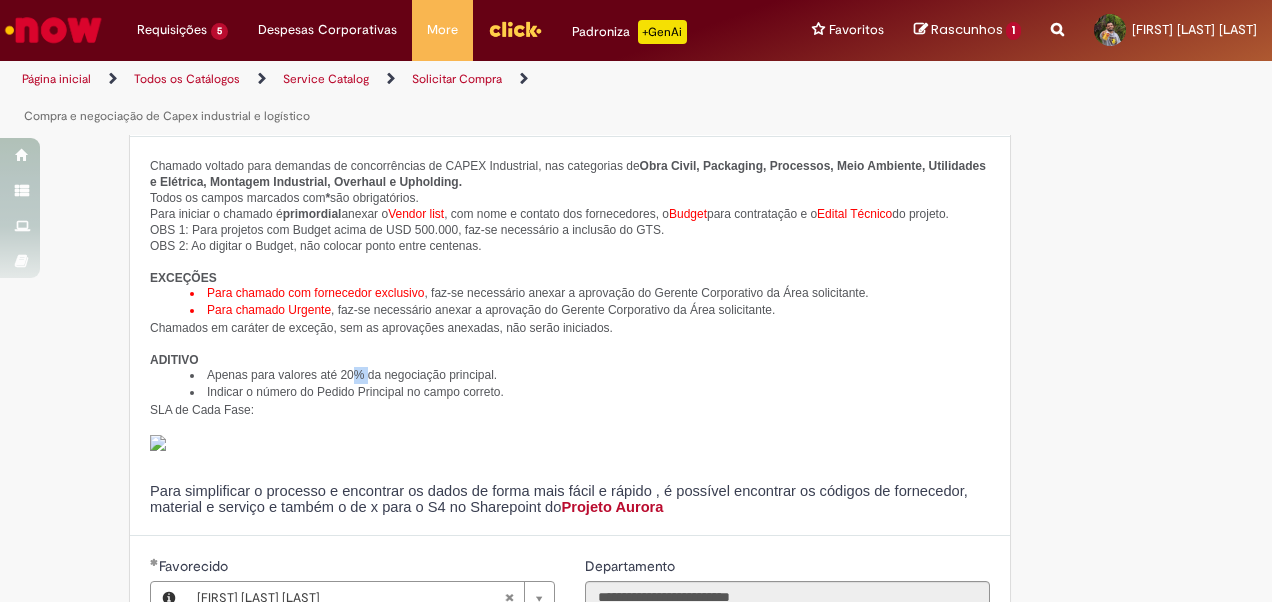 click on "Apenas para valores até 20% da negociação principal." at bounding box center (590, 375) 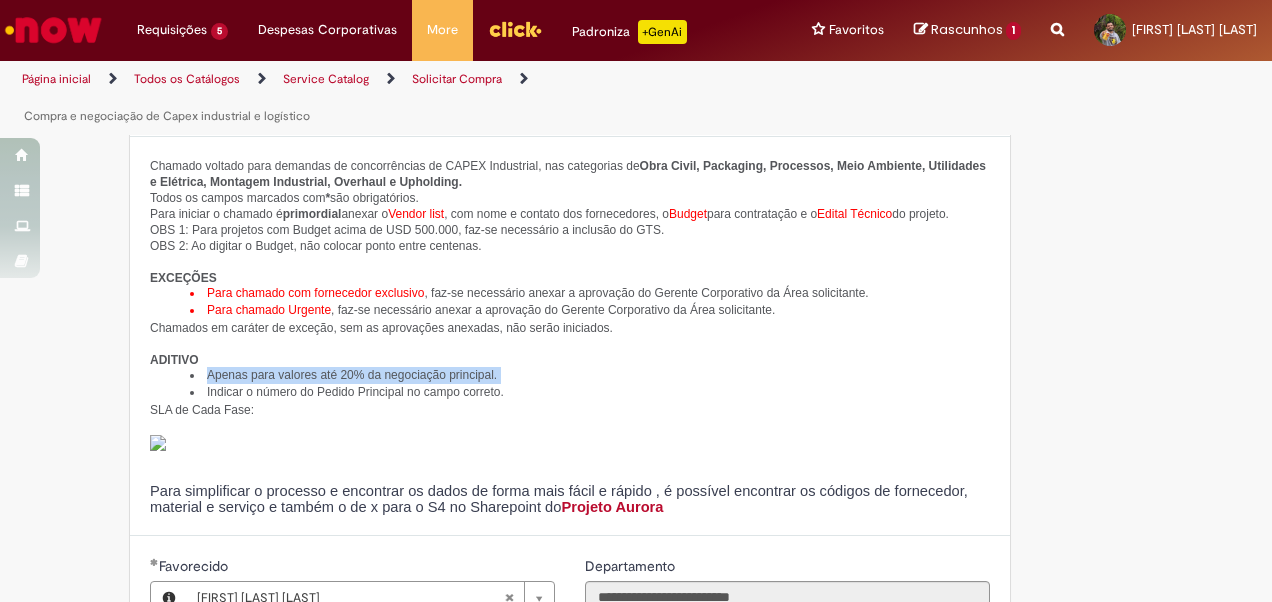click on "Apenas para valores até 20% da negociação principal." at bounding box center [590, 375] 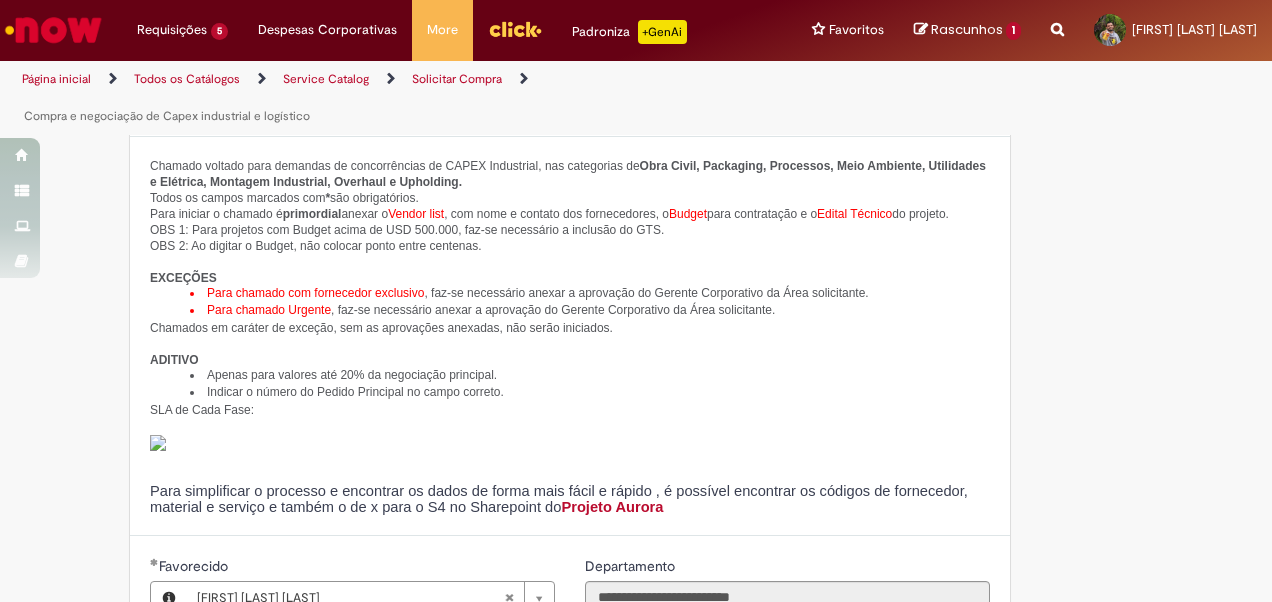 drag, startPoint x: 344, startPoint y: 365, endPoint x: 348, endPoint y: 396, distance: 31.257 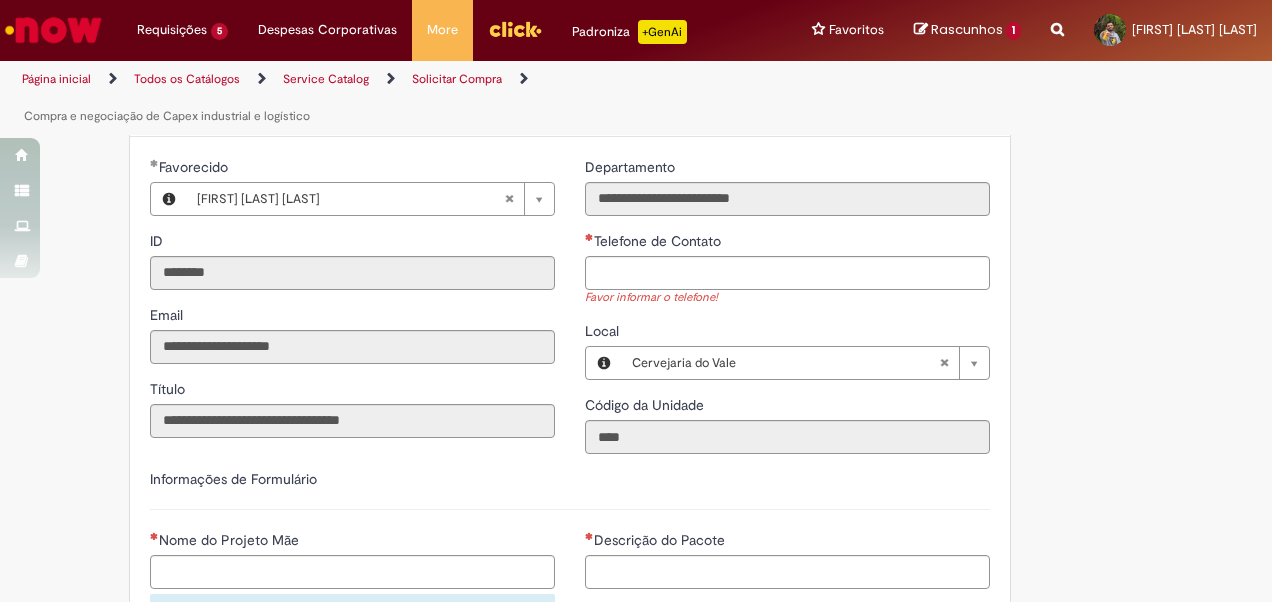 scroll, scrollTop: 600, scrollLeft: 0, axis: vertical 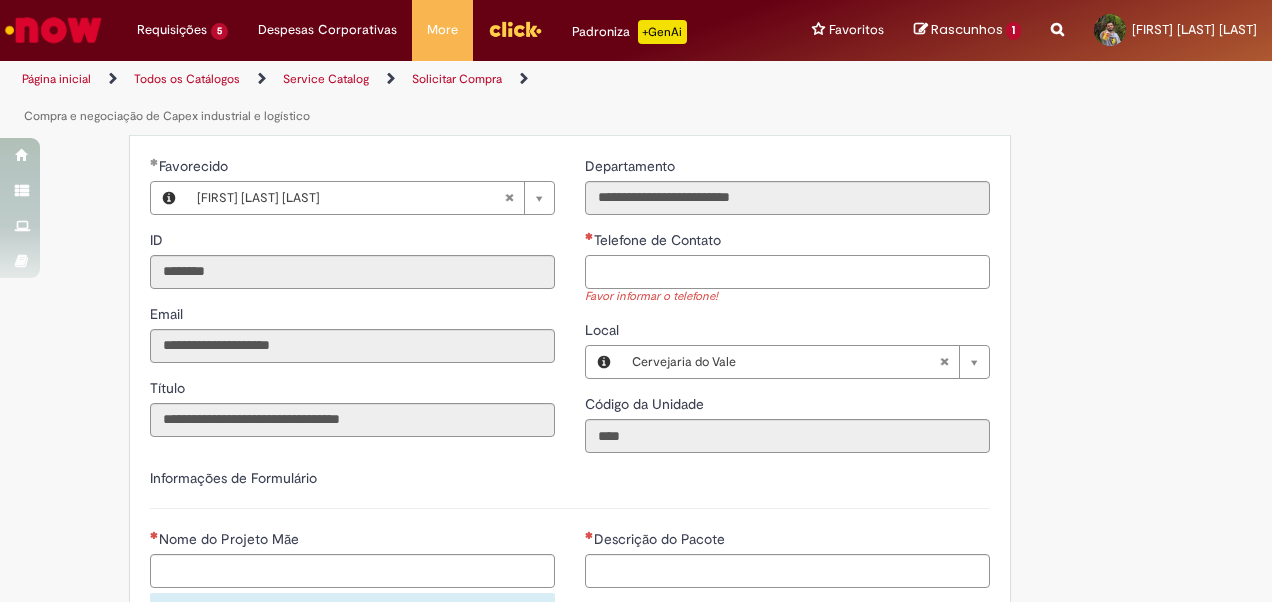 click on "Telefone de Contato" at bounding box center (787, 272) 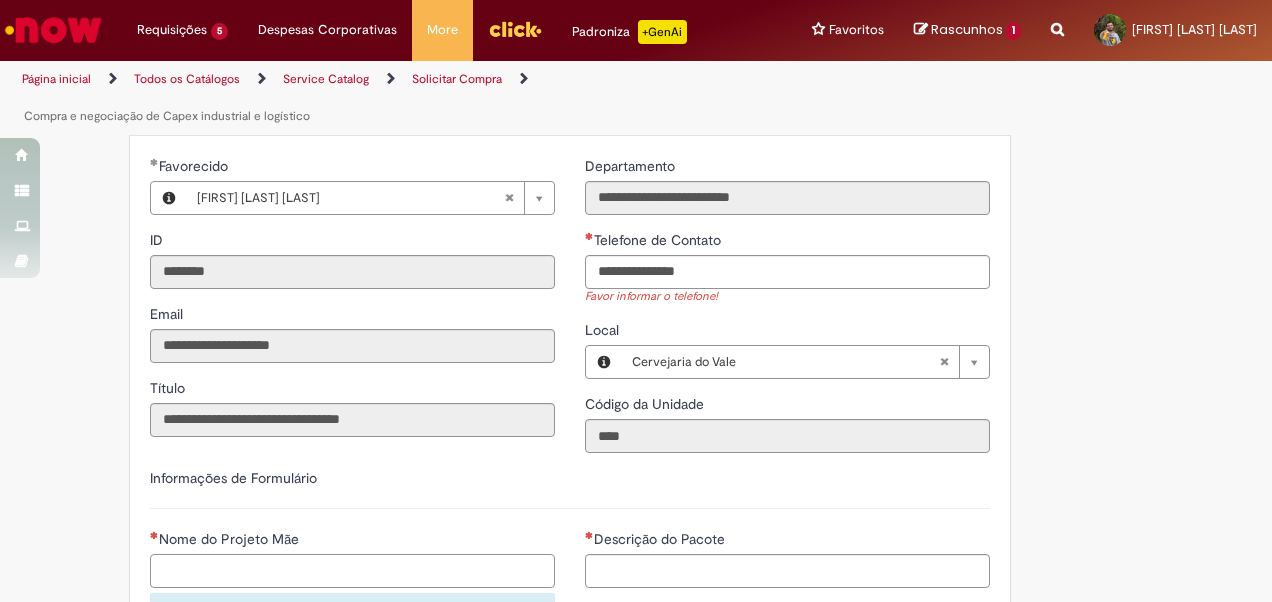 type on "**********" 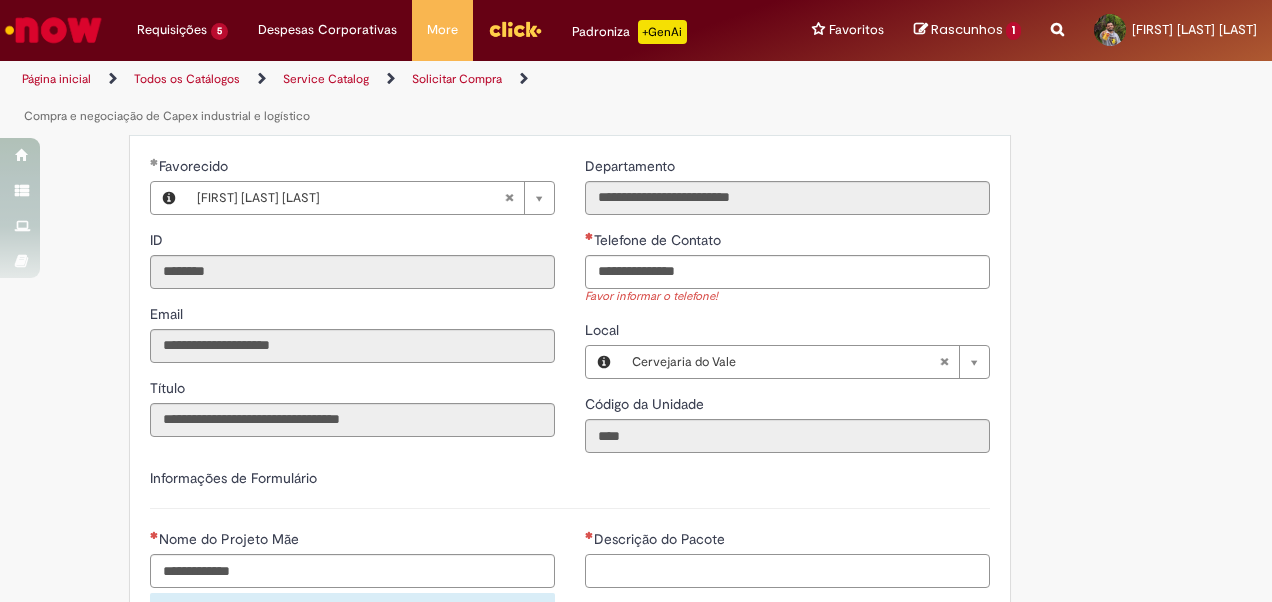 type on "**********" 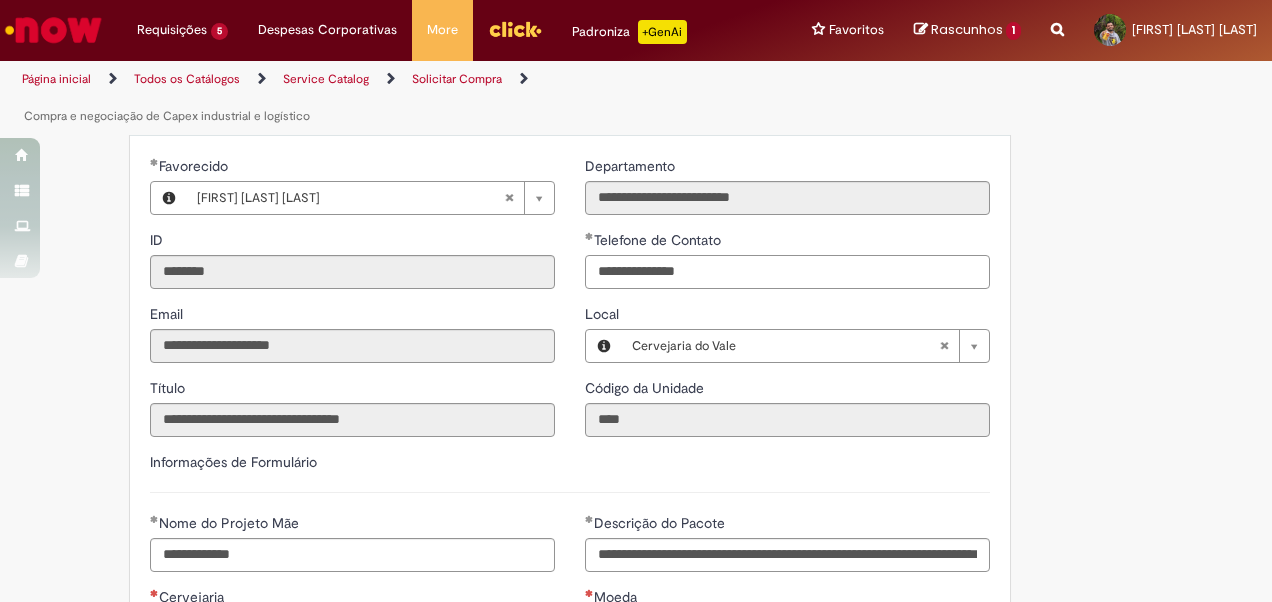 scroll, scrollTop: 1000, scrollLeft: 0, axis: vertical 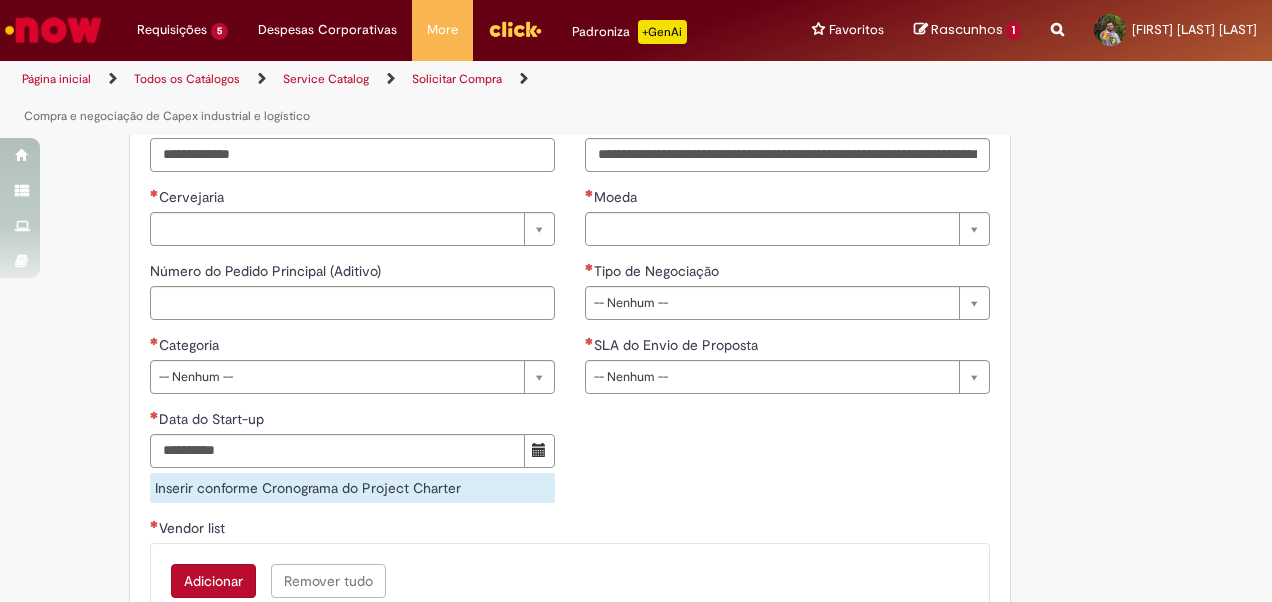 click on "**********" at bounding box center [352, 155] 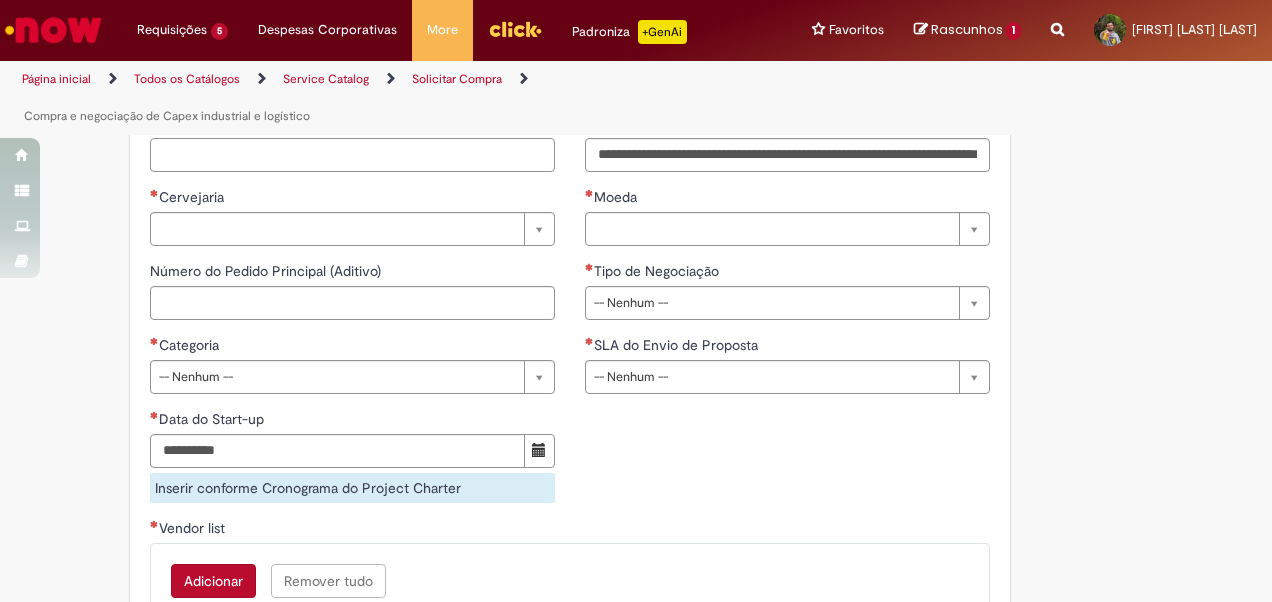 click on "Nome do Projeto Mãe" at bounding box center [352, 155] 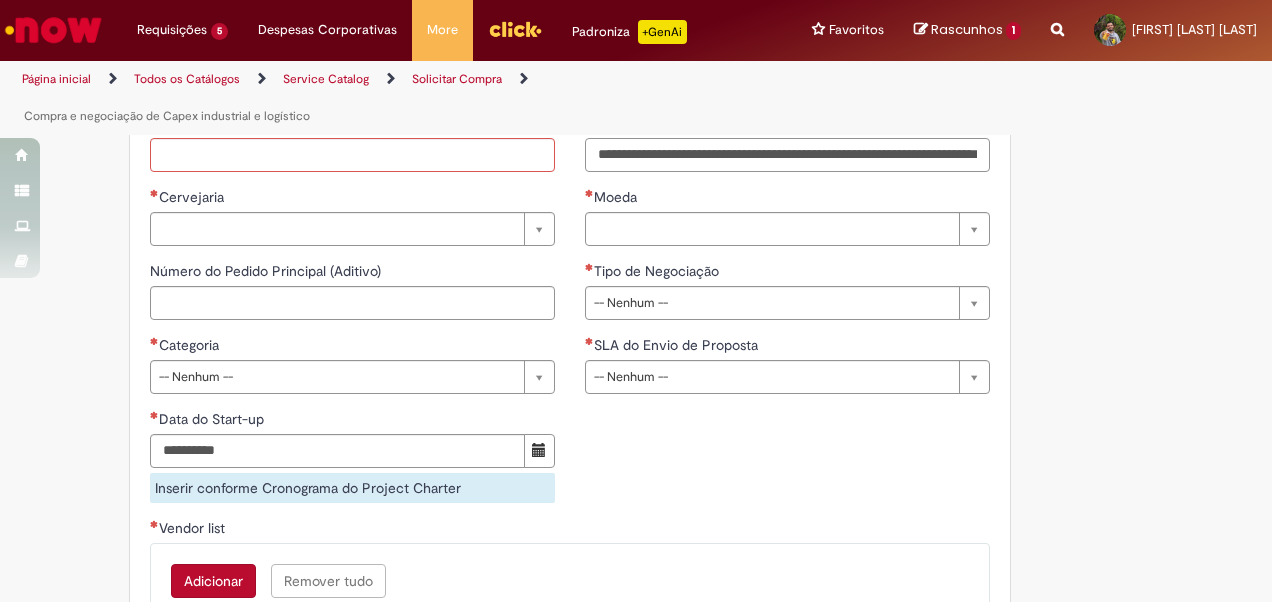 click on "**********" at bounding box center (787, 155) 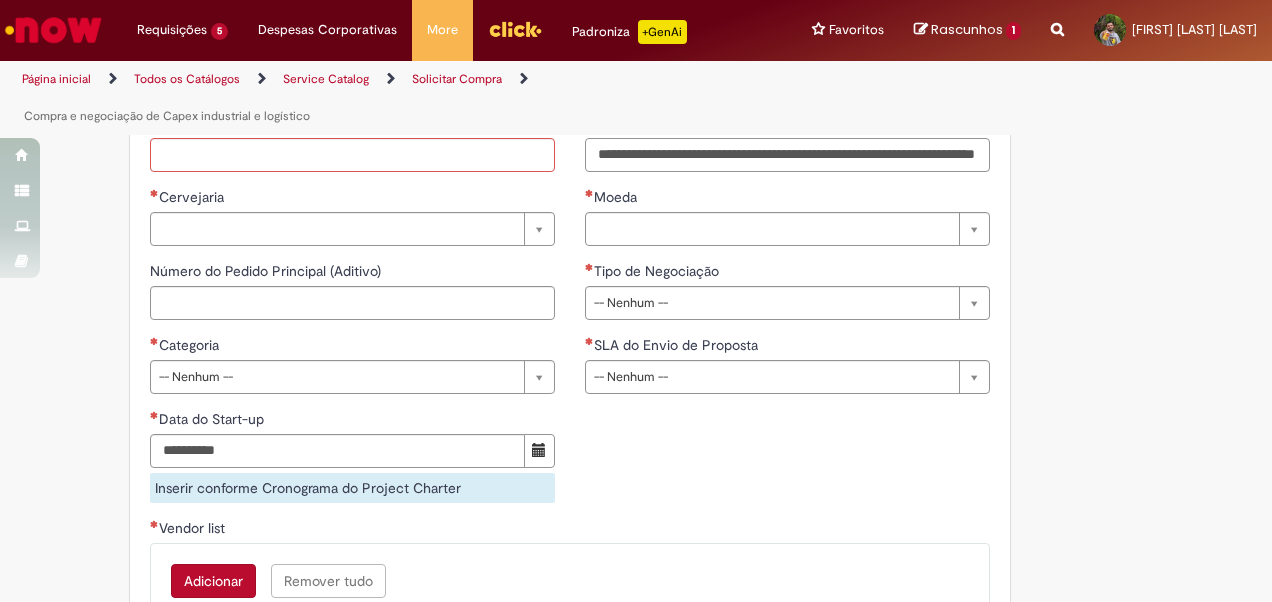 click on "**********" at bounding box center [787, 155] 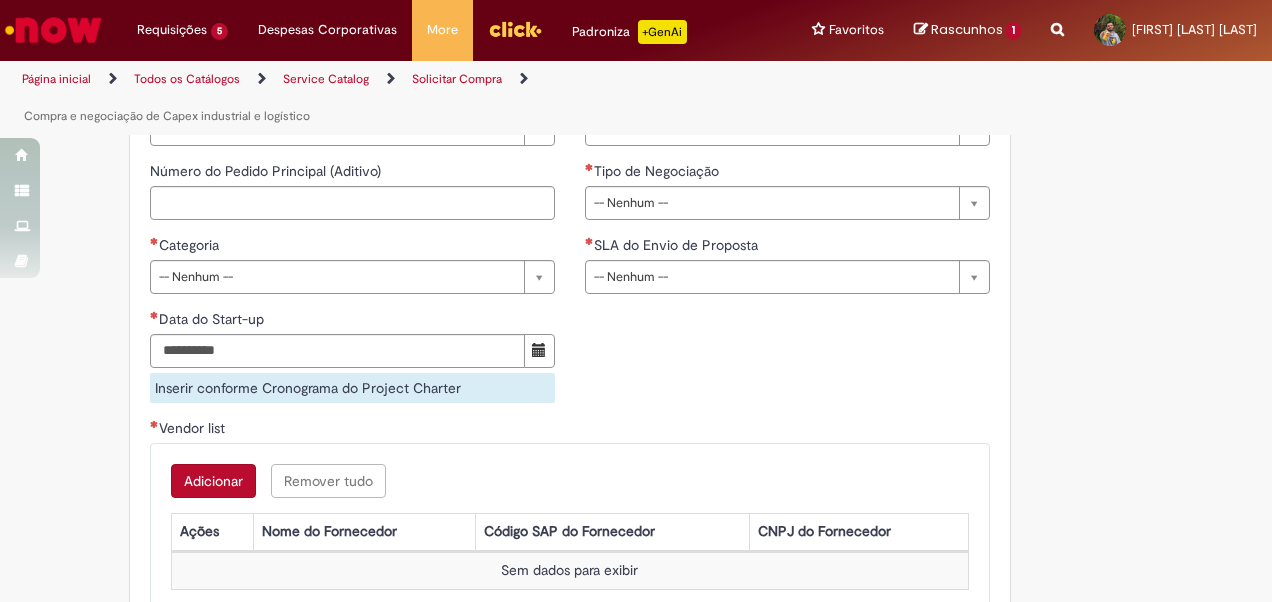 scroll, scrollTop: 800, scrollLeft: 0, axis: vertical 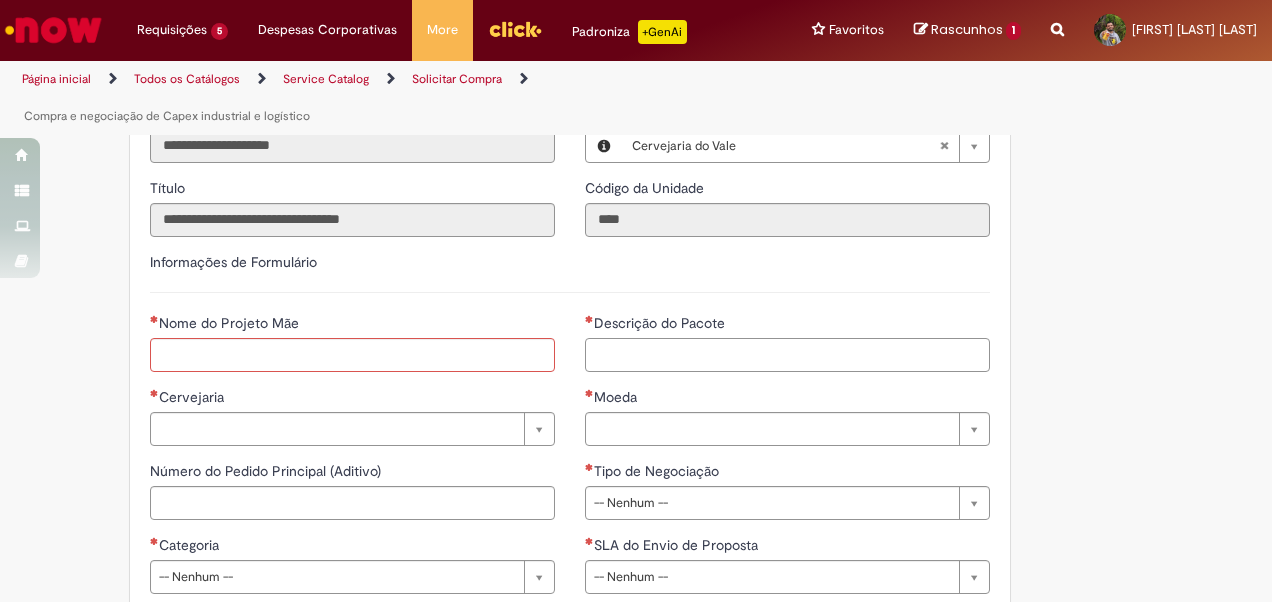 type 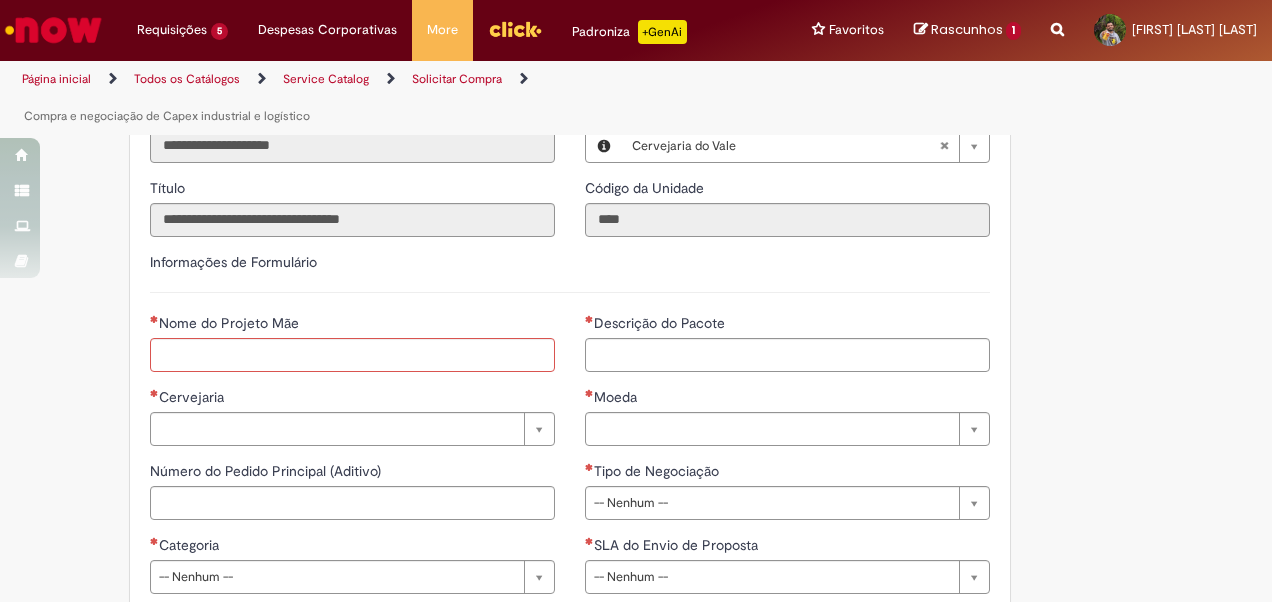 click on "Nome do Projeto Mãe" at bounding box center [352, 350] 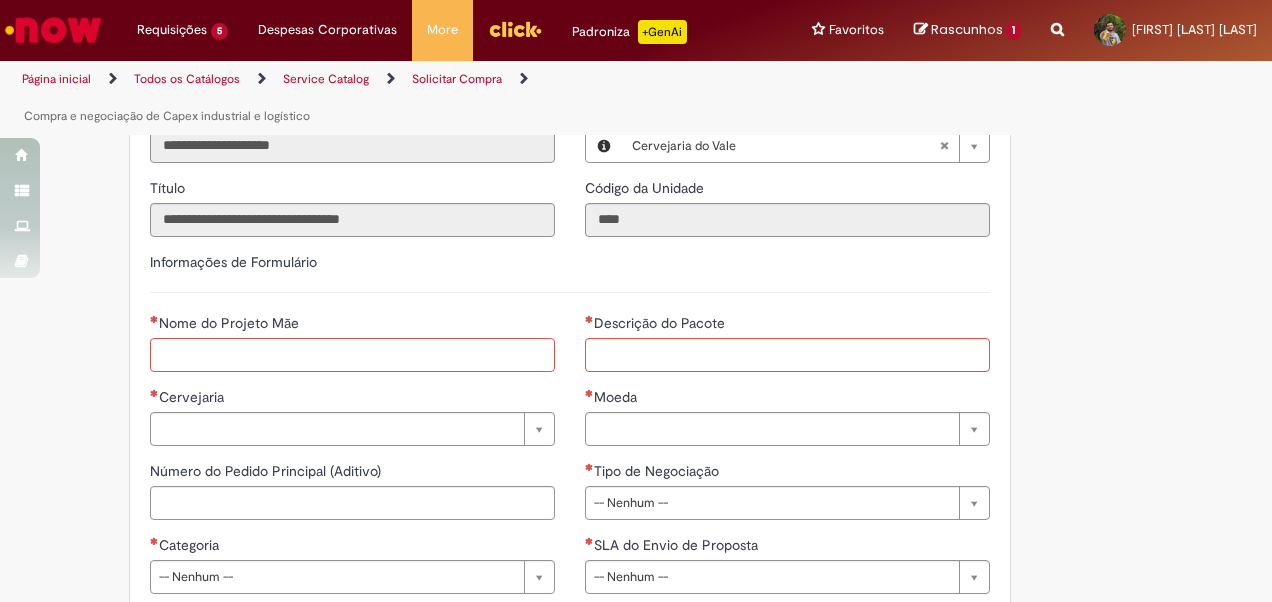 click on "Nome do Projeto Mãe" at bounding box center (352, 355) 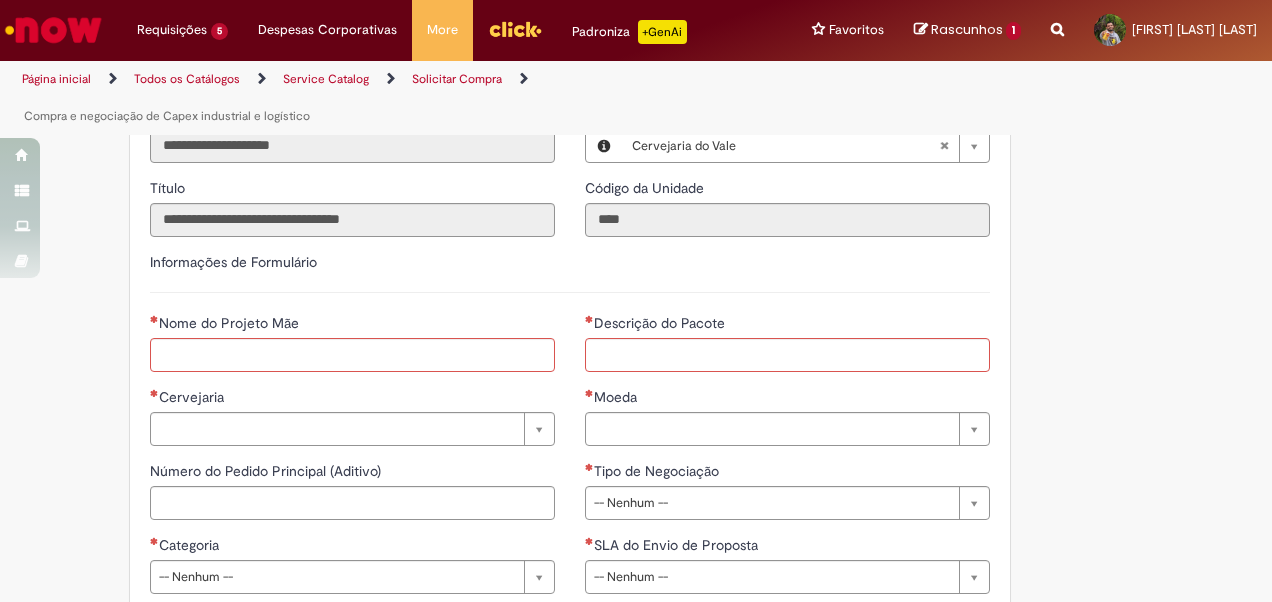 click on "Pular para o conteúdo da página
Requisições   5
Exibir Todas as Solicitações
Compra e negociação de Capex industrial e logístico
11d atrás 11 dias atrás  R13232856
Compra e negociação de Capex industrial e logístico
11d atrás 11 dias atrás  R13230680
Compra e negociação de Capex industrial e logístico
26d atrás 26 dias atrás  R13188427
Compra e negociação de Capex industrial e logístico
cerca de um mês atrás cerca de um mês atrás  R13166379
Compra e negociação de Capex industrial e logístico
cerca de um mês atrás cerca de um mês atrás  R13112700
Requisições   5
Exibir Todas as Solicitações
Compra e negociação de Capex industrial e logístico
11d atrás 11 dias atrás  R13232856" at bounding box center (636, 301) 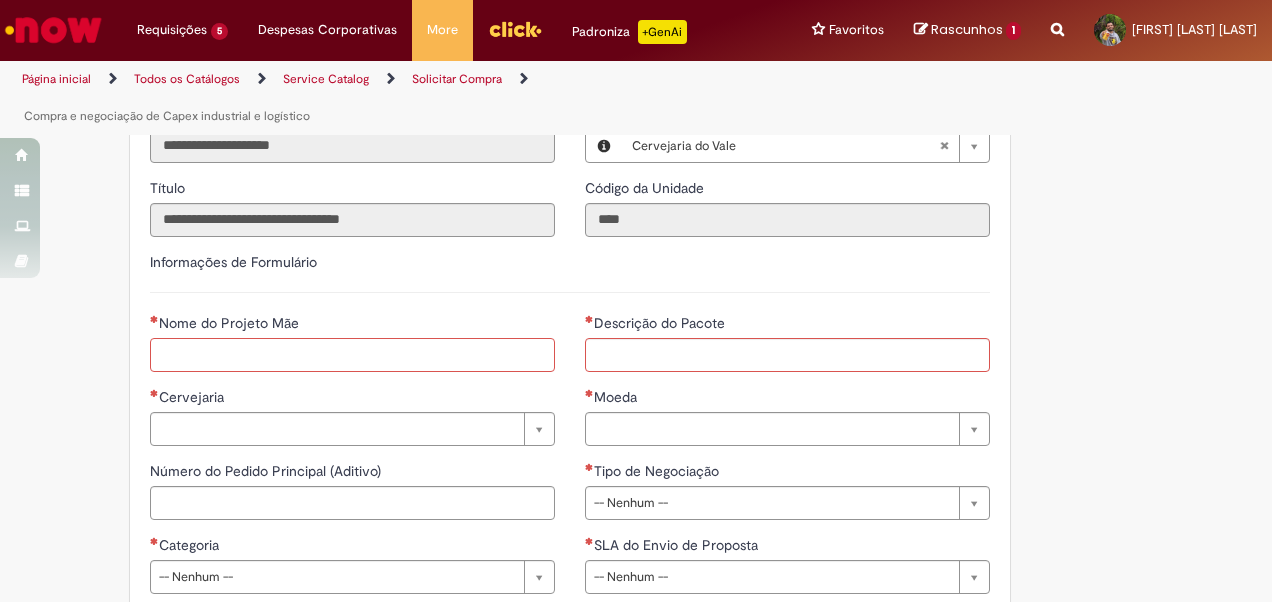 click on "Nome do Projeto Mãe" at bounding box center (352, 355) 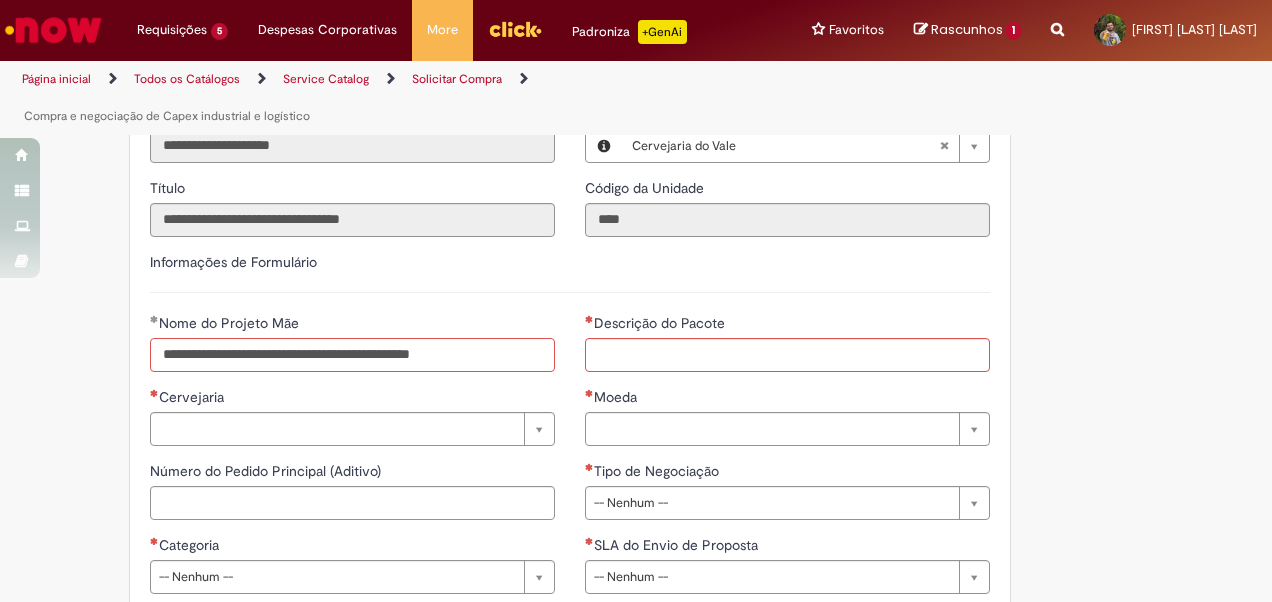 type on "**********" 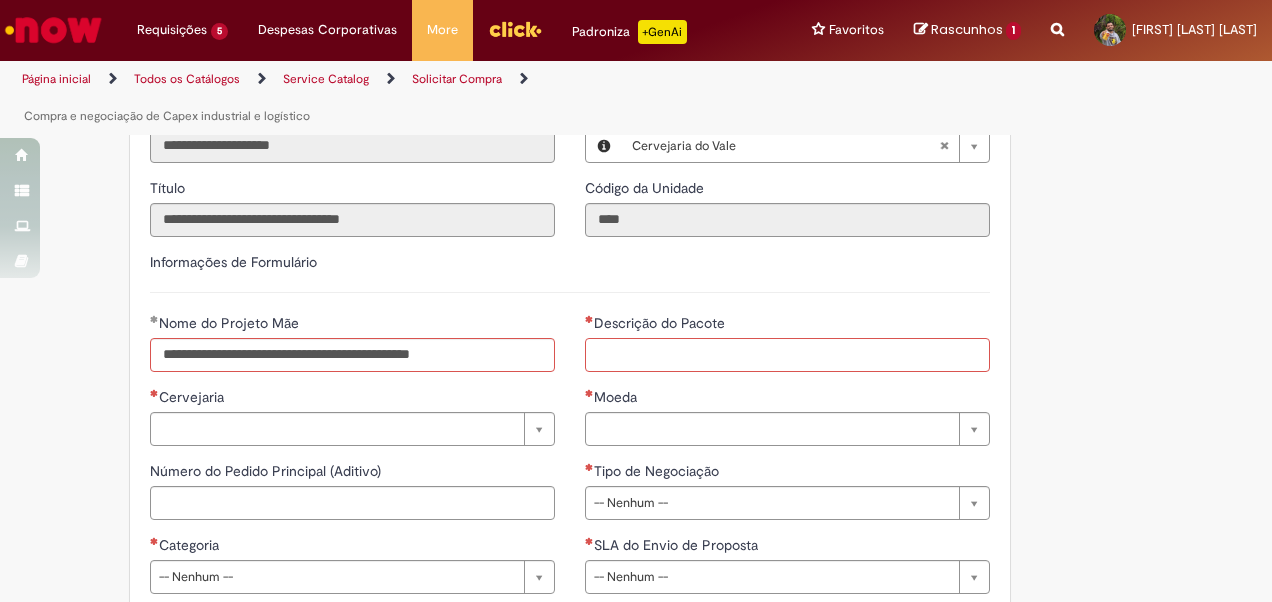 click on "Descrição do Pacote" at bounding box center [787, 355] 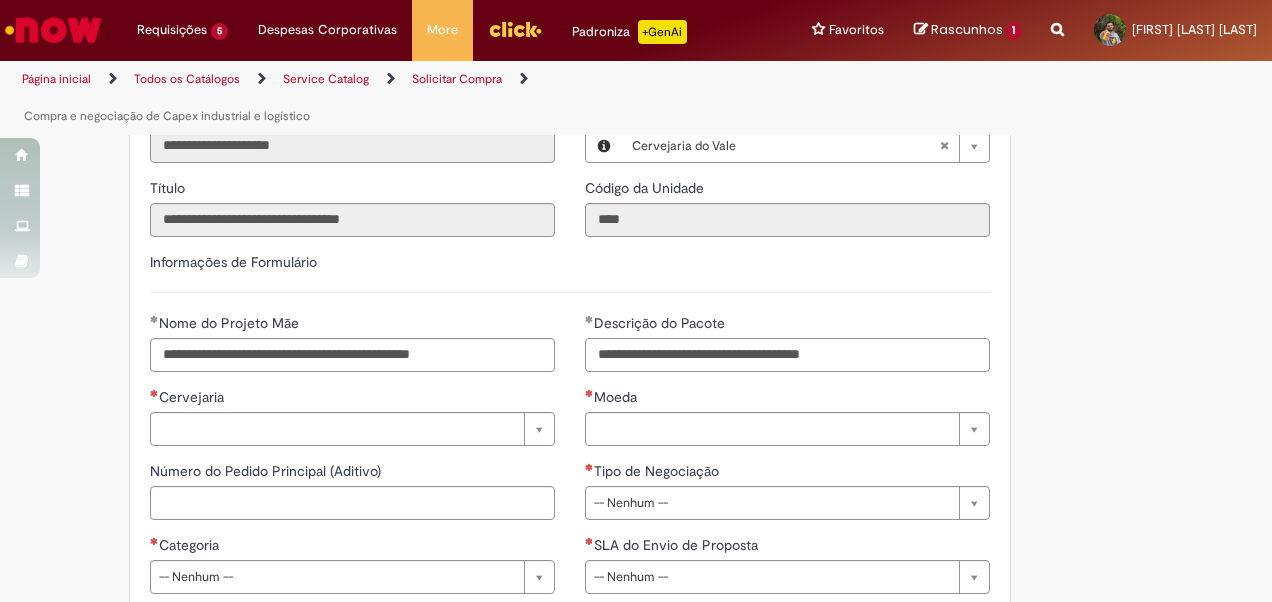 paste on "**********" 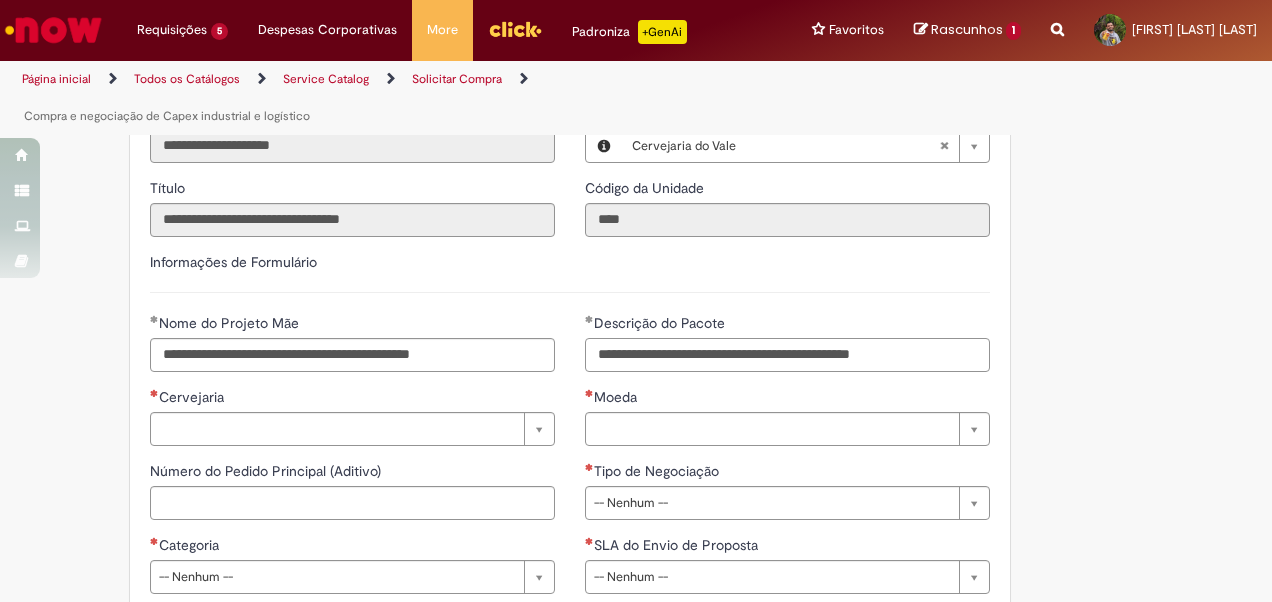 type on "**********" 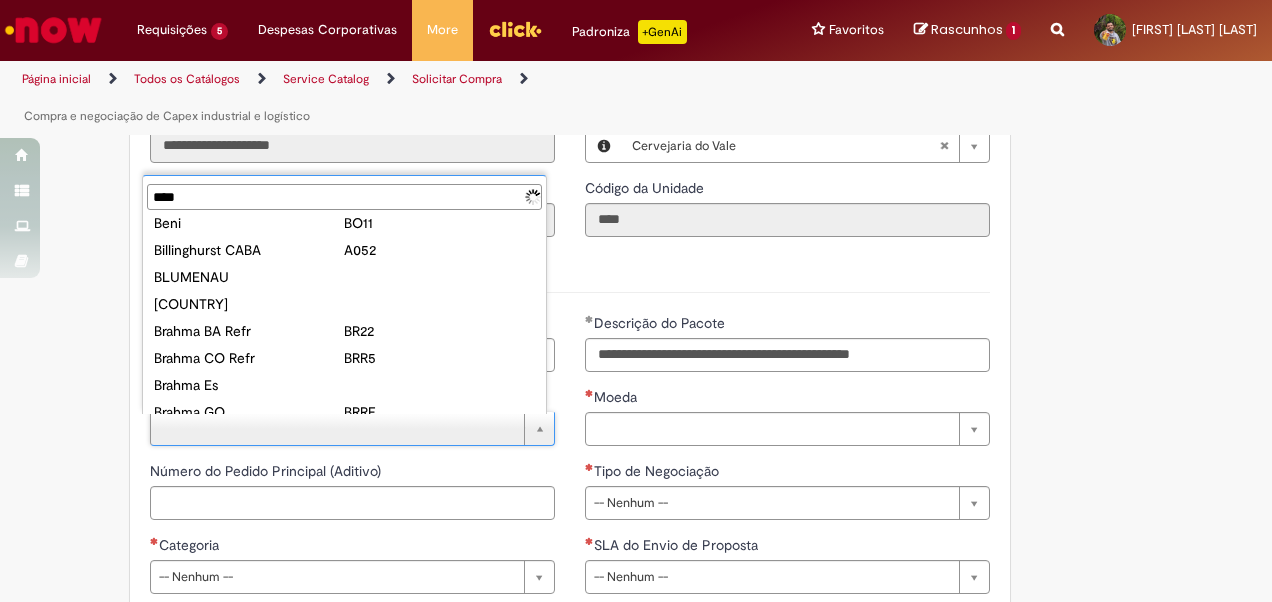 scroll, scrollTop: 0, scrollLeft: 0, axis: both 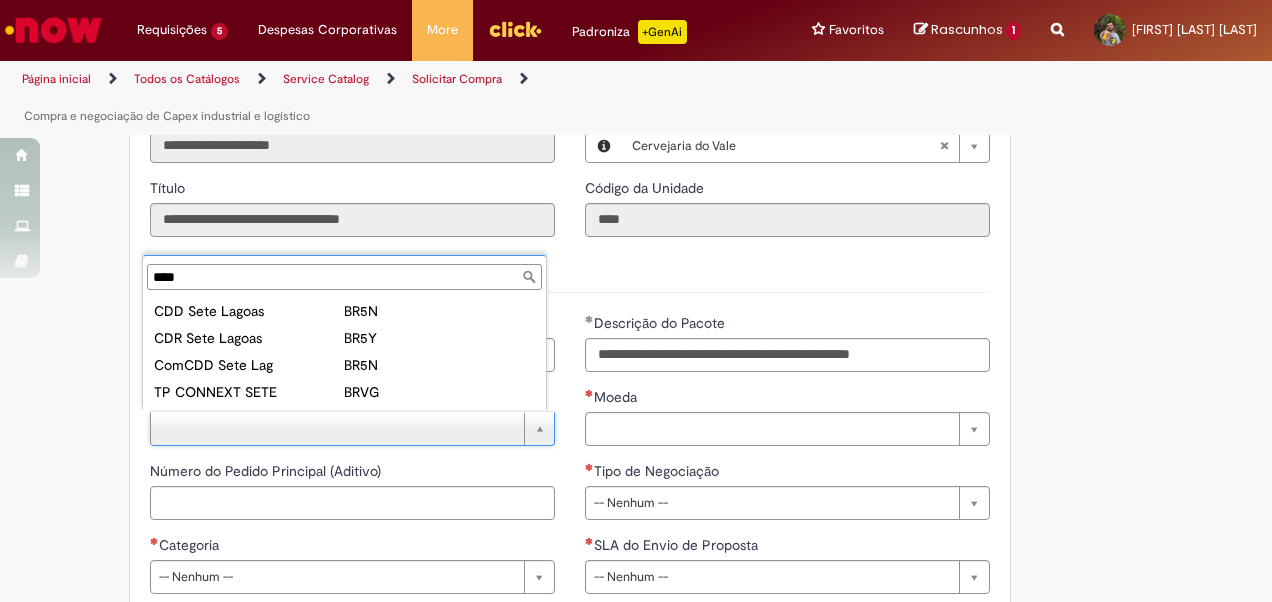click on "****" at bounding box center [344, 277] 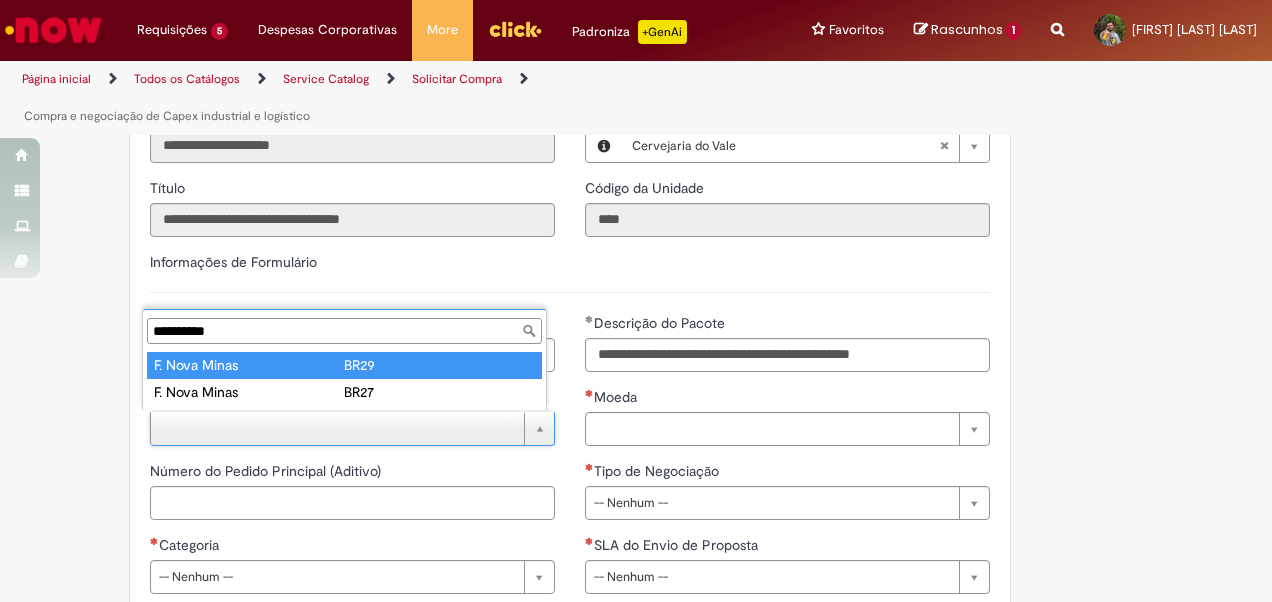 type on "**********" 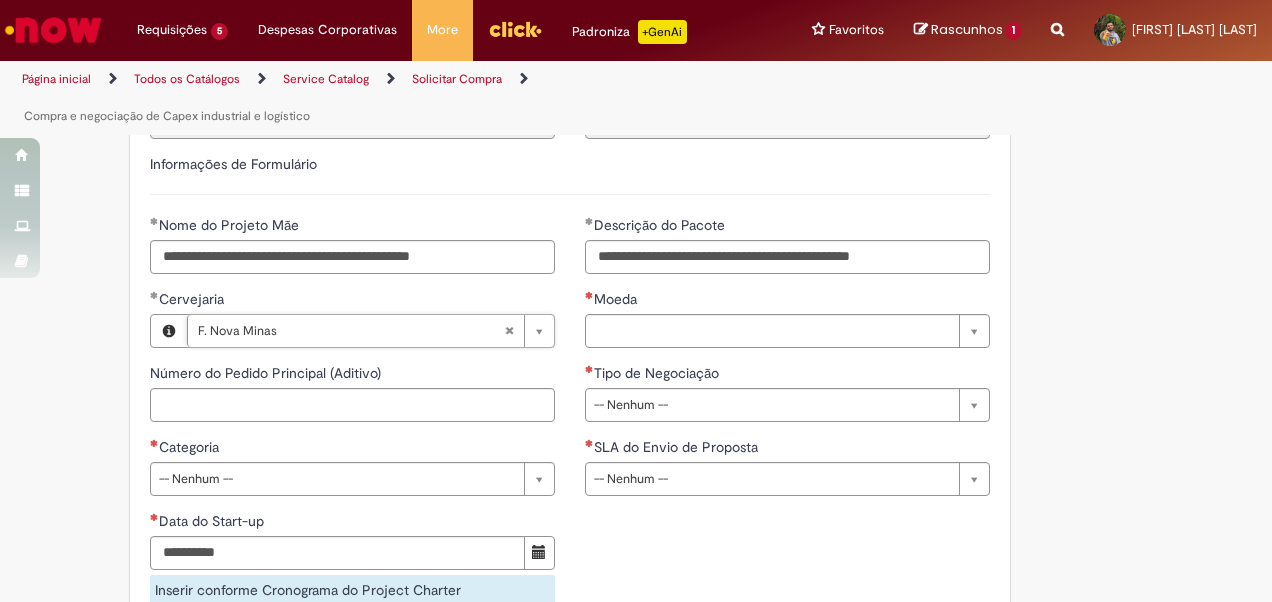 scroll, scrollTop: 1000, scrollLeft: 0, axis: vertical 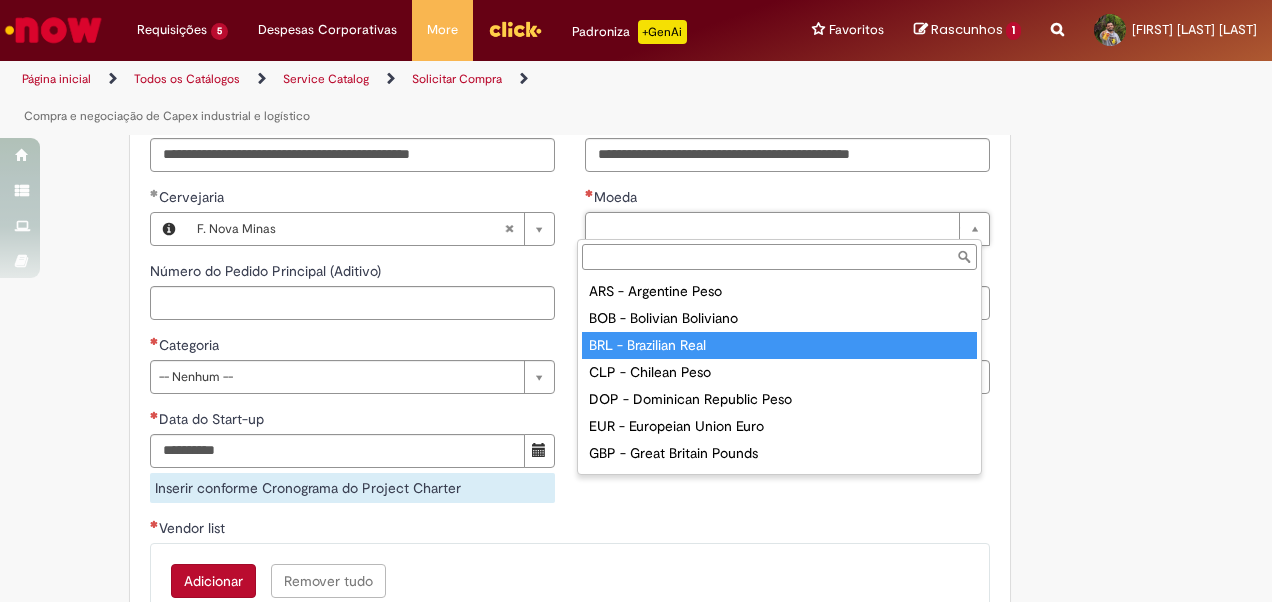 type on "**********" 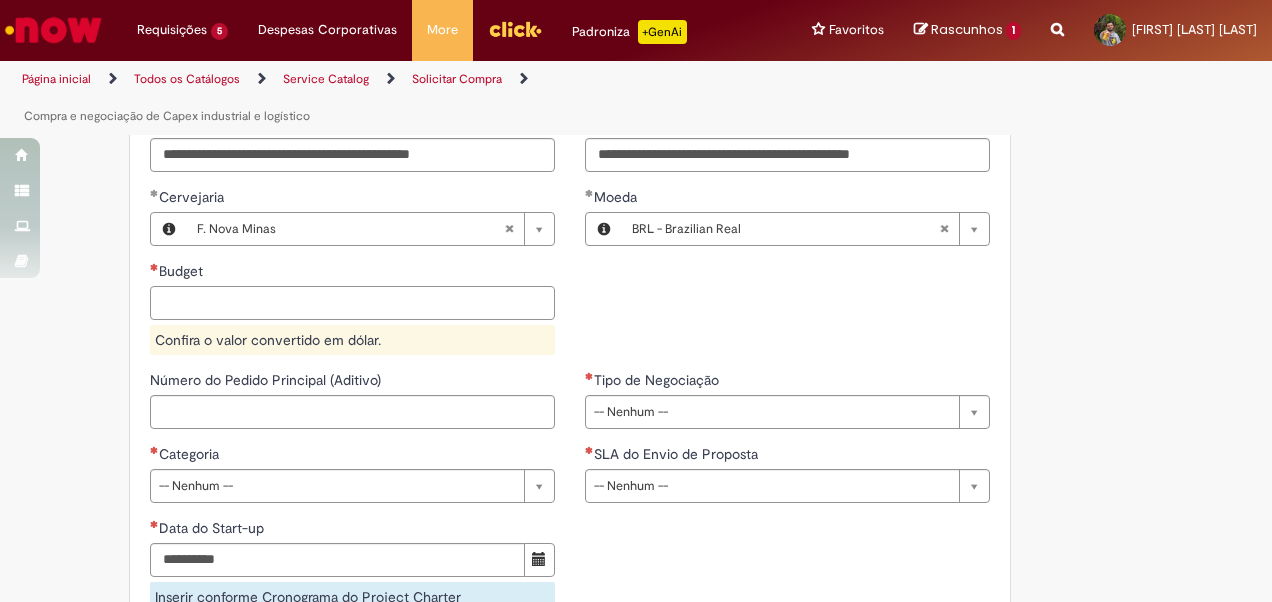 click on "Budget" at bounding box center [352, 303] 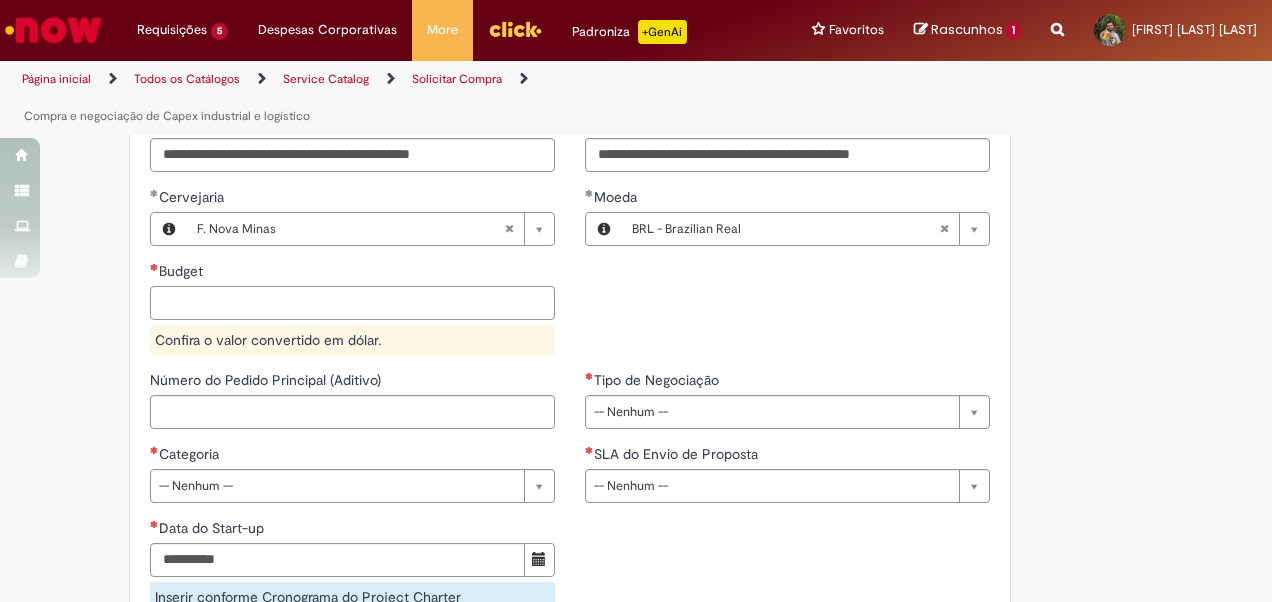 paste on "**********" 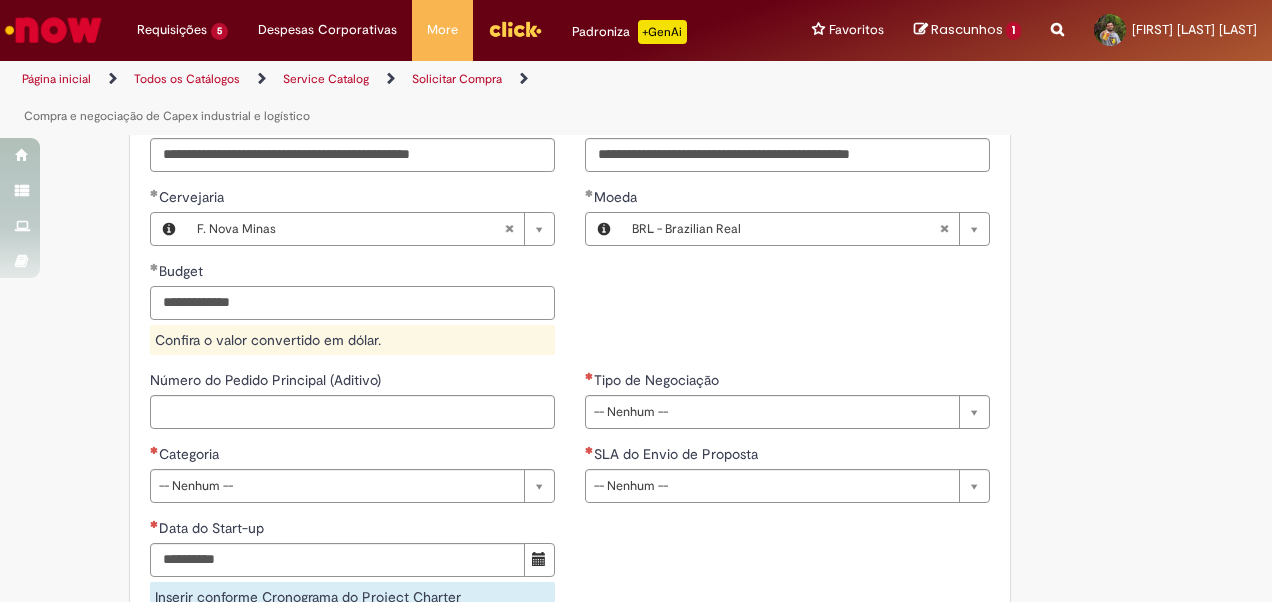 type on "**********" 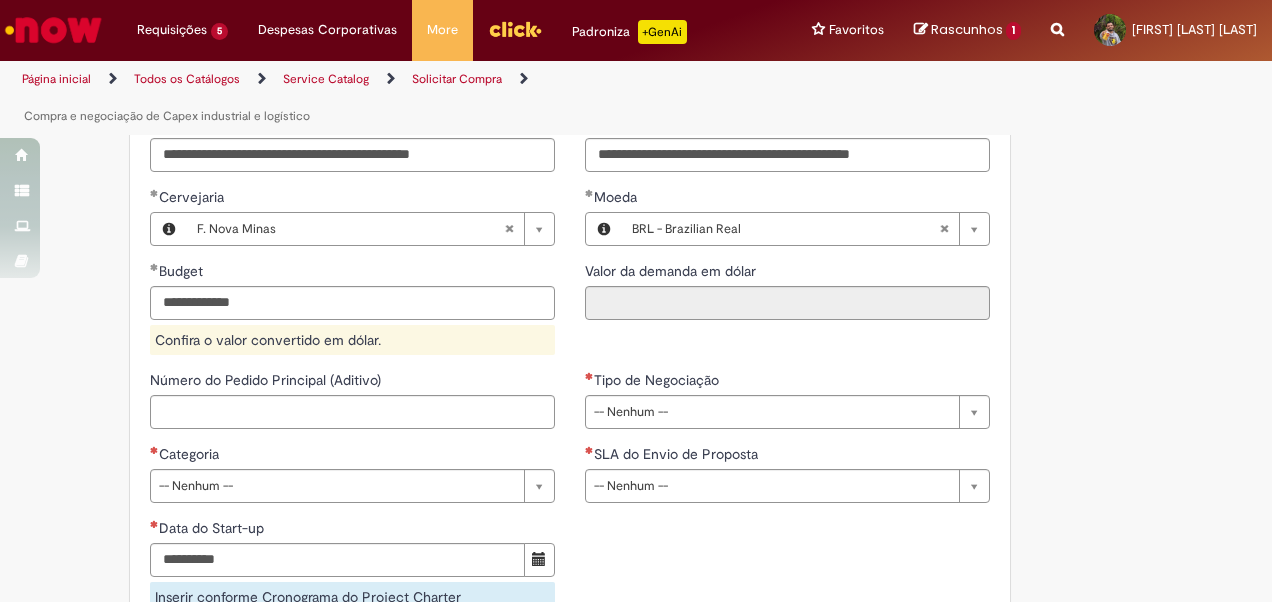 click on "**********" at bounding box center [570, 278] 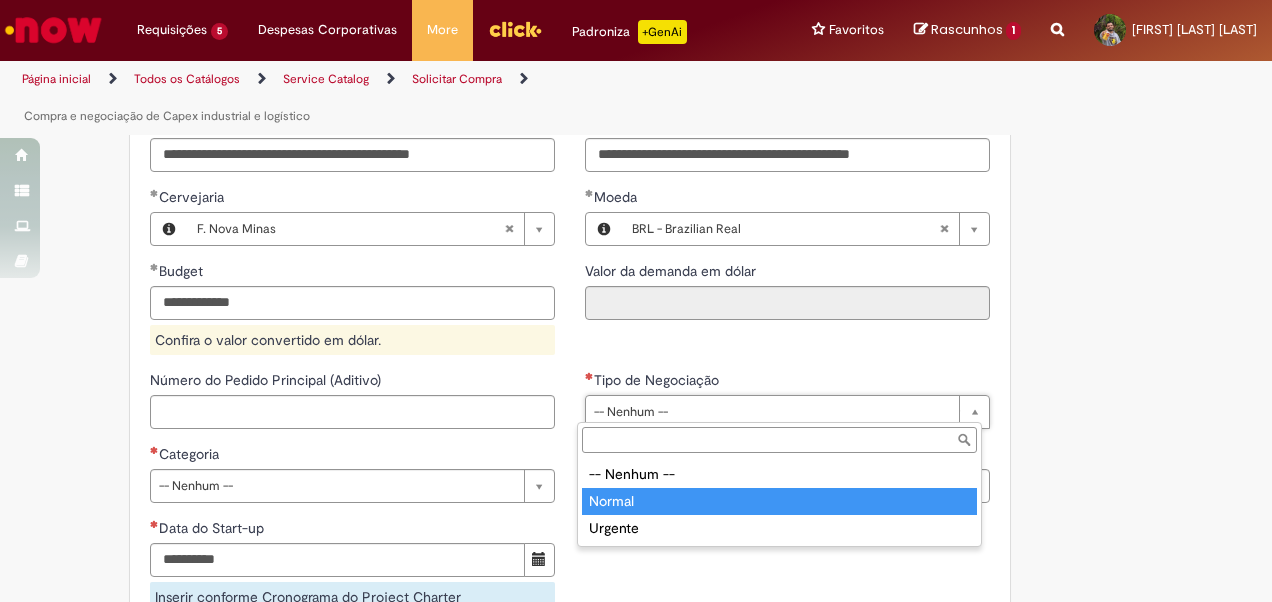 type on "******" 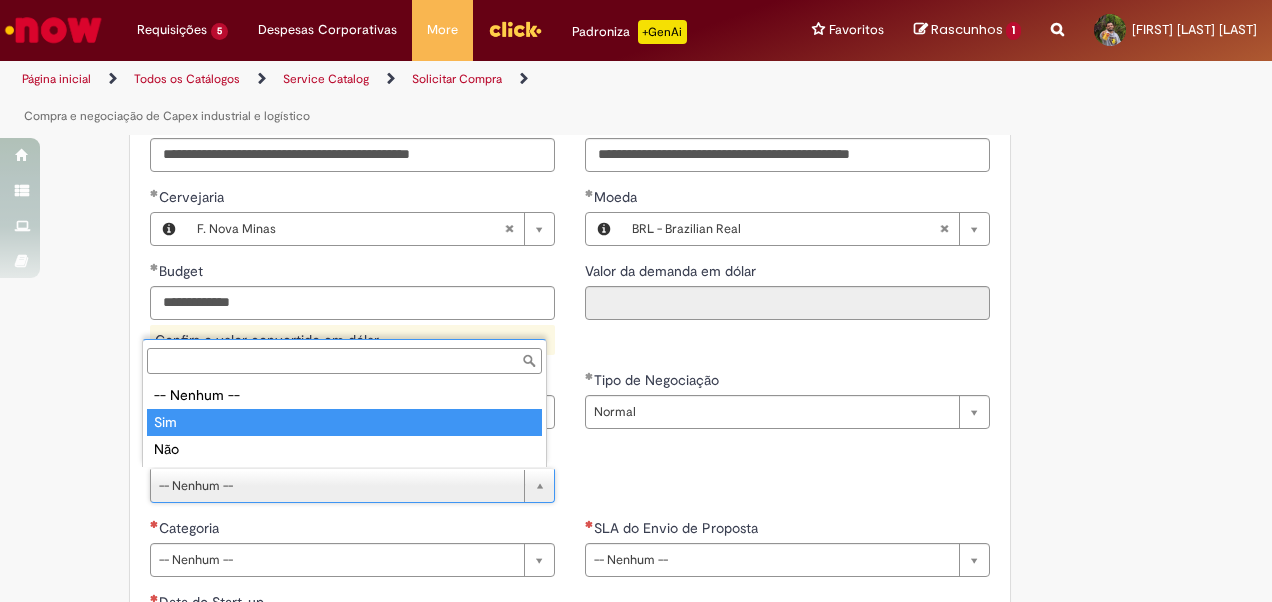 type on "***" 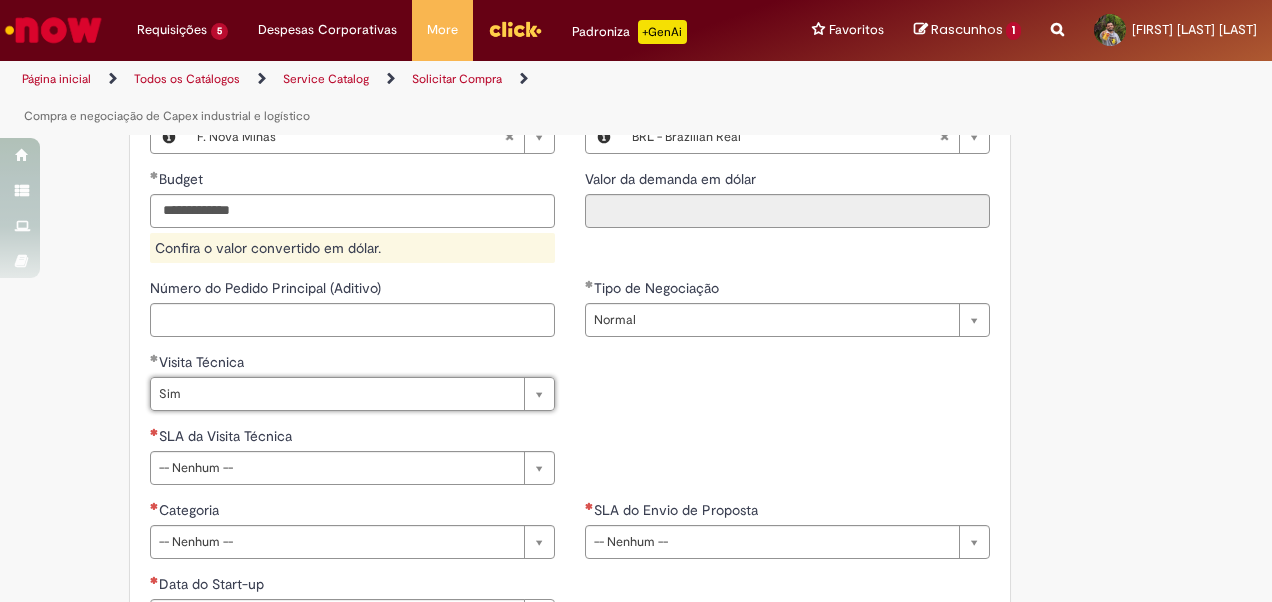 scroll, scrollTop: 1300, scrollLeft: 0, axis: vertical 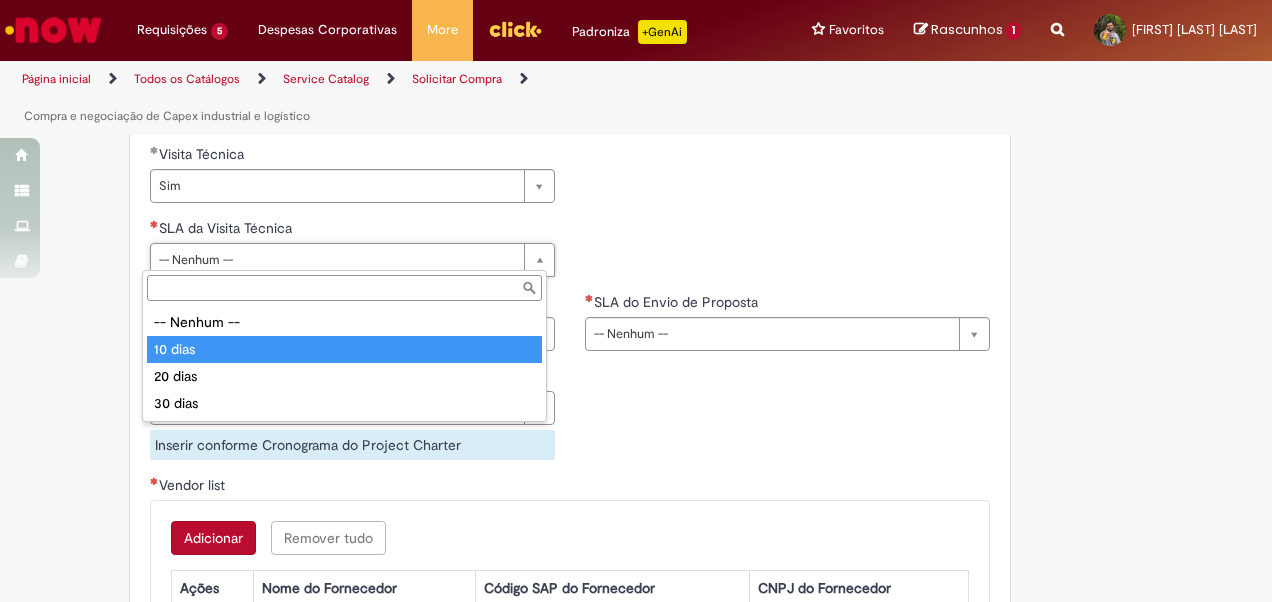 drag, startPoint x: 312, startPoint y: 333, endPoint x: 310, endPoint y: 344, distance: 11.18034 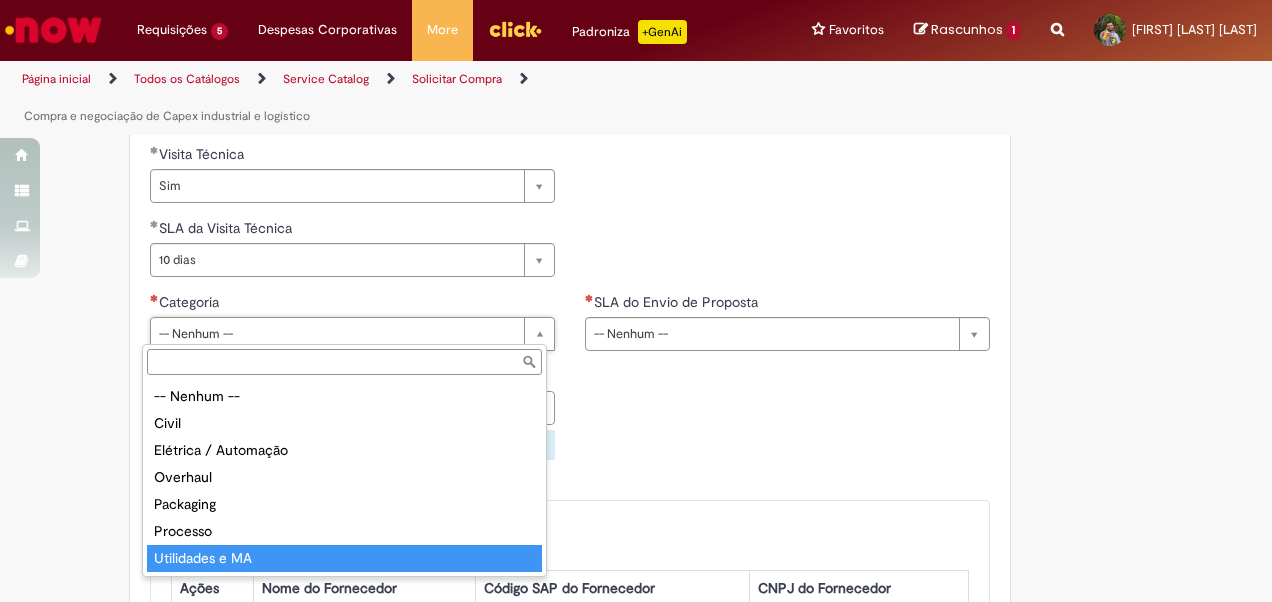 type on "**********" 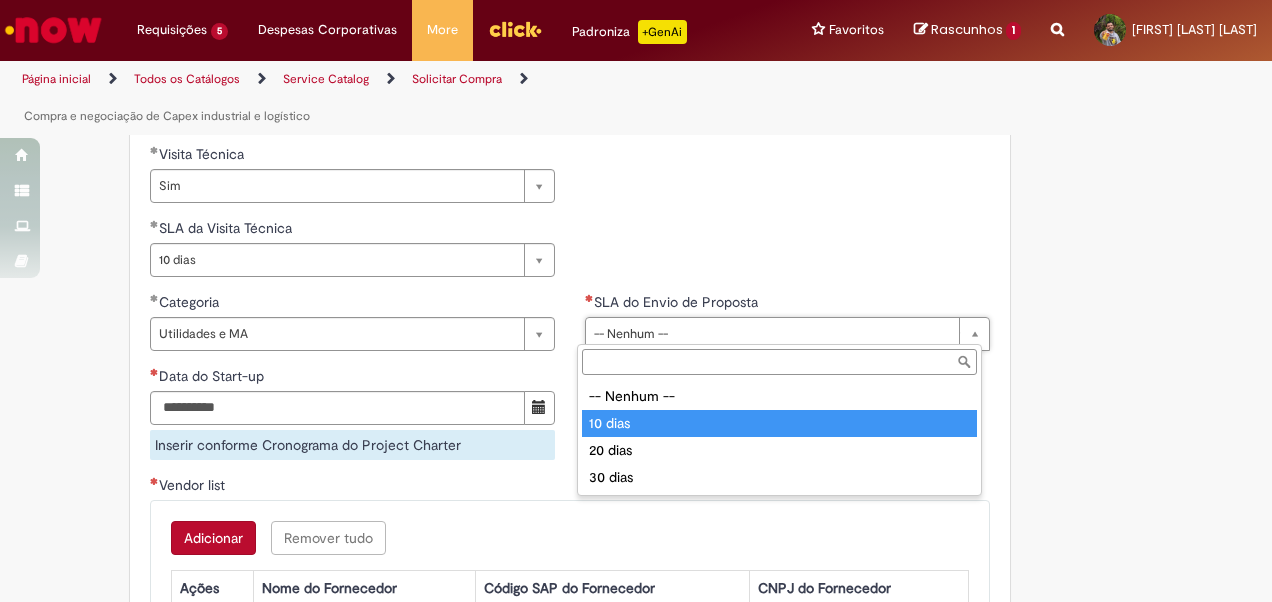 type on "*******" 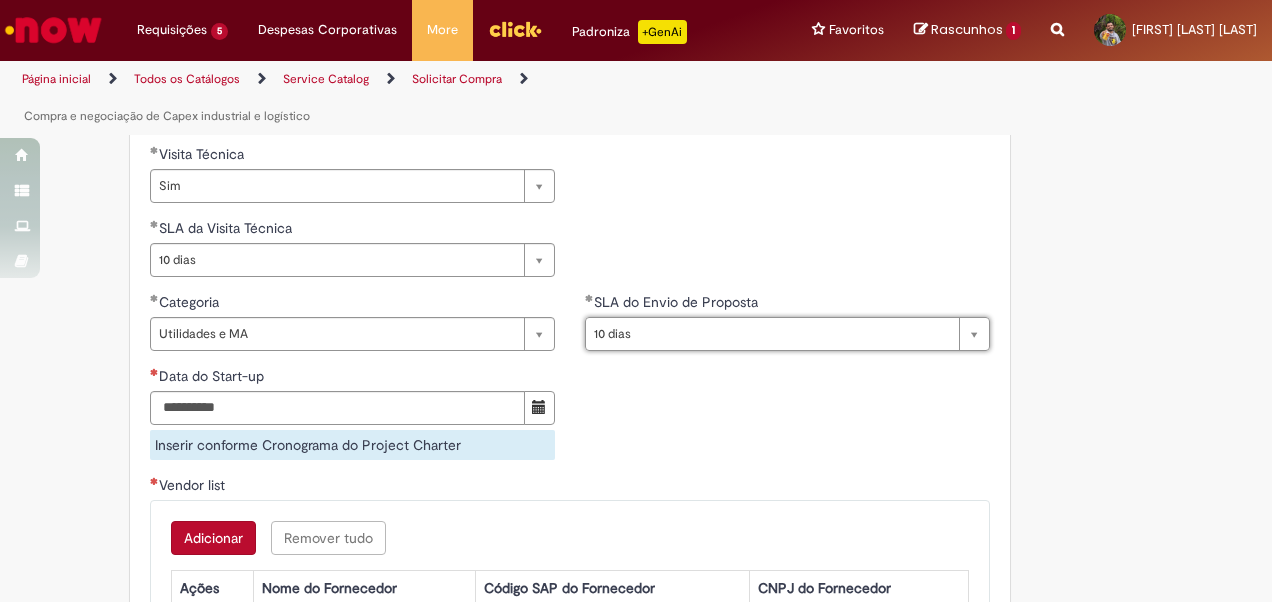 click on "Data do Start-up" at bounding box center [352, 378] 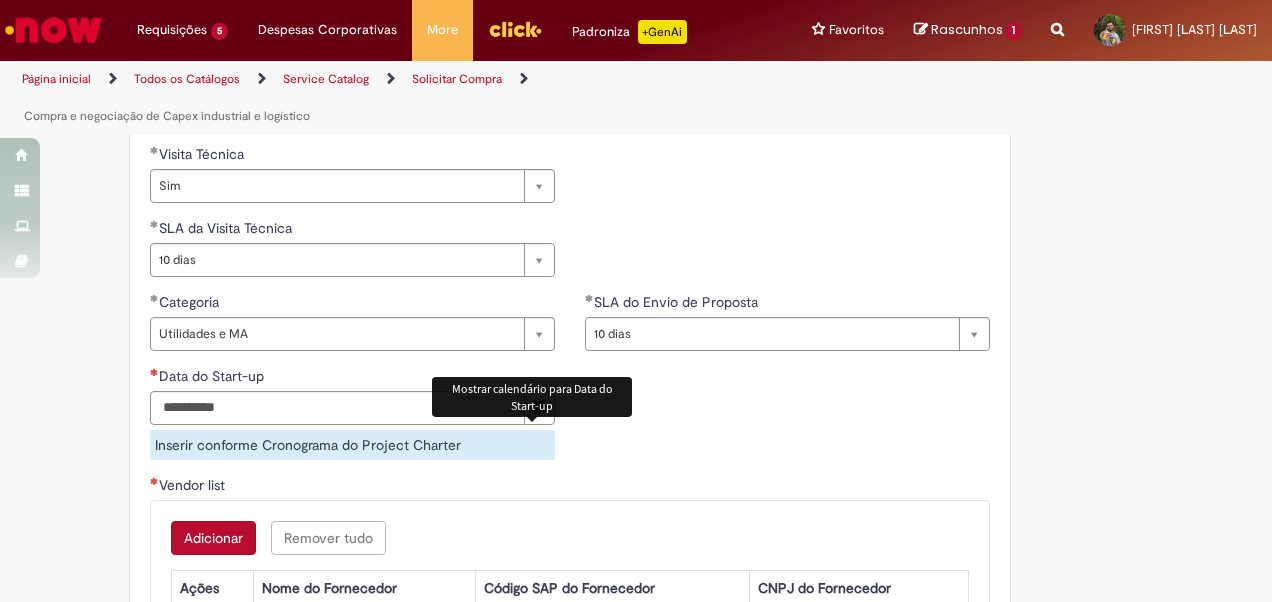 click at bounding box center [539, 408] 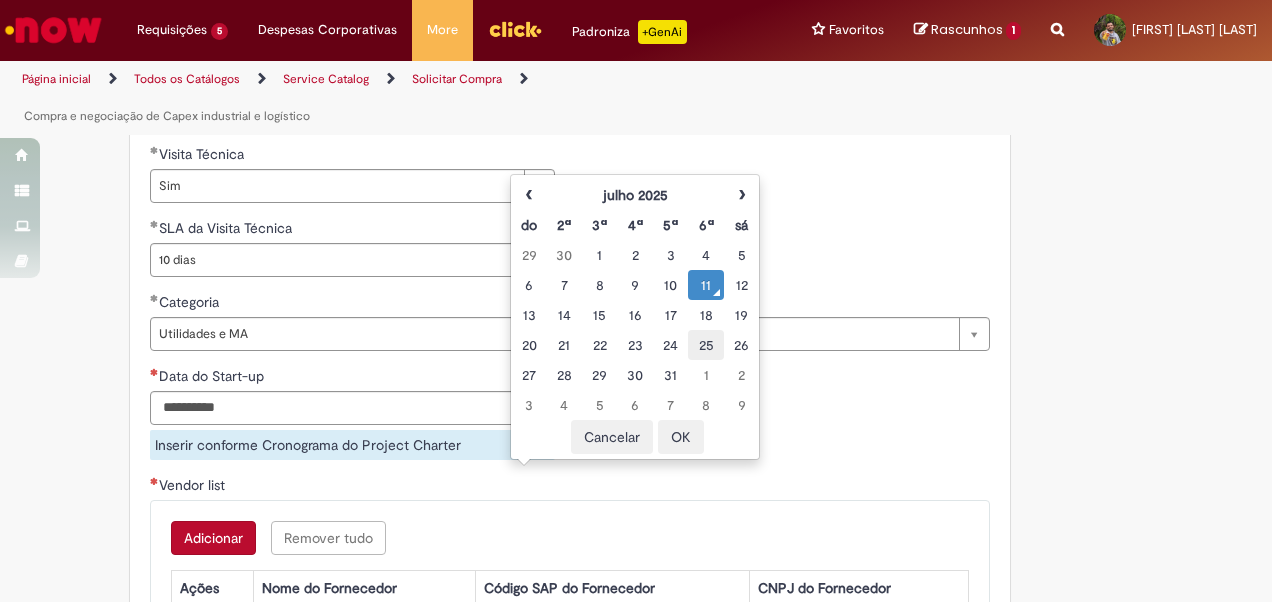 click on "25" at bounding box center [705, 345] 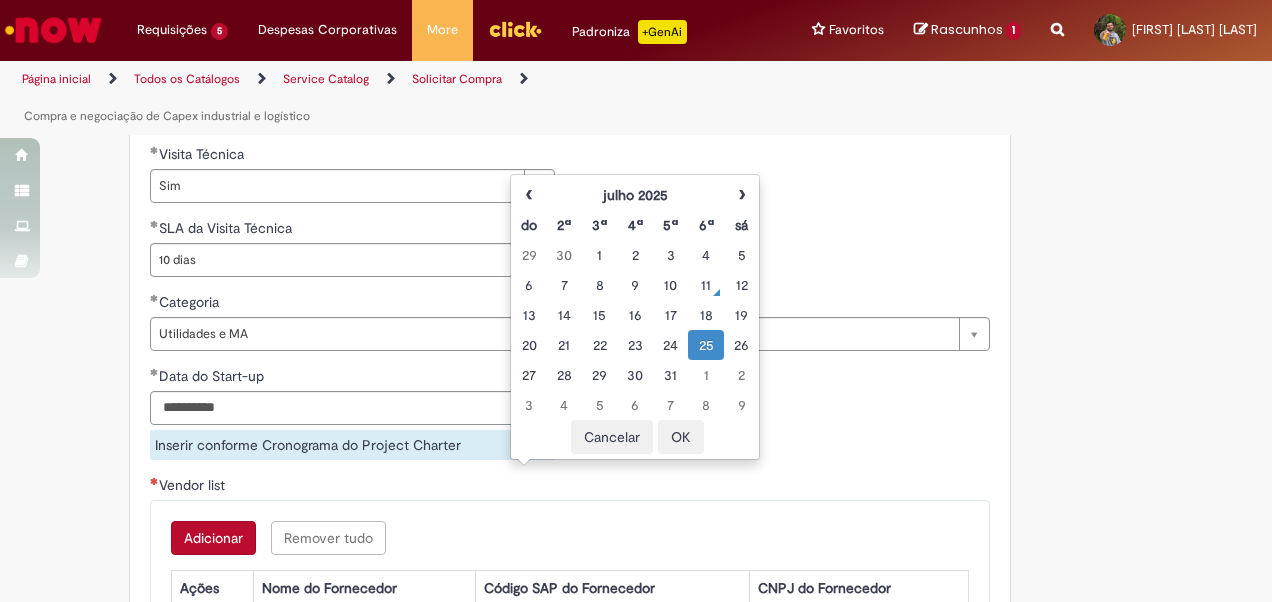 click on "OK" at bounding box center (681, 437) 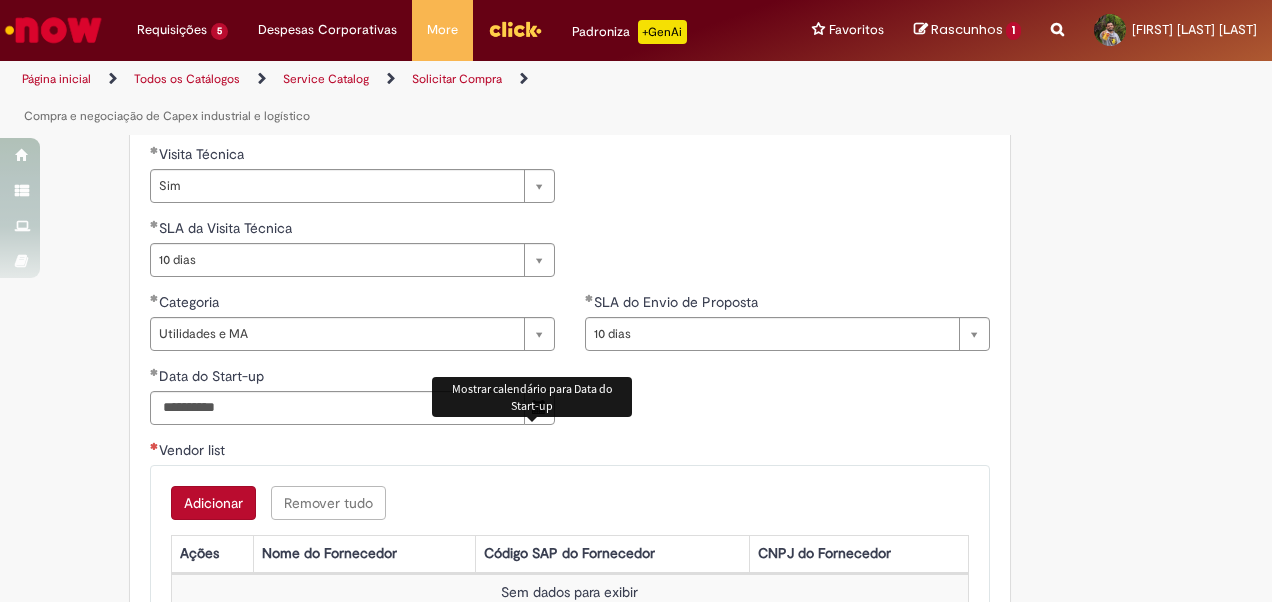 click on "Adicionar" at bounding box center (213, 503) 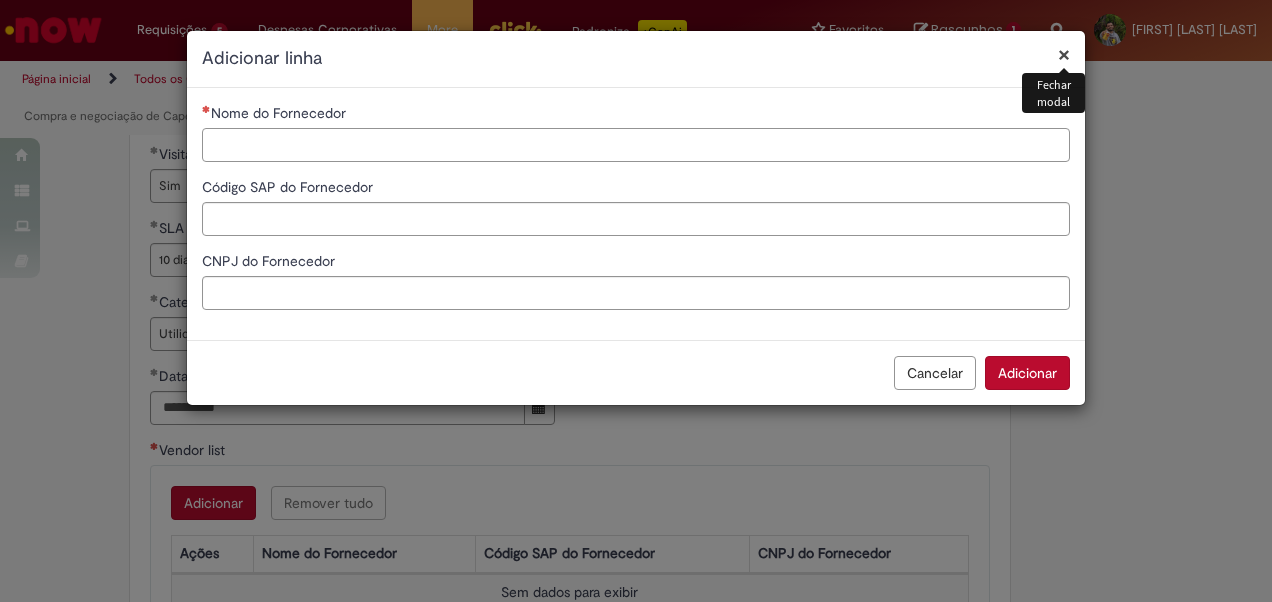 click on "Nome do Fornecedor" at bounding box center (636, 145) 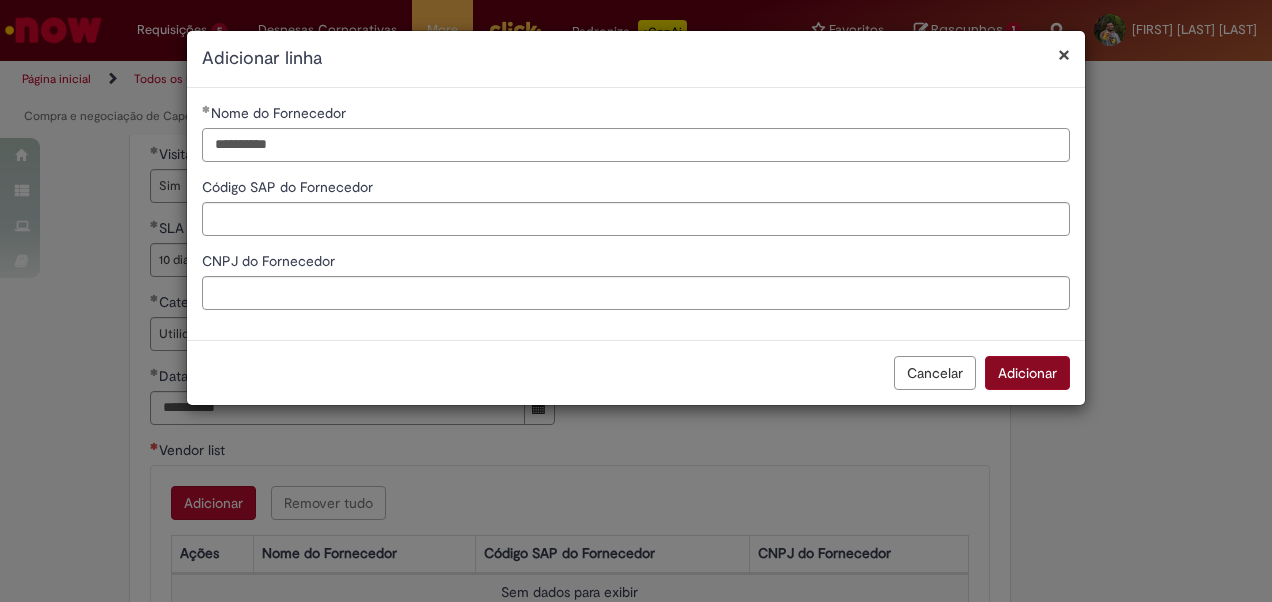 type on "**********" 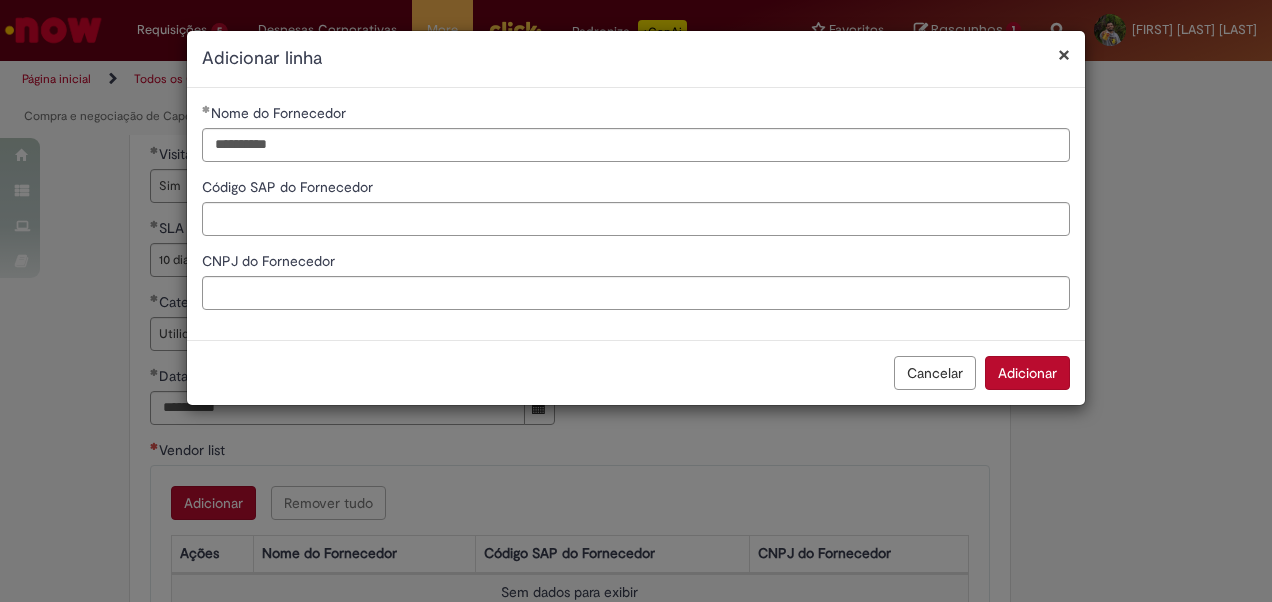 click on "Adicionar" at bounding box center [1027, 373] 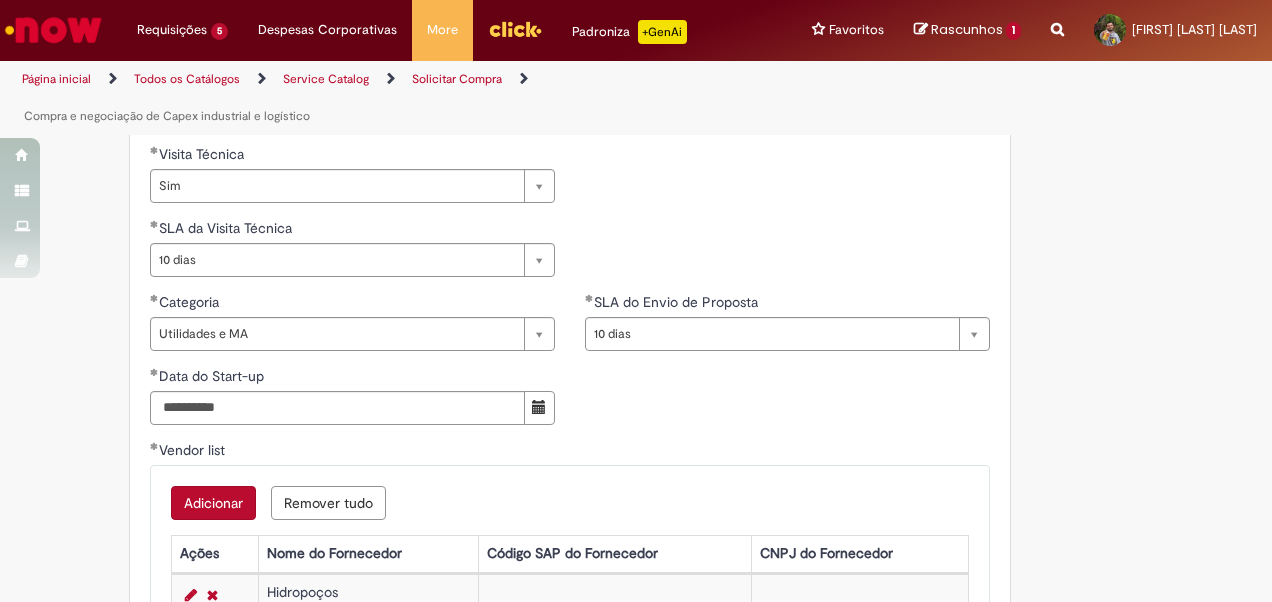 scroll, scrollTop: 1553, scrollLeft: 0, axis: vertical 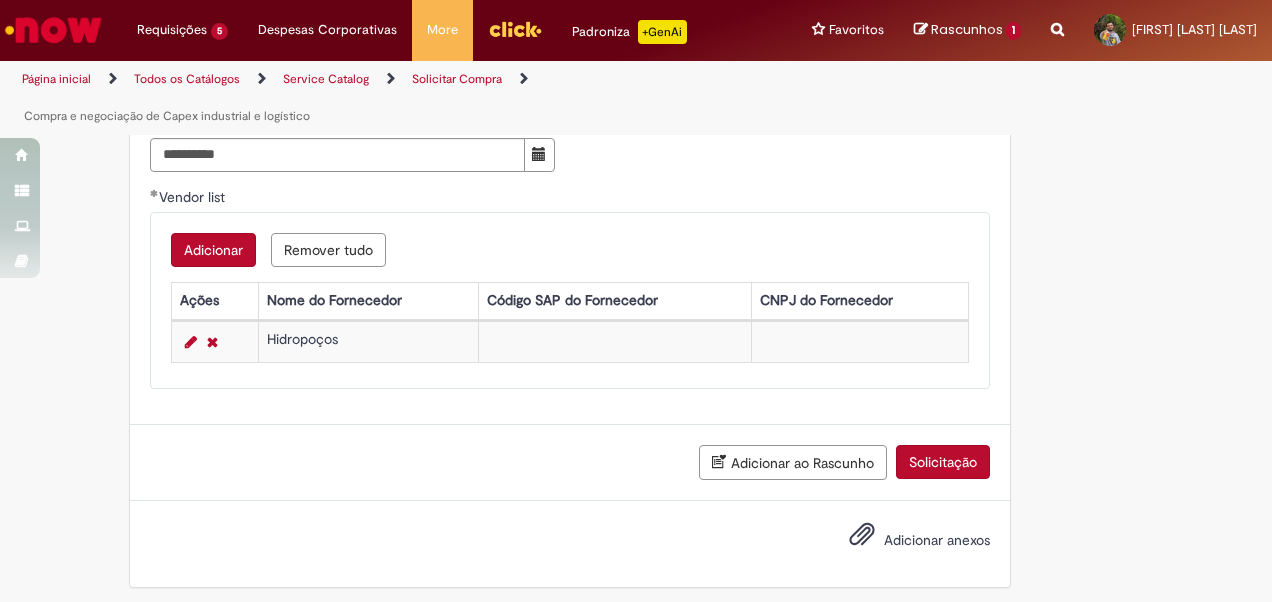 click on "Adicionar anexos" at bounding box center [937, 540] 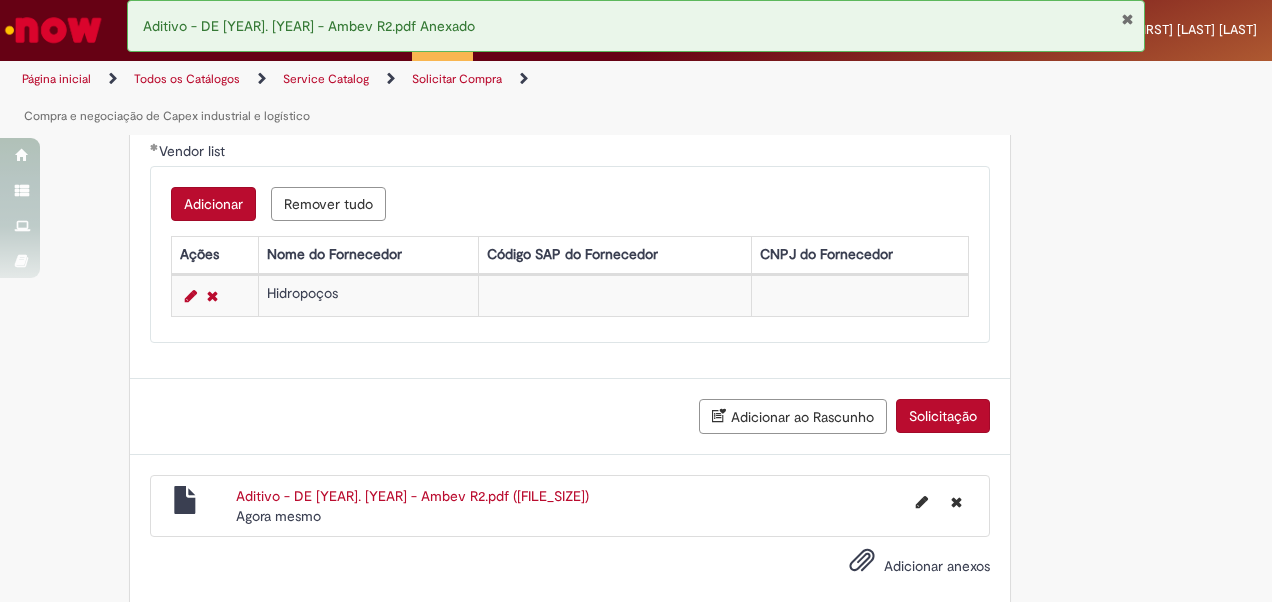 scroll, scrollTop: 1624, scrollLeft: 0, axis: vertical 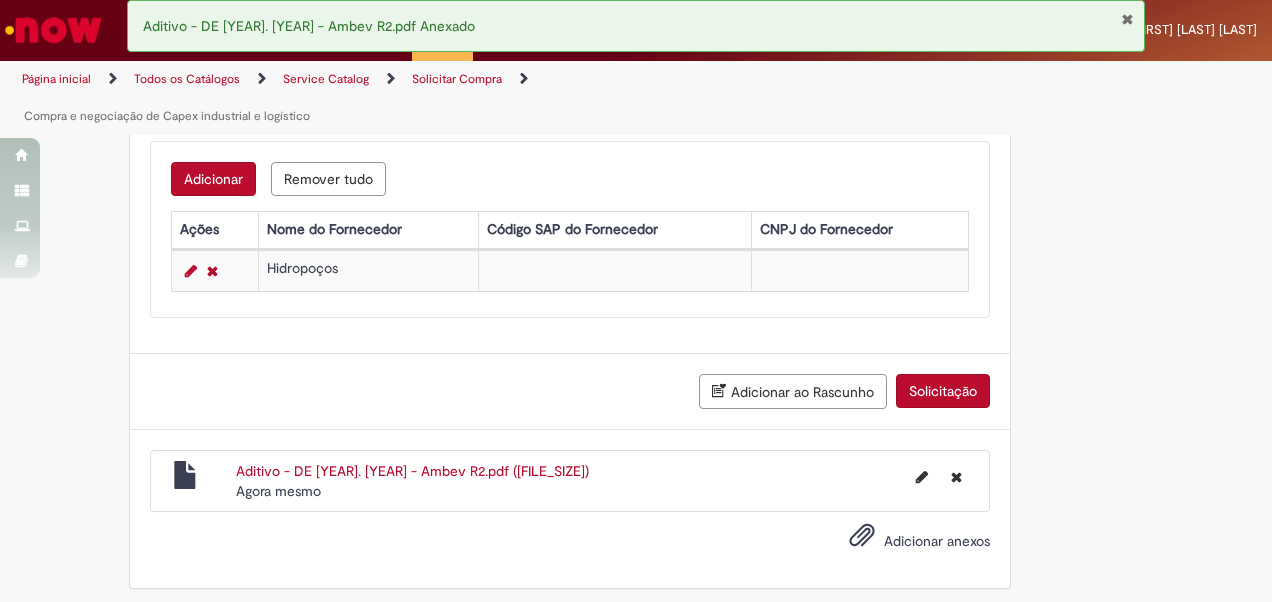 click on "Adicionar anexos" at bounding box center [937, 541] 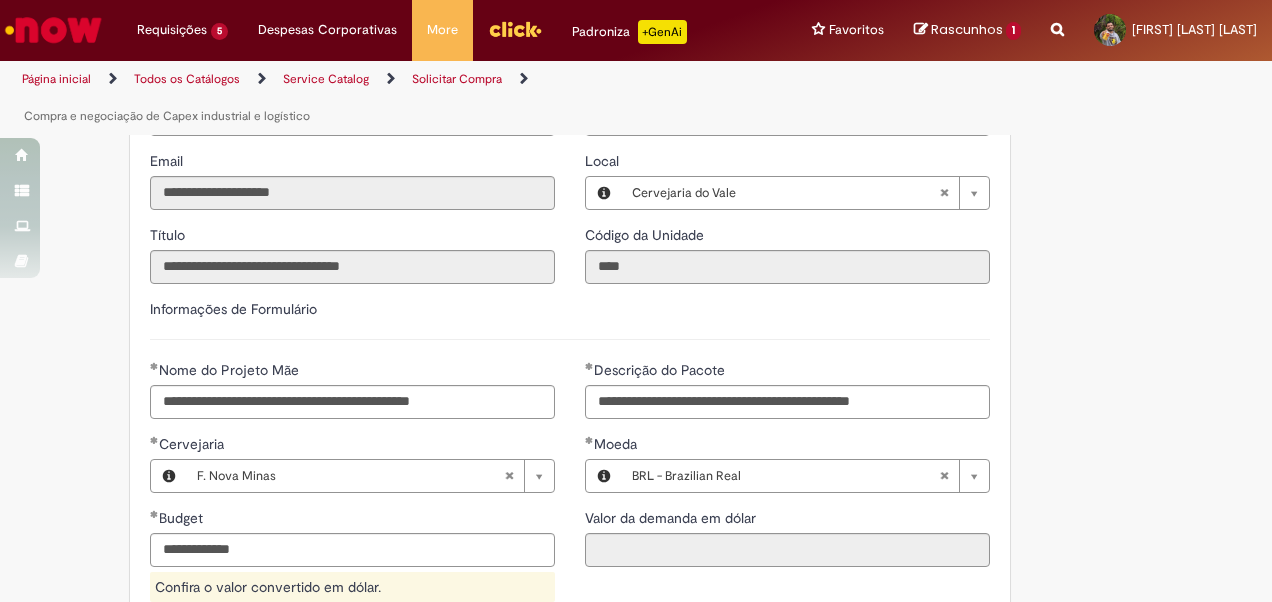 scroll, scrollTop: 724, scrollLeft: 0, axis: vertical 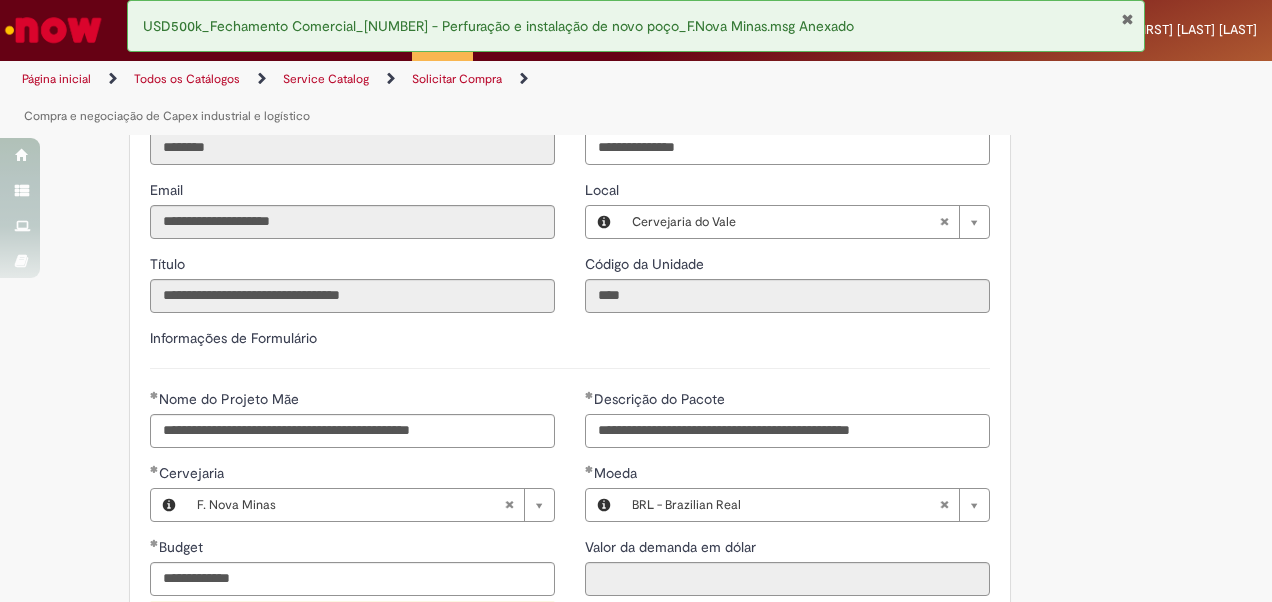 click on "**********" at bounding box center (787, 431) 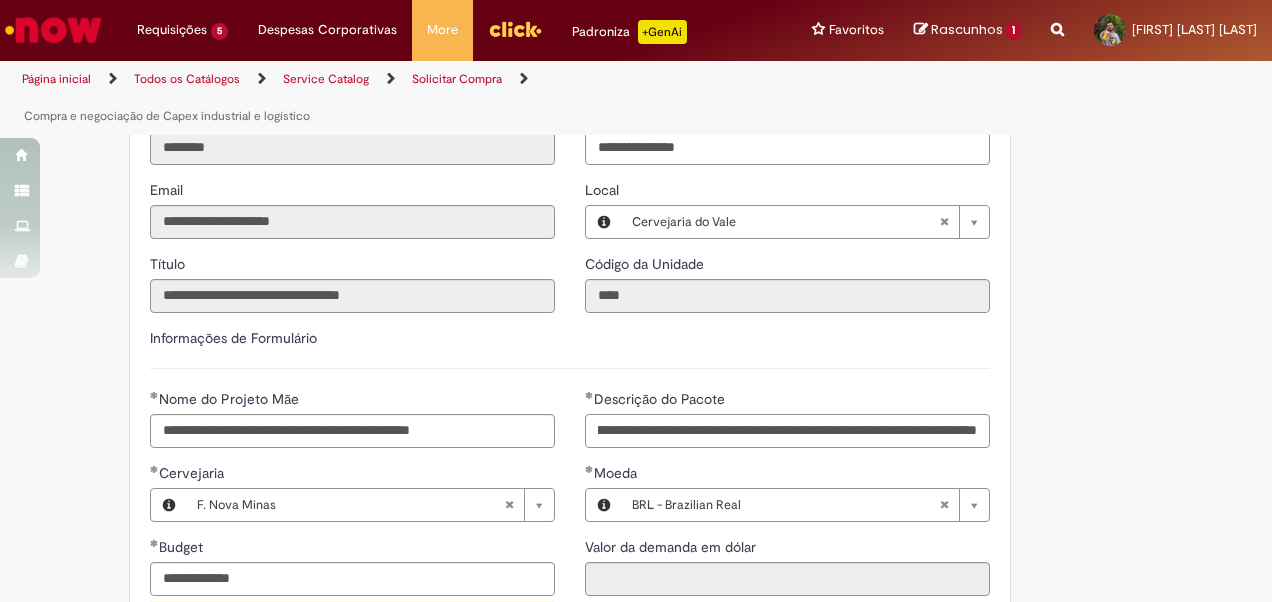 scroll, scrollTop: 0, scrollLeft: 437, axis: horizontal 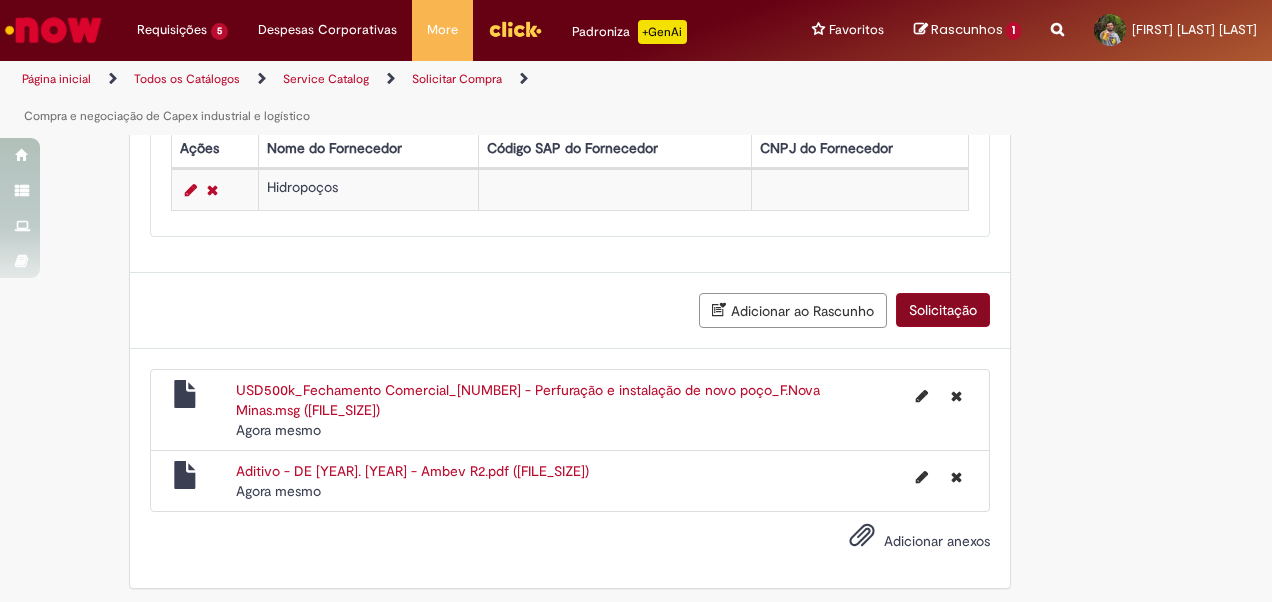 type on "**********" 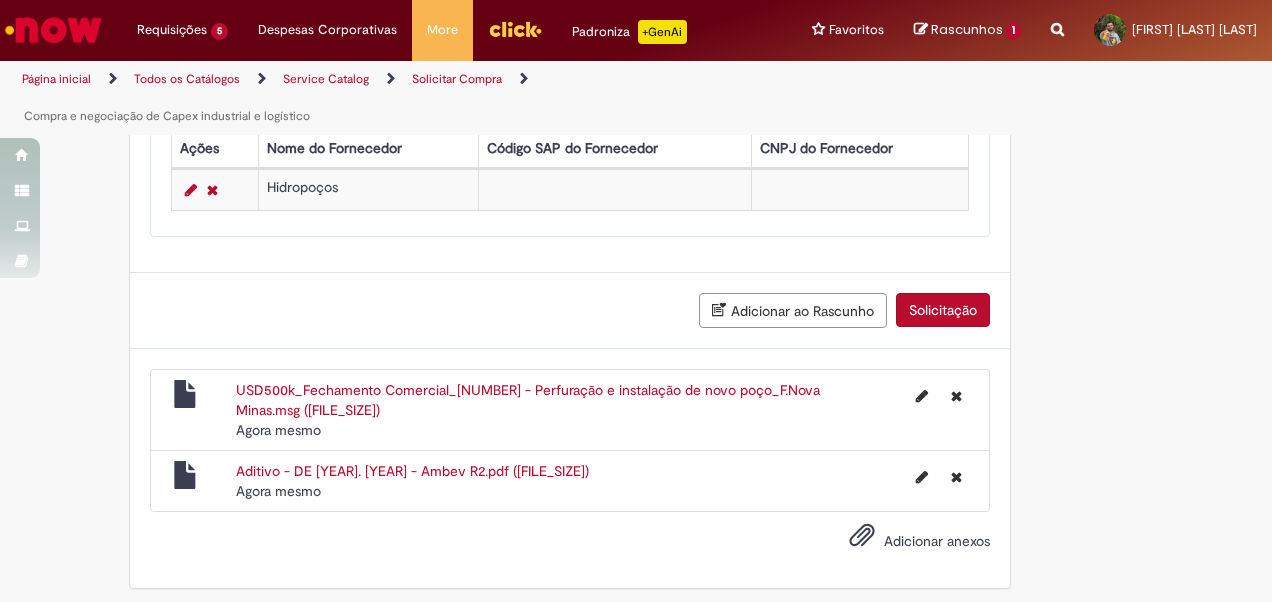 scroll, scrollTop: 0, scrollLeft: 0, axis: both 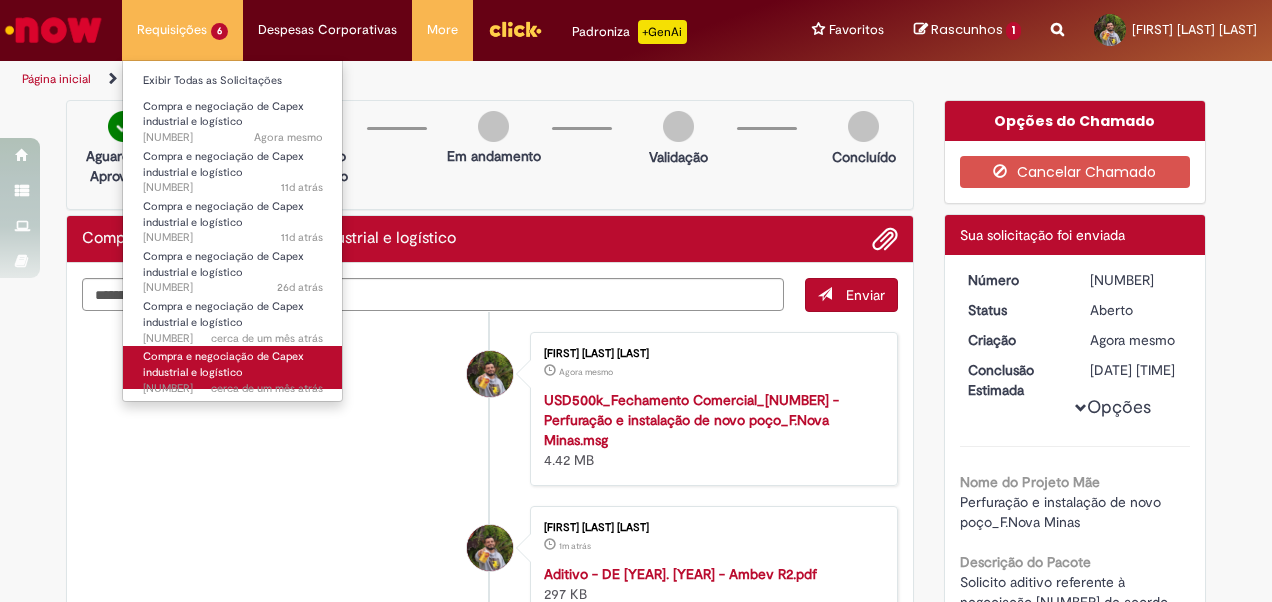 click on "cerca de um mês atrás" at bounding box center [267, 388] 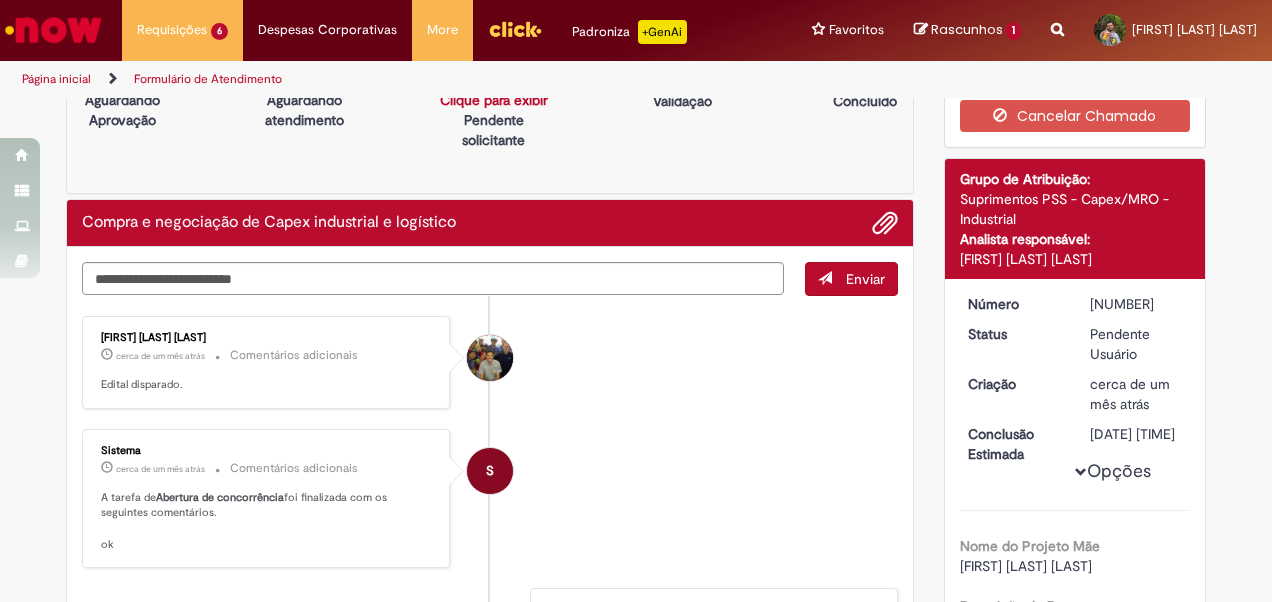 scroll, scrollTop: 0, scrollLeft: 0, axis: both 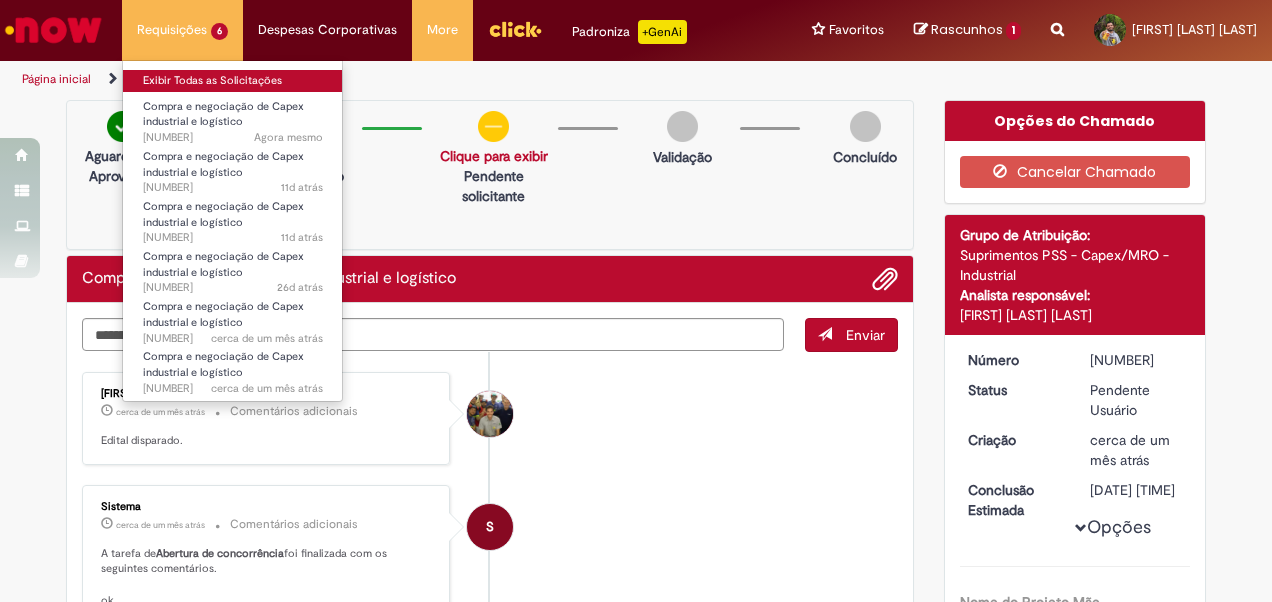 click on "Exibir Todas as Solicitações" at bounding box center (233, 81) 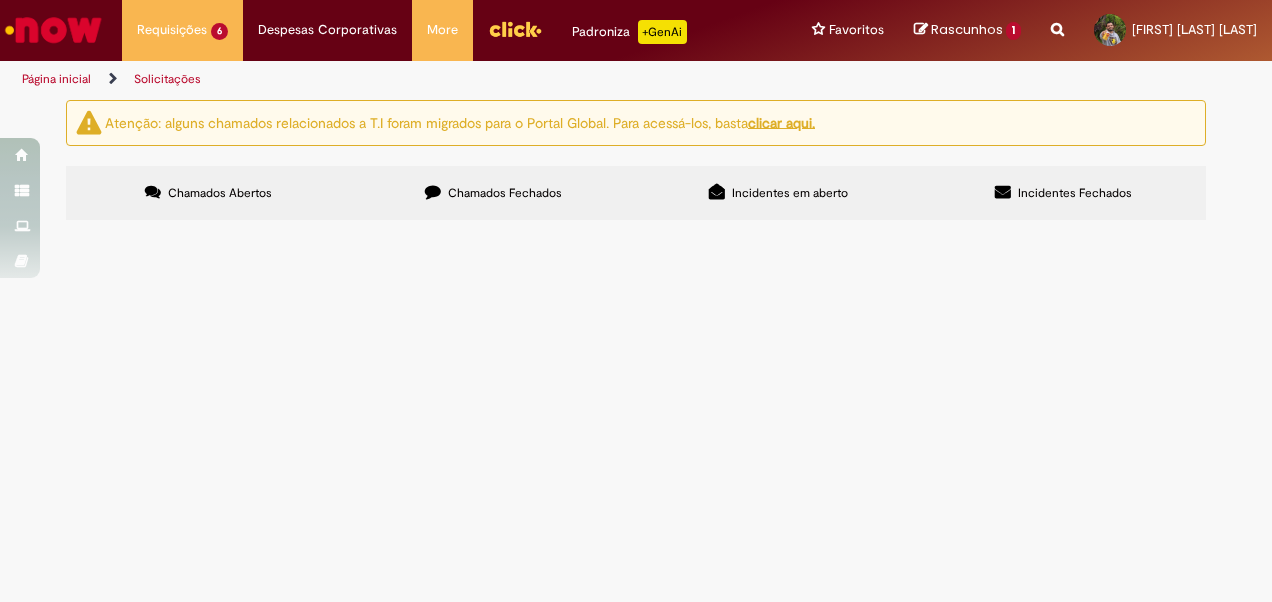 scroll, scrollTop: 43, scrollLeft: 0, axis: vertical 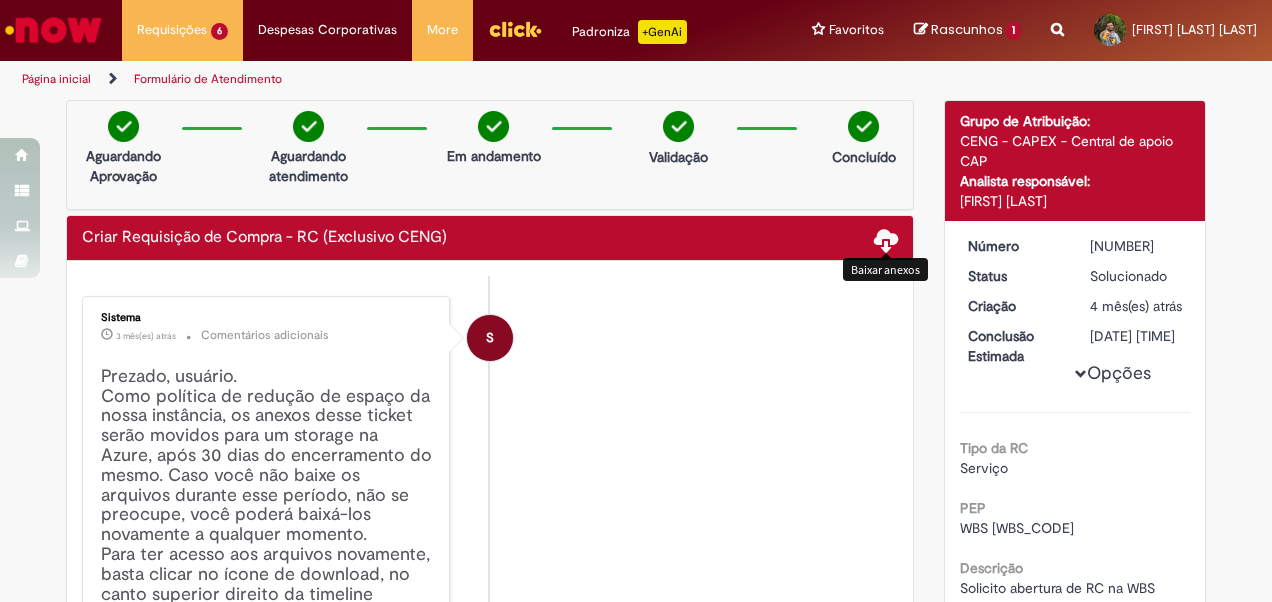 click at bounding box center [886, 239] 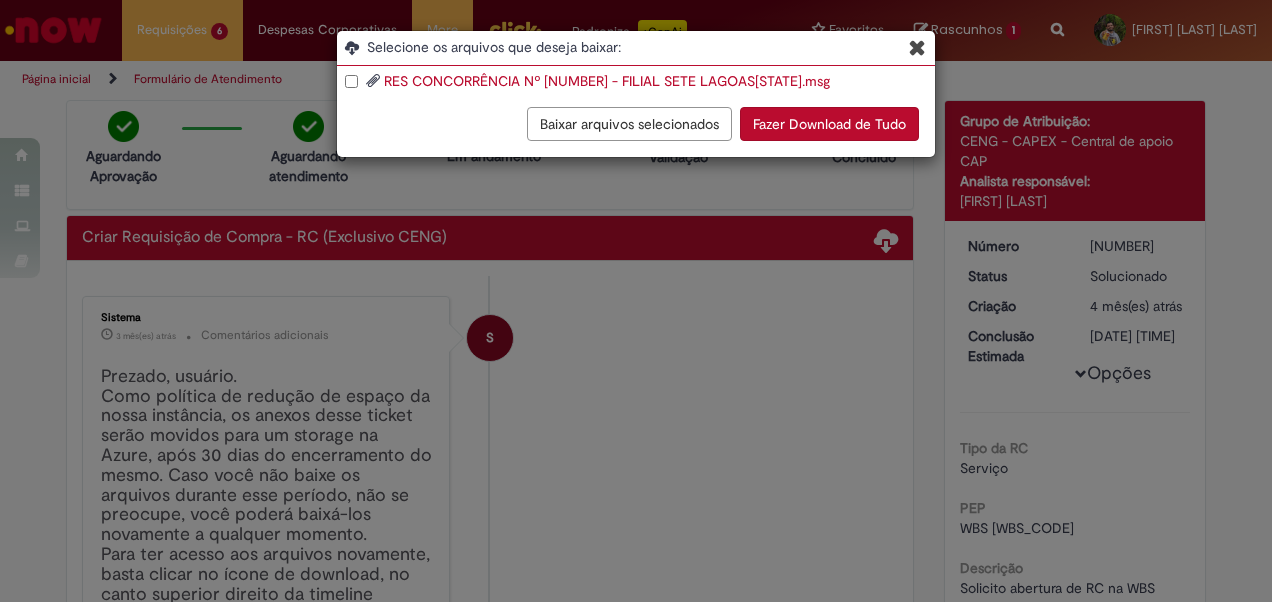 click on "RES CONCORRÊNCIA Nº R12603649 - FILIAL SETE LAGOASMG.msg" at bounding box center (607, 81) 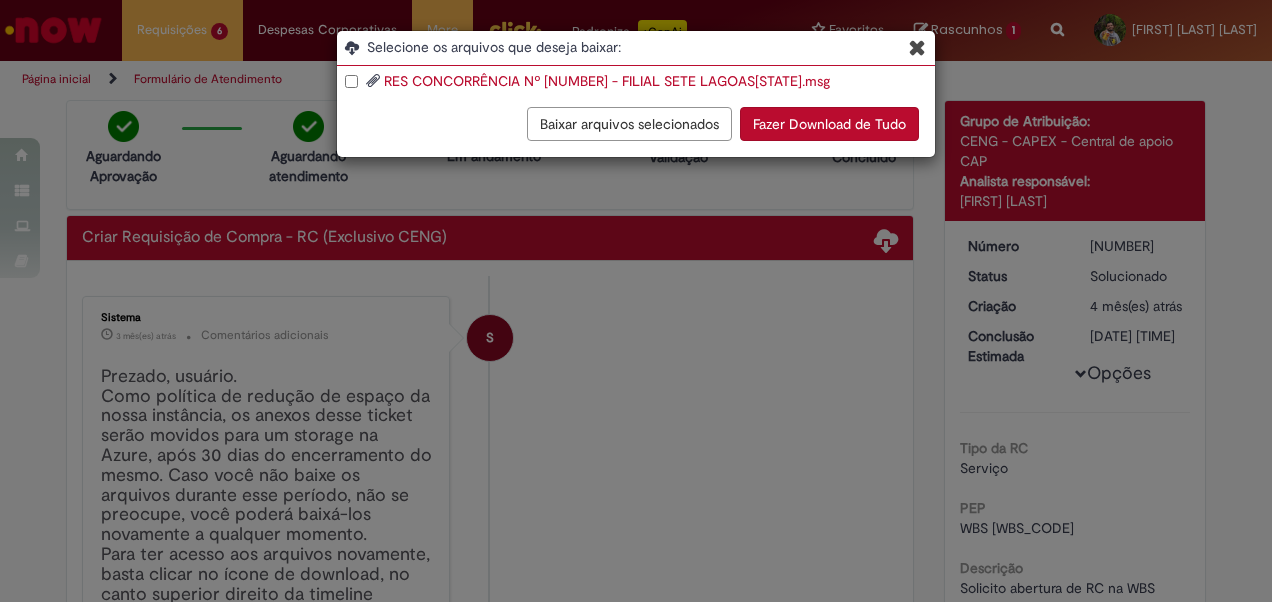 click on "Selecione os arquivos que deseja baixar:
RES CONCORRÊNCIA Nº R12603649 - FILIAL SETE LAGOASMG.msg
Baixar arquivos selecionados   Fazer Download de Tudo" at bounding box center [636, 89] 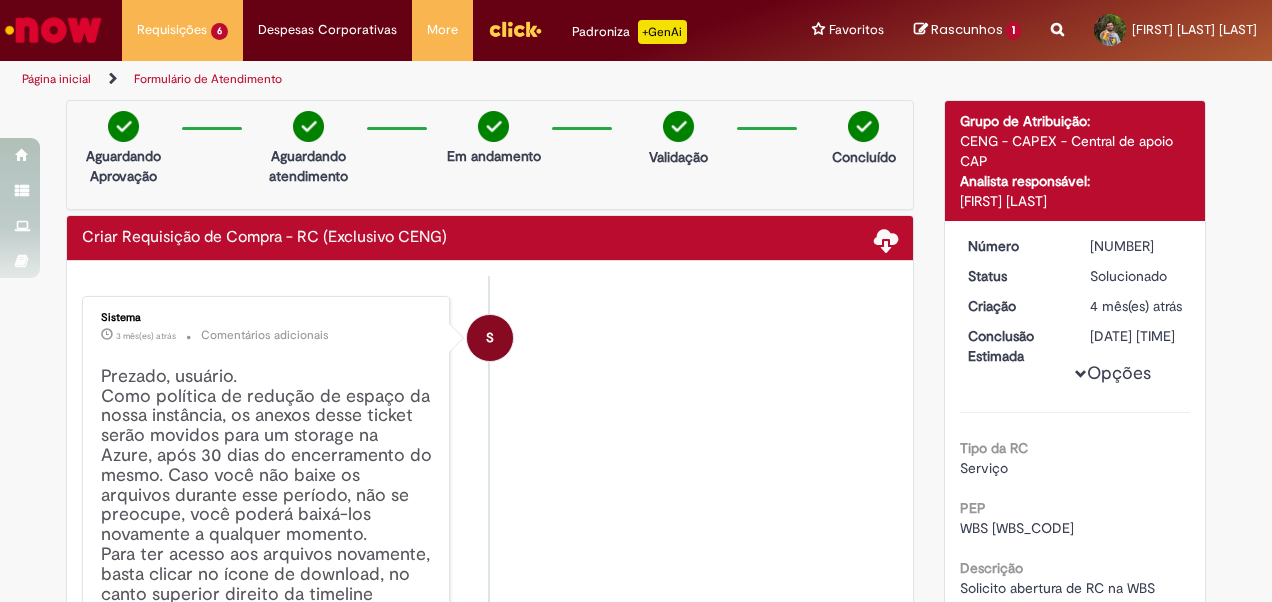 click at bounding box center (53, 30) 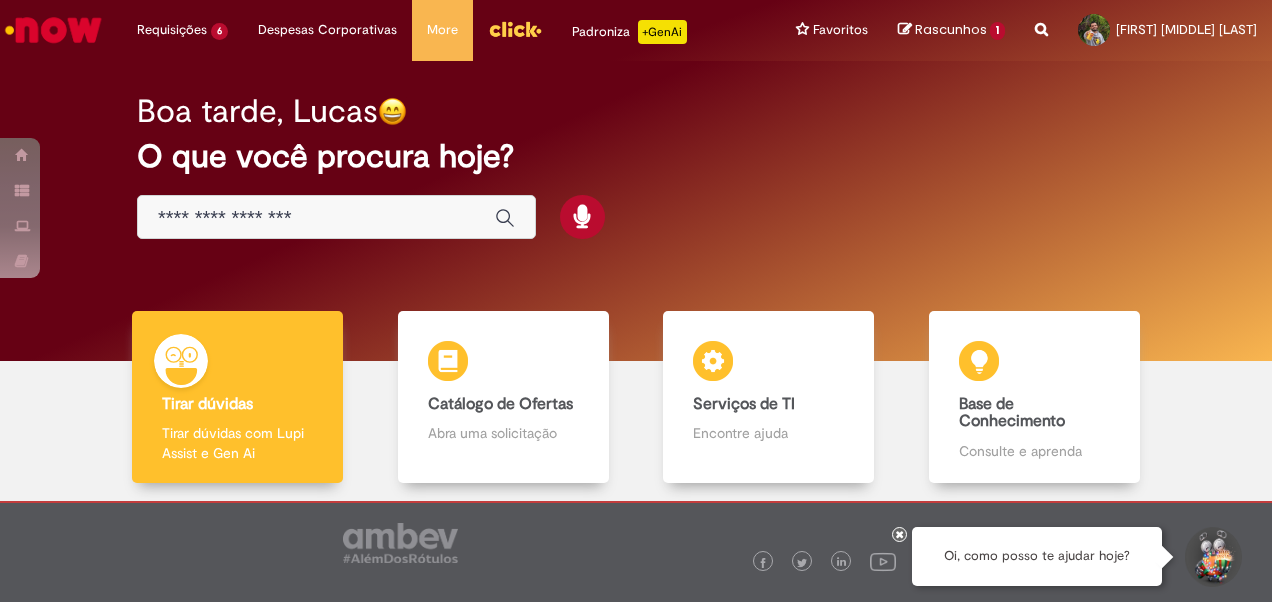 scroll, scrollTop: 0, scrollLeft: 0, axis: both 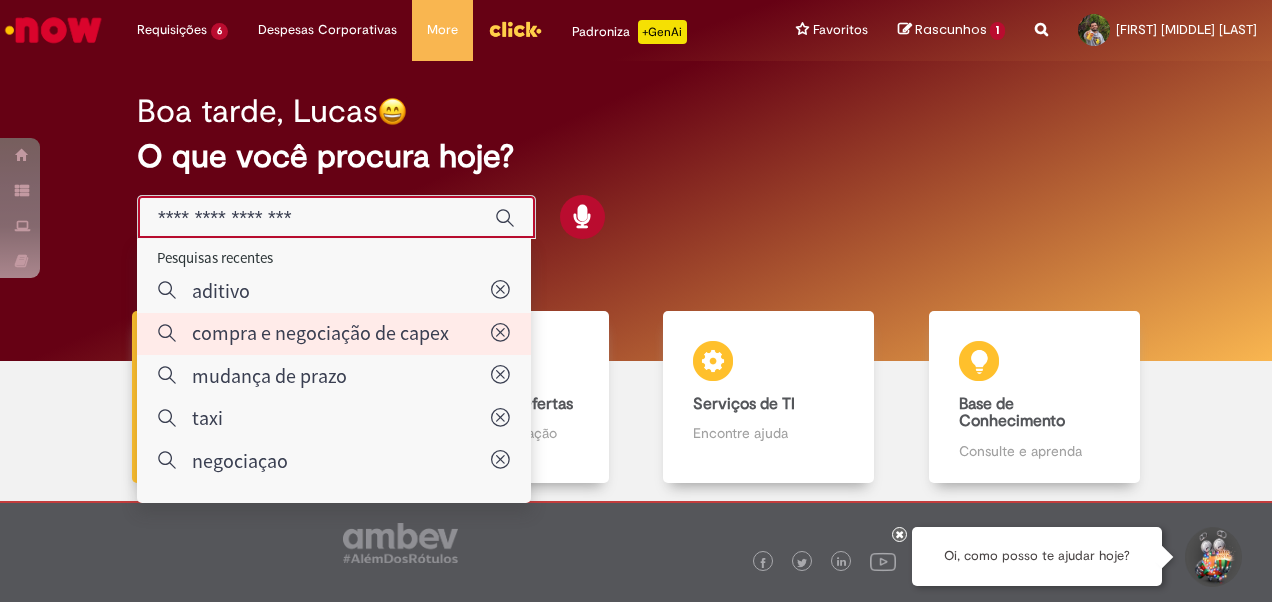 type on "**********" 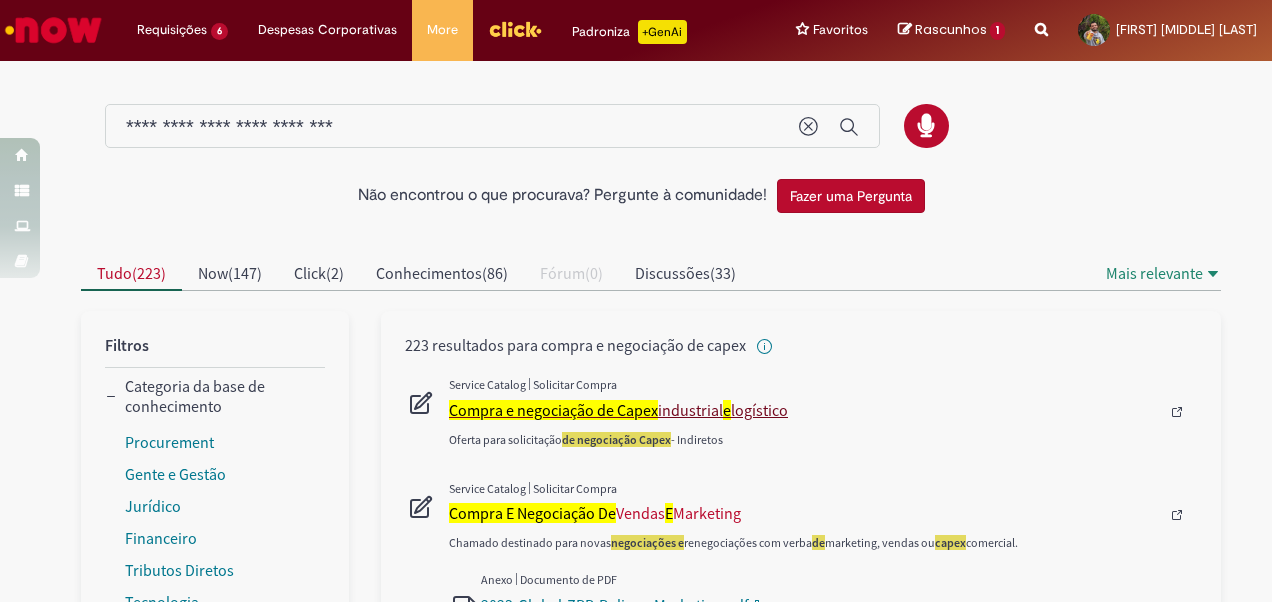 click on "Compra e negociação de Capex" at bounding box center (553, 410) 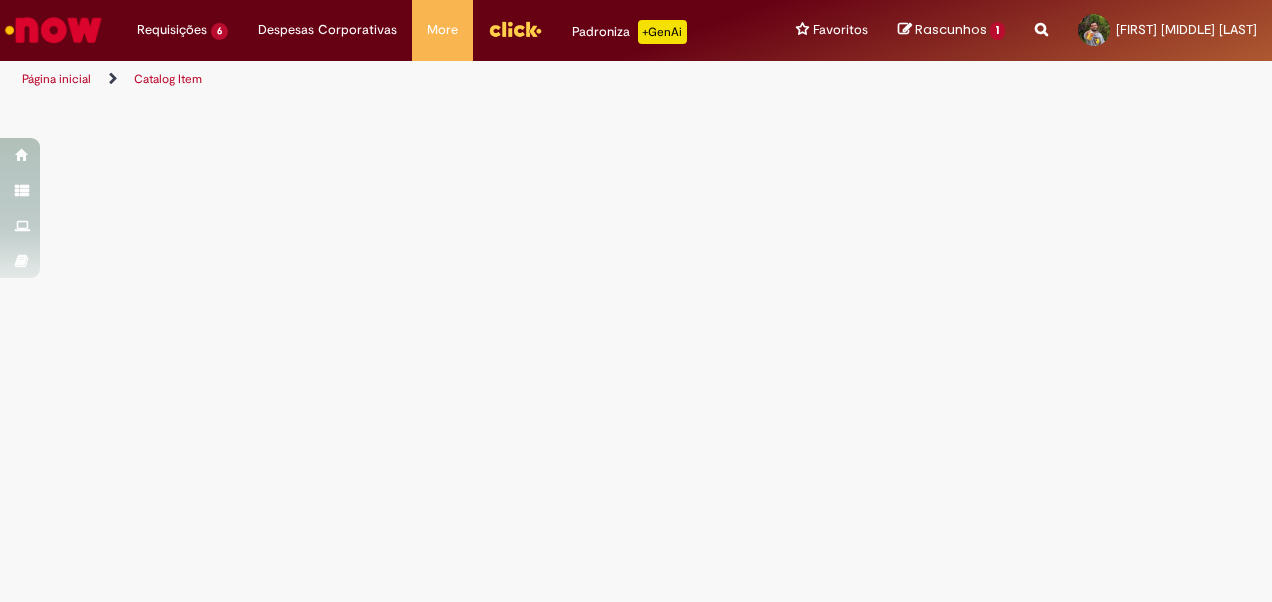 select on "***" 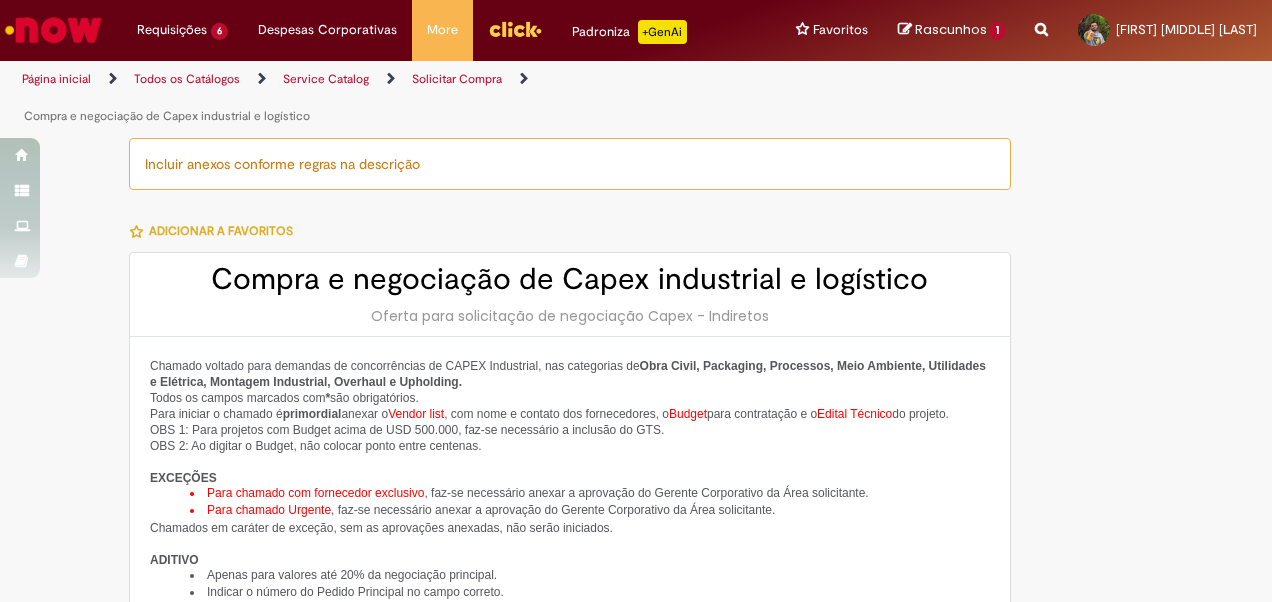 type on "********" 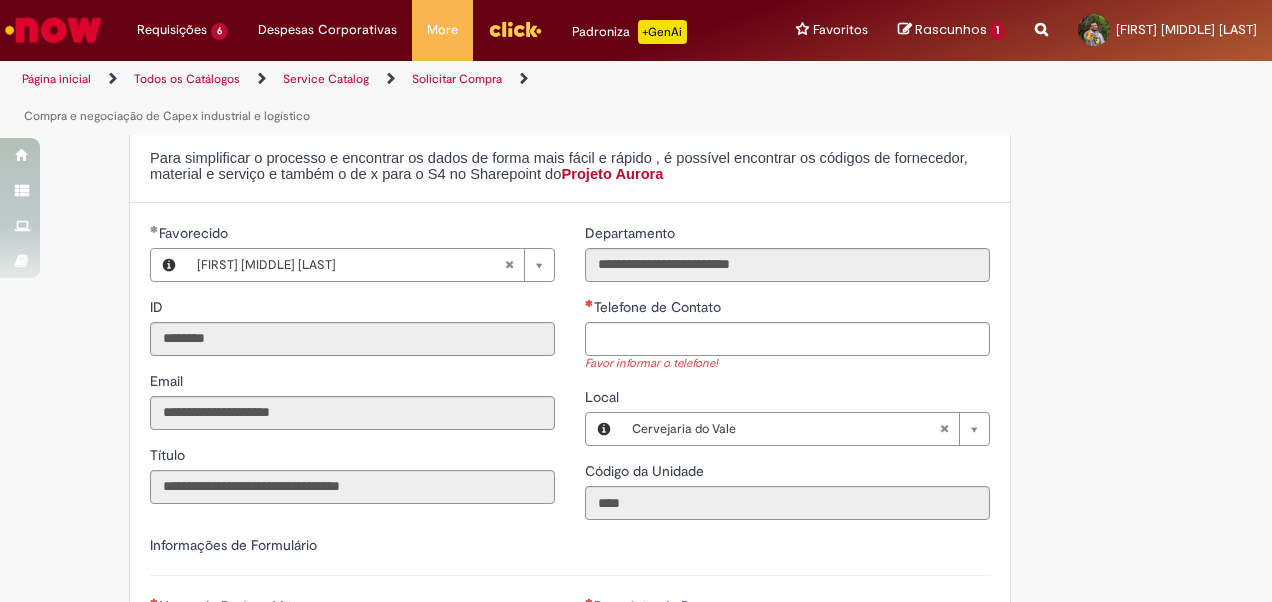 scroll, scrollTop: 600, scrollLeft: 0, axis: vertical 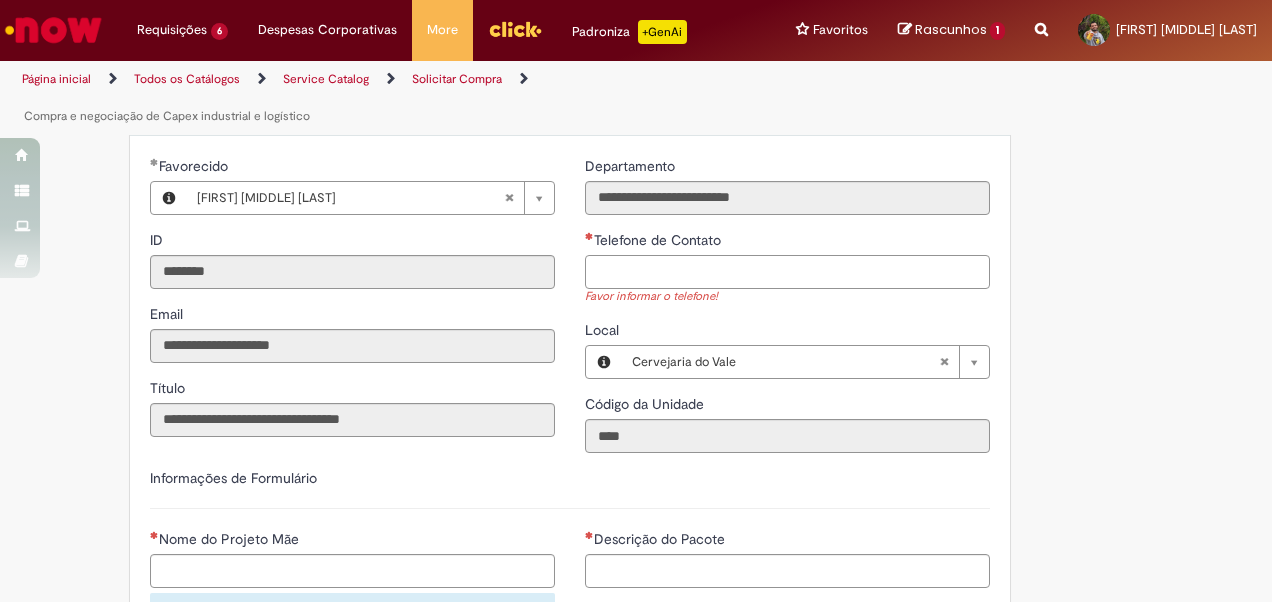 click on "Telefone de Contato" at bounding box center (787, 272) 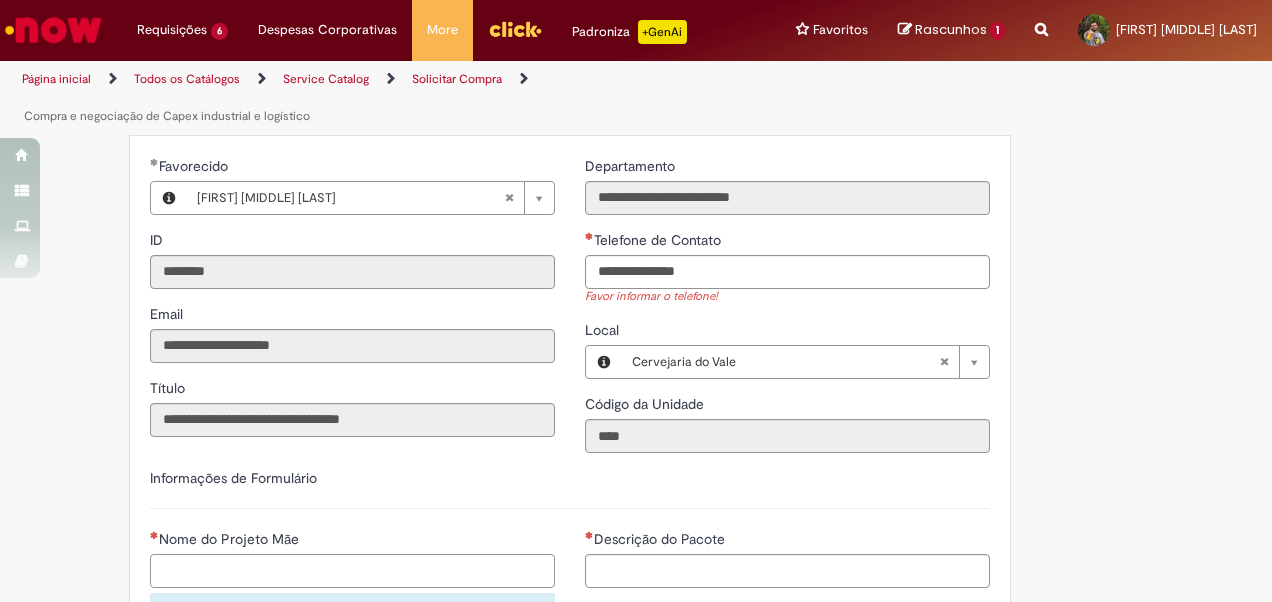type on "**********" 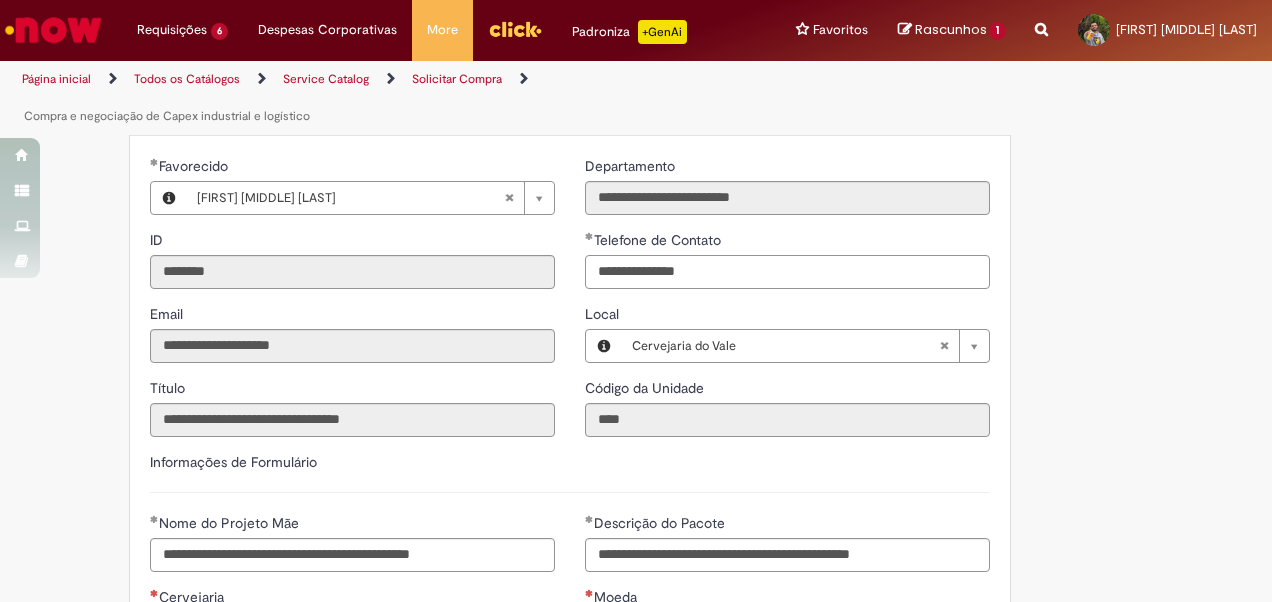 scroll, scrollTop: 800, scrollLeft: 0, axis: vertical 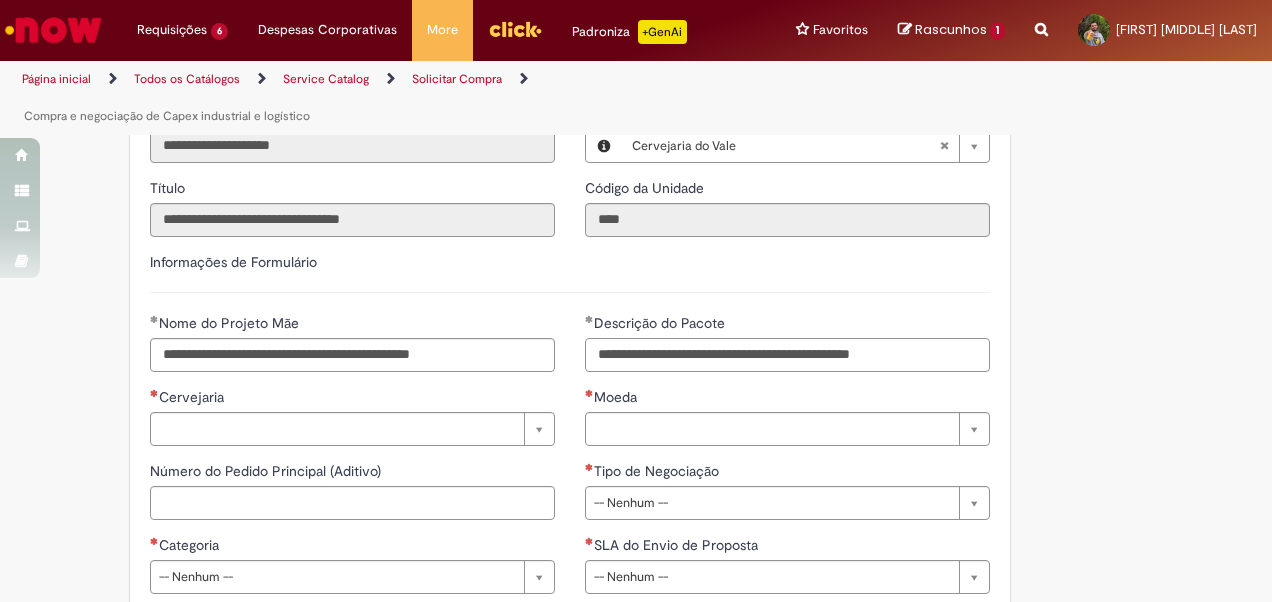 click on "**********" at bounding box center (787, 355) 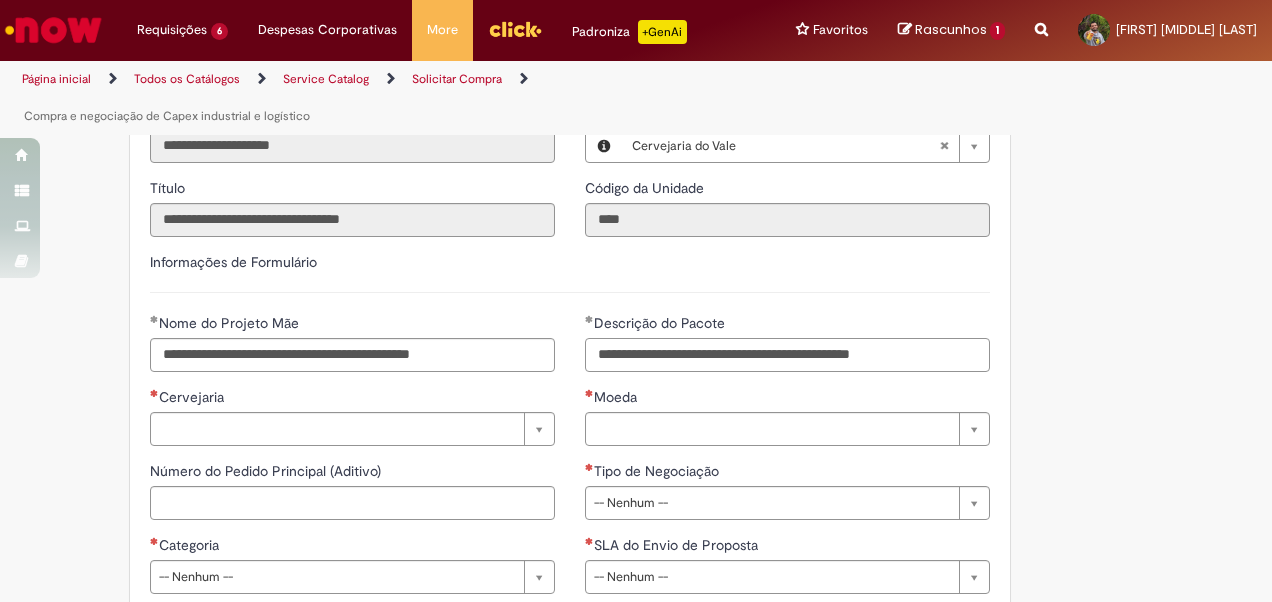 paste 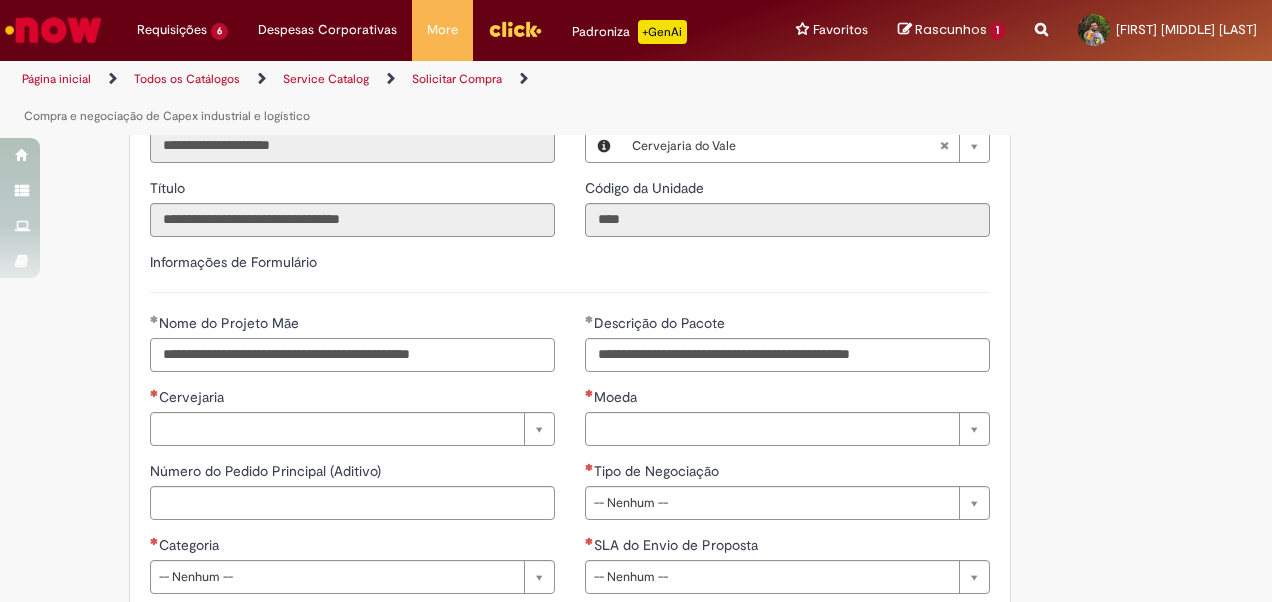 click on "**********" at bounding box center [352, 355] 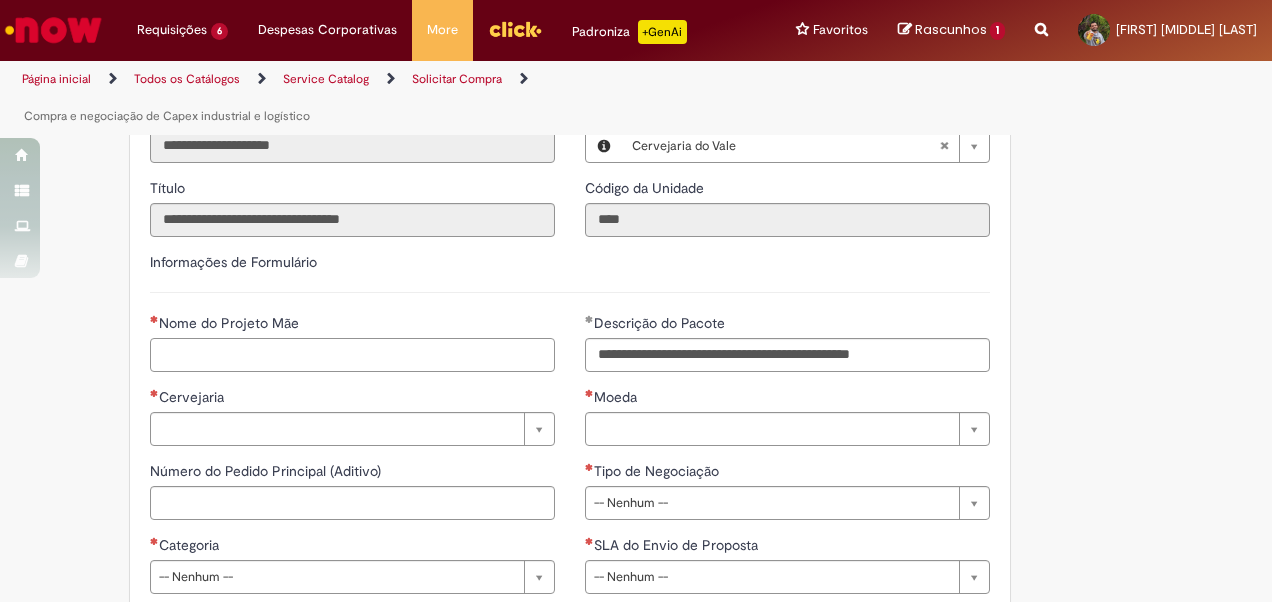 type 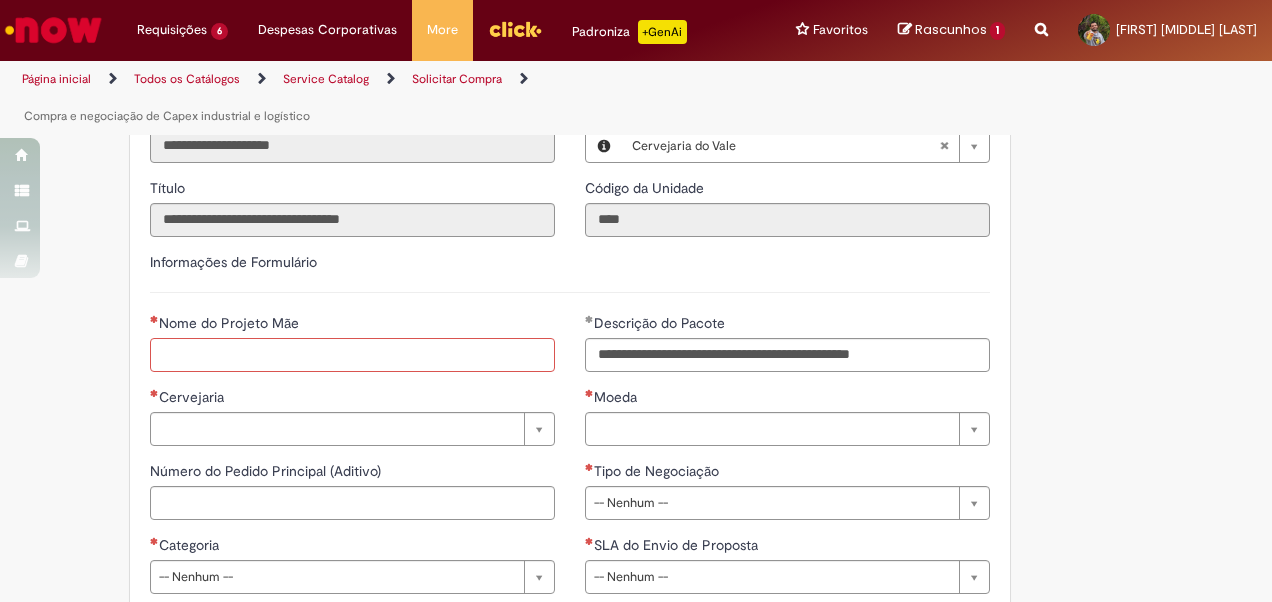 click on "Nome do Projeto Mãe" at bounding box center [352, 355] 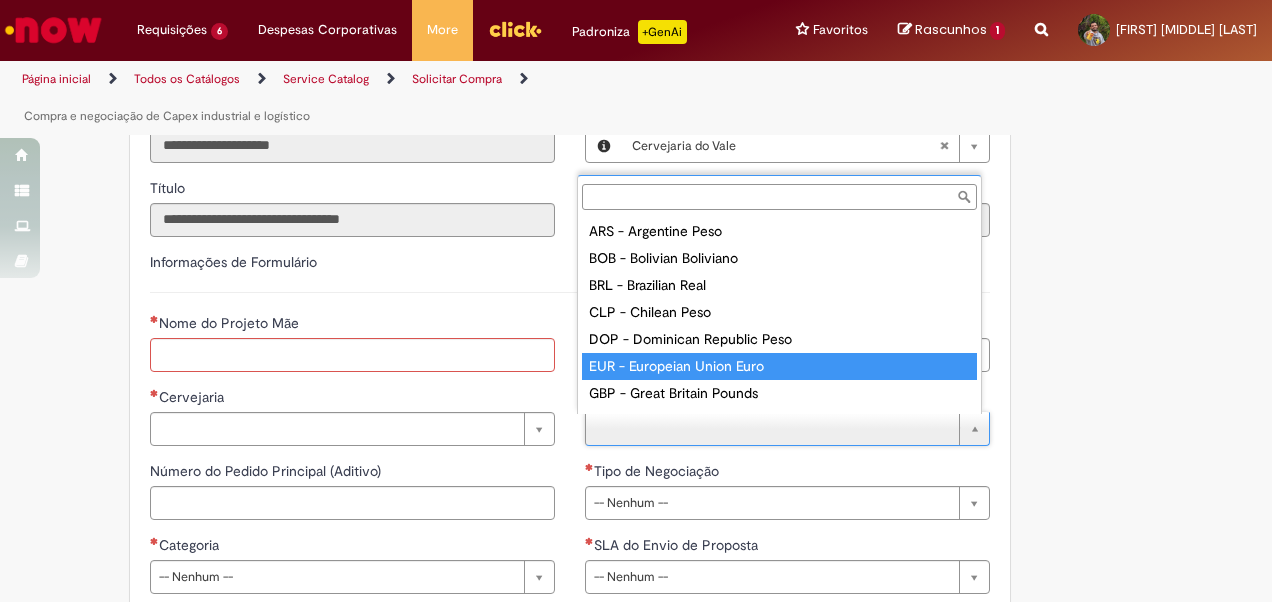 scroll, scrollTop: 16, scrollLeft: 0, axis: vertical 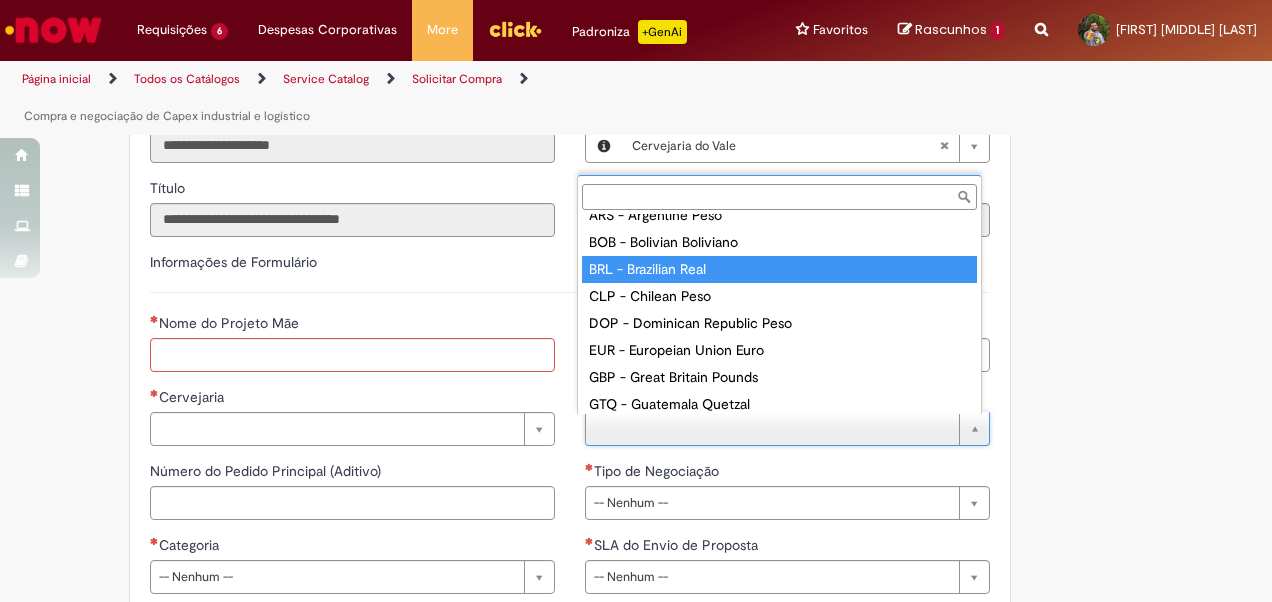 type on "**********" 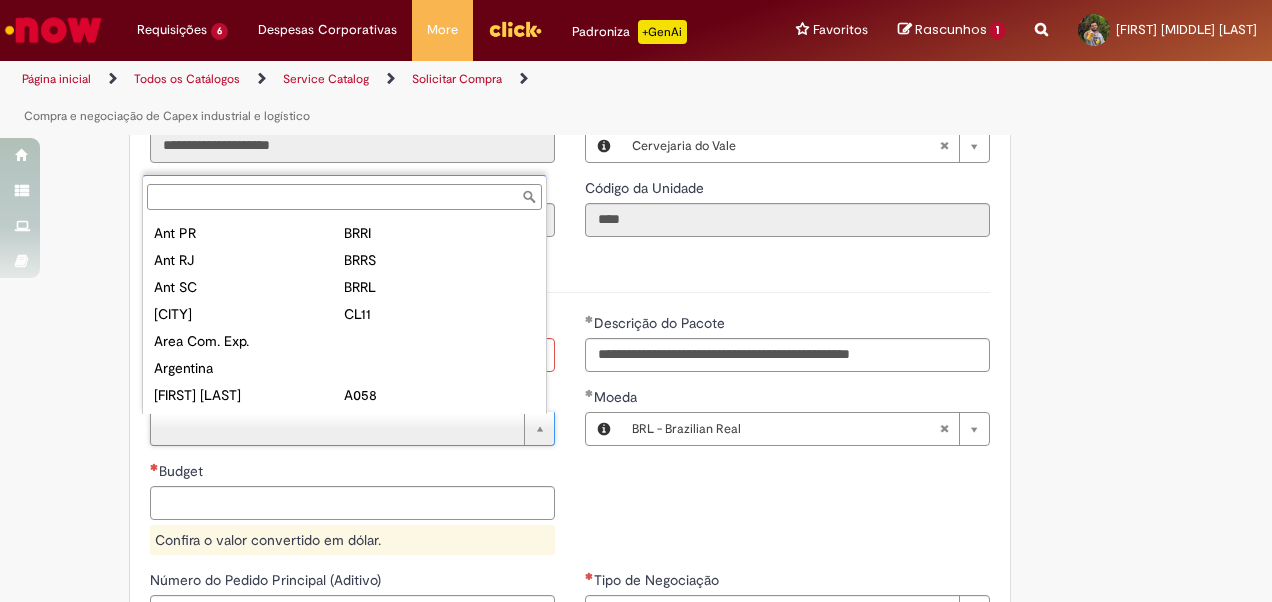 scroll, scrollTop: 600, scrollLeft: 0, axis: vertical 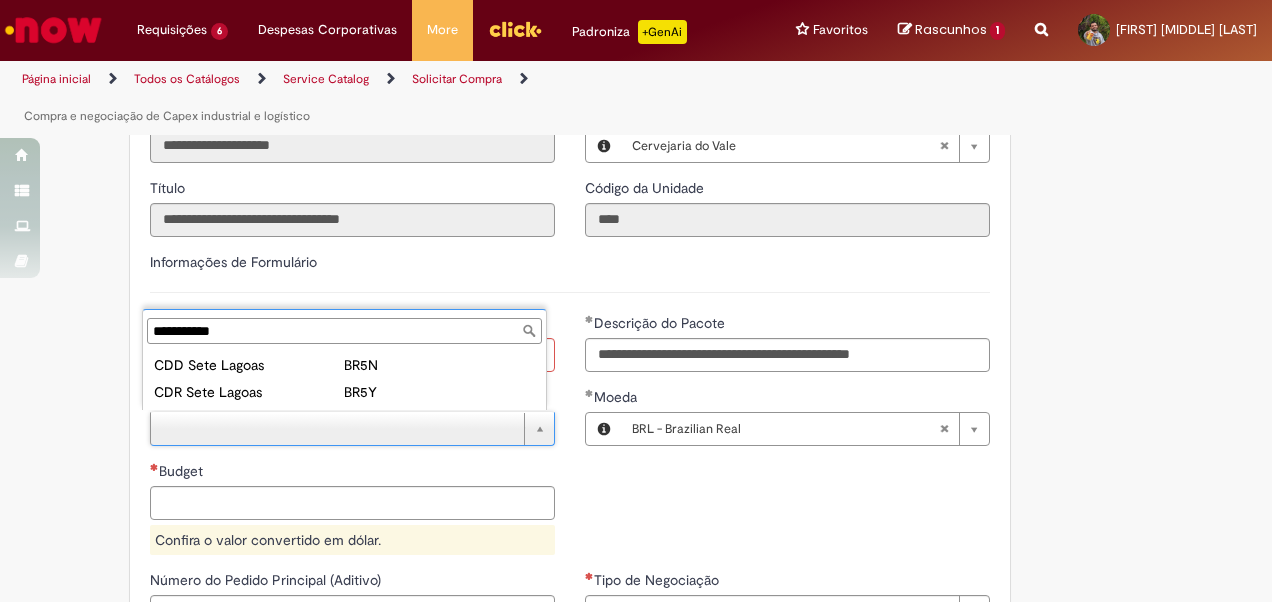 click on "**********" at bounding box center [344, 331] 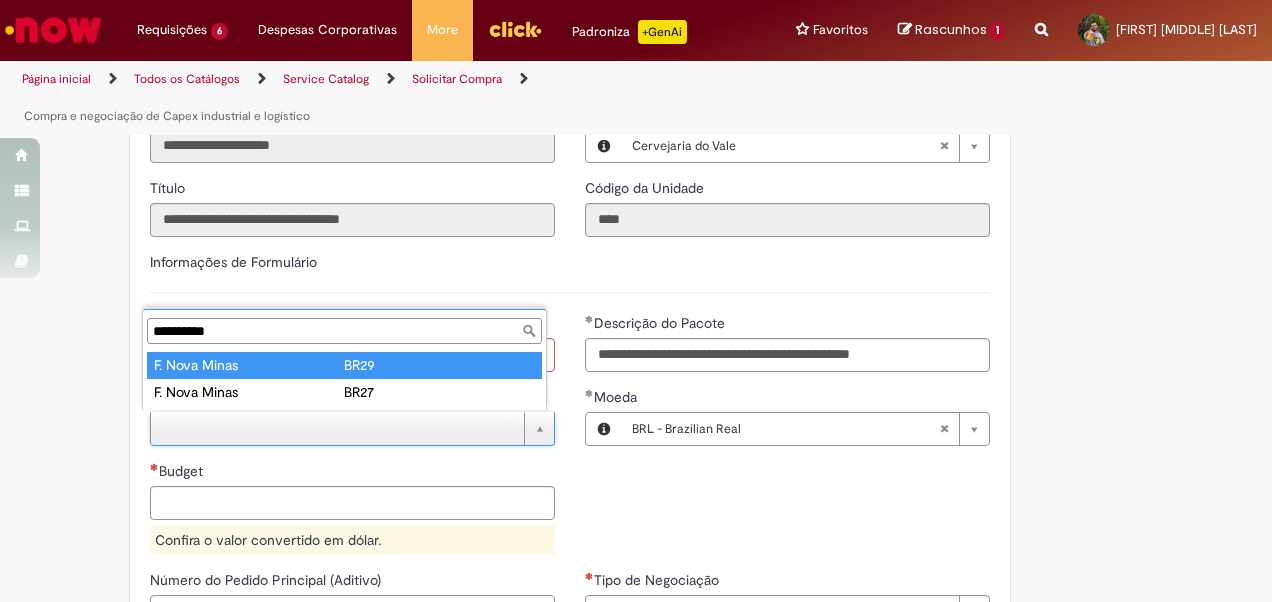 type on "**********" 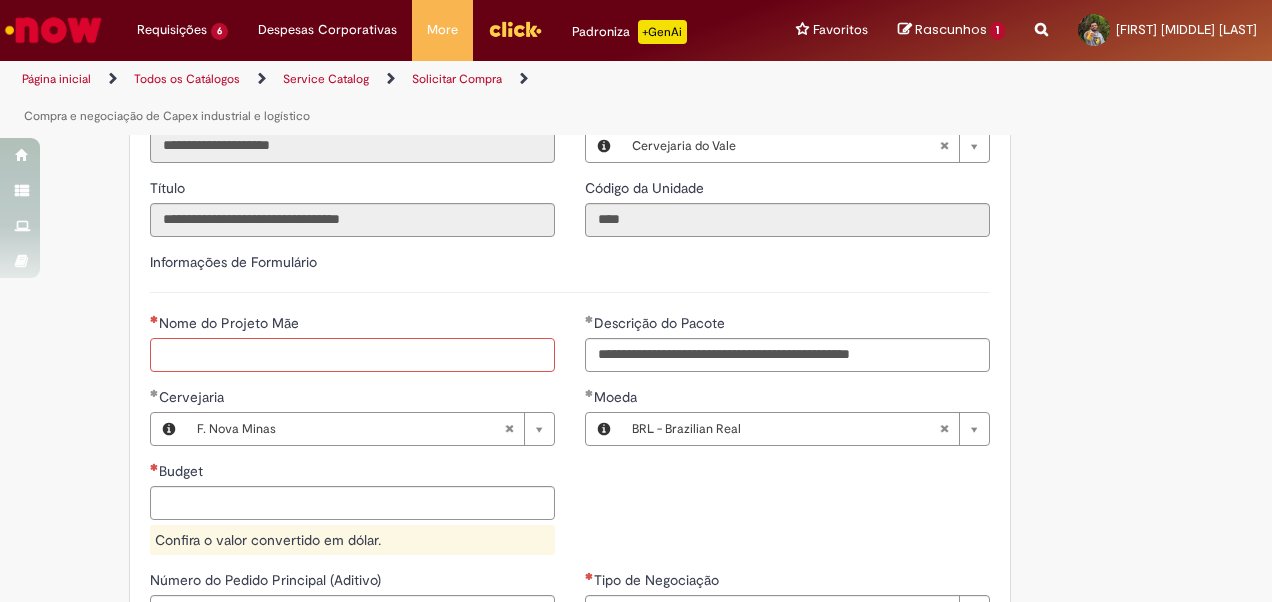 click on "Nome do Projeto Mãe" at bounding box center (352, 355) 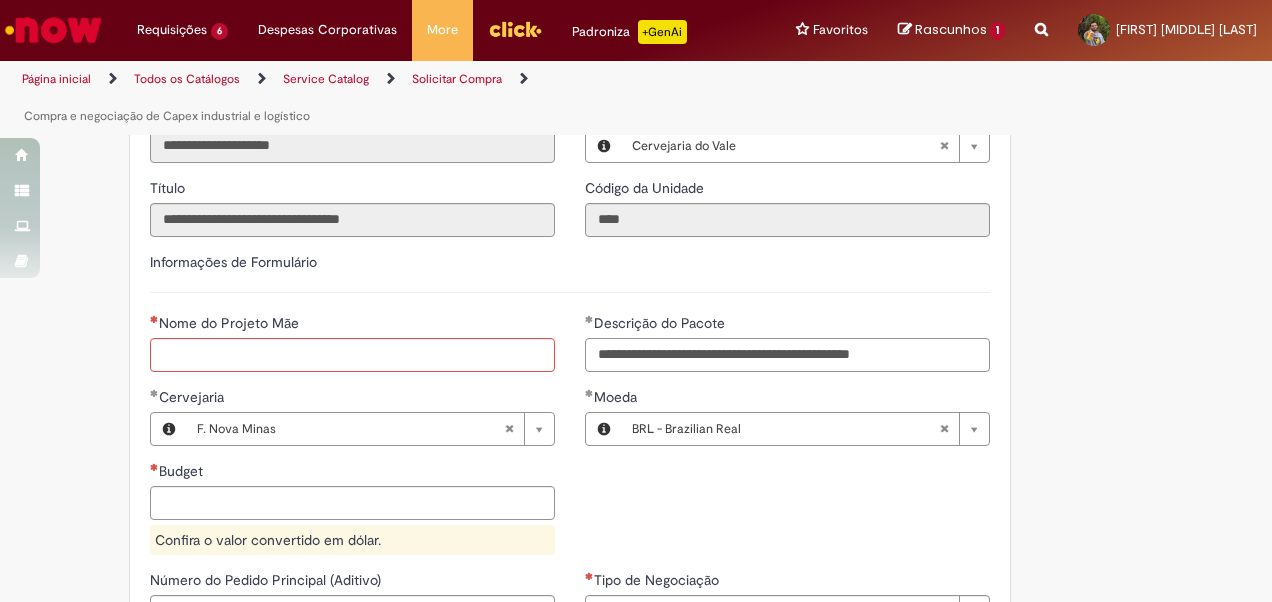 click on "**********" at bounding box center (787, 355) 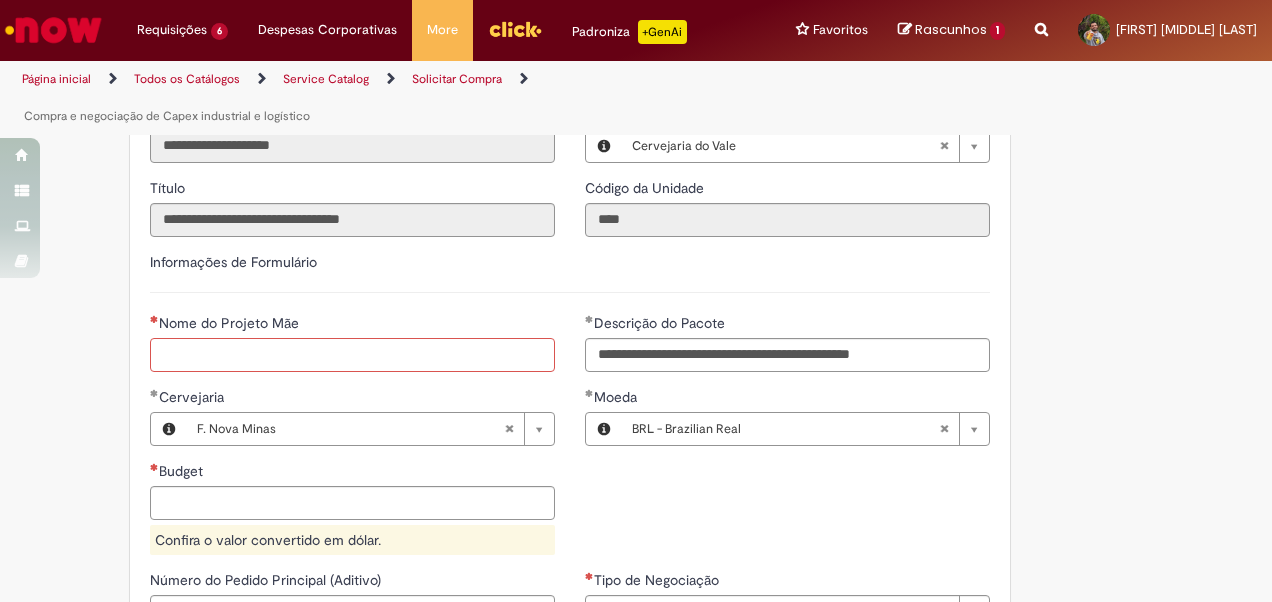 click on "Nome do Projeto Mãe" at bounding box center [352, 355] 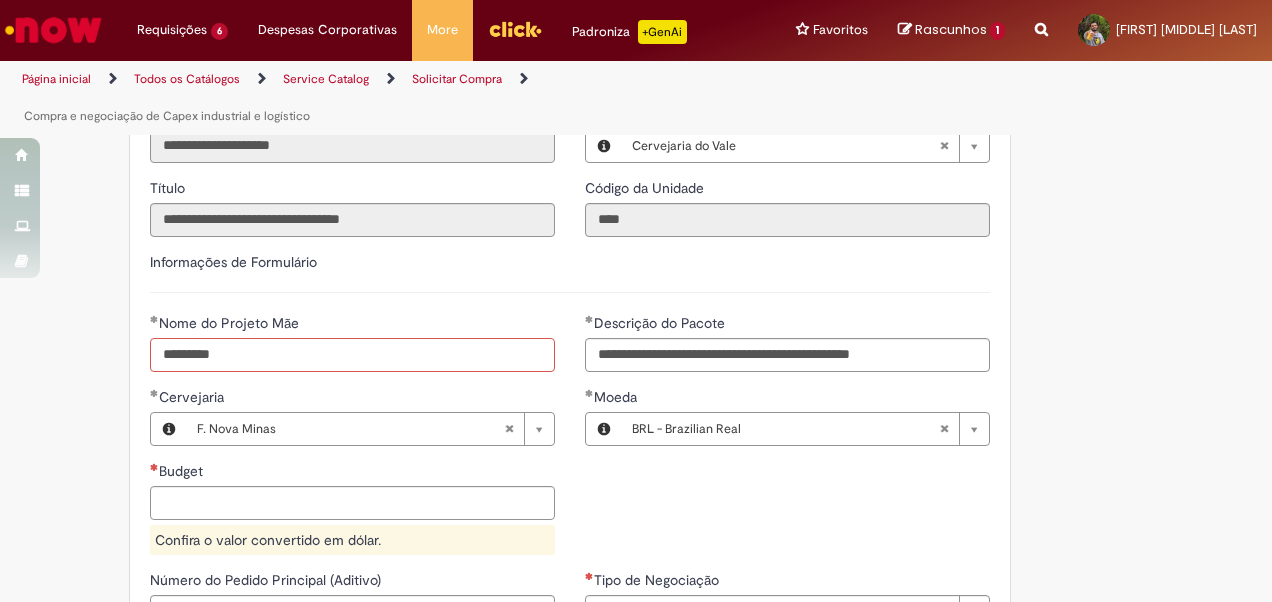 type on "*********" 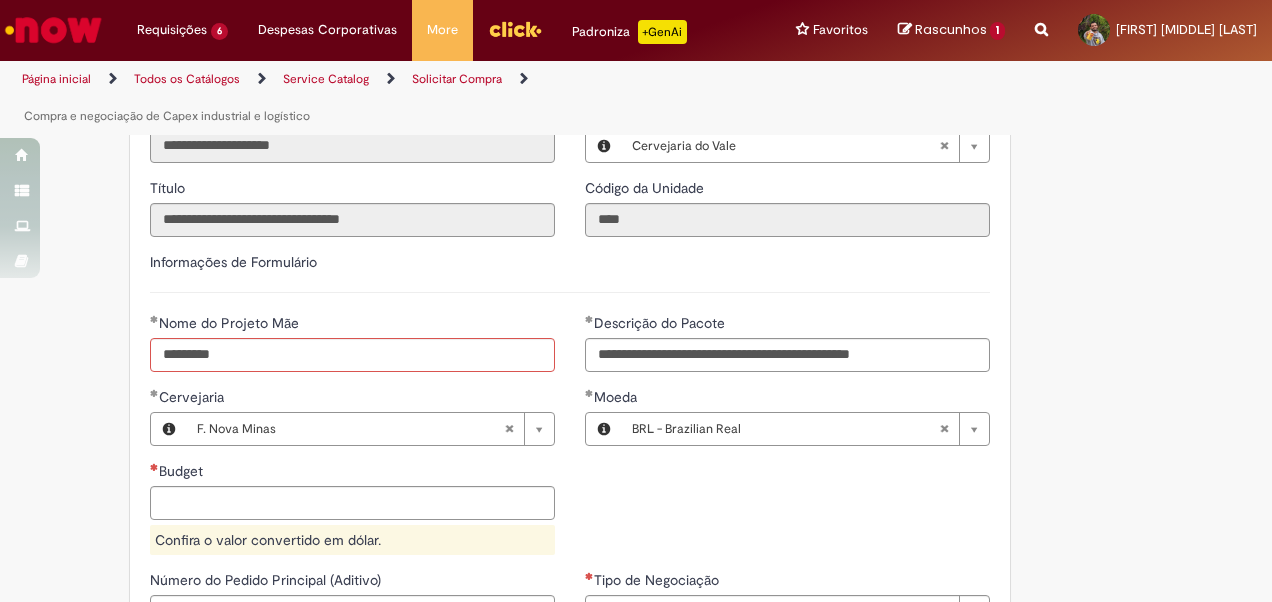 click on "Incluir anexos conforme regras na descrição
Adicionar a Favoritos
Compra e negociação de Capex industrial e logístico
Oferta para solicitação de negociação Capex - Indiretos
Chamado voltado para demandas de concorrências de CAPEX Industrial, nas categorias de  Obra Civil, Packaging, Processos, Meio Ambiente, Utilidades e Elétrica, Montagem Industrial, Overhaul e Upholding.
Todos os campos marcados com  *  são obrigatórios.
Para iniciar o chamado é  primordial  anexar o  Vendor list , com nome e contato dos fornecedores, o  Budget  para contratação e o  Edital Técnico  do projeto. OBS 1: Para projetos com Budget acima de USD 500.000, faz-se necessário a inclusão do GTS. OBS 2: Ao digitar o Budget, não colocar ponto entre centenas.
EXCEÇÕES
Para chamado com fornecedor exclusivo
Para chamado Urgente
ADITIVO" at bounding box center [538, 291] 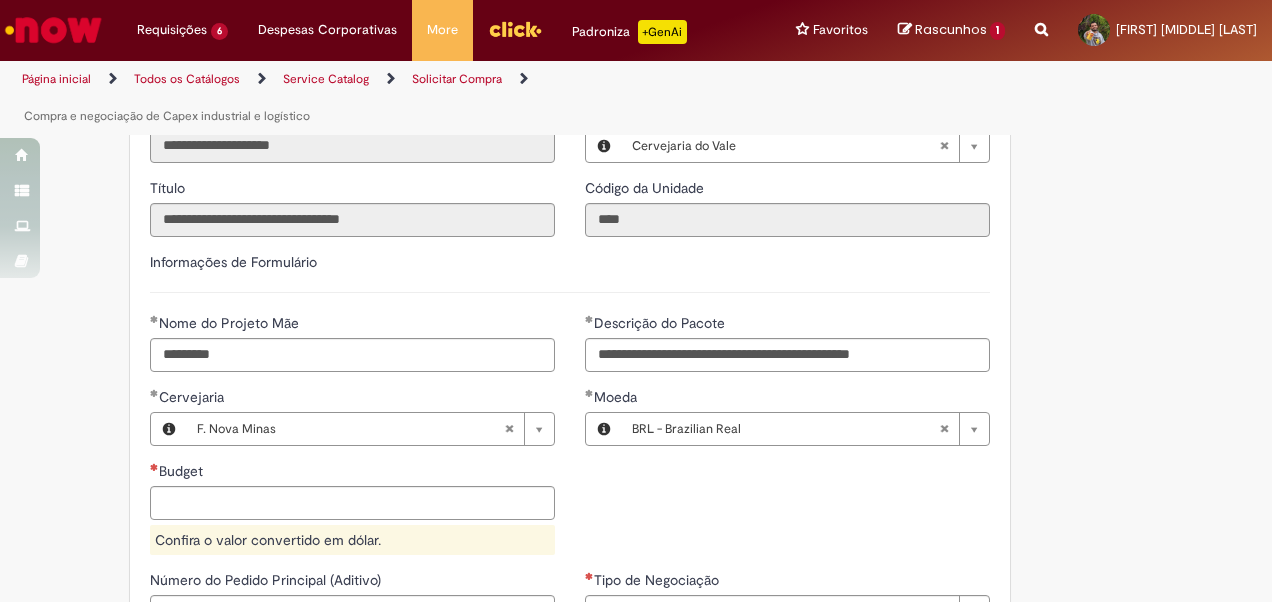 scroll, scrollTop: 1100, scrollLeft: 0, axis: vertical 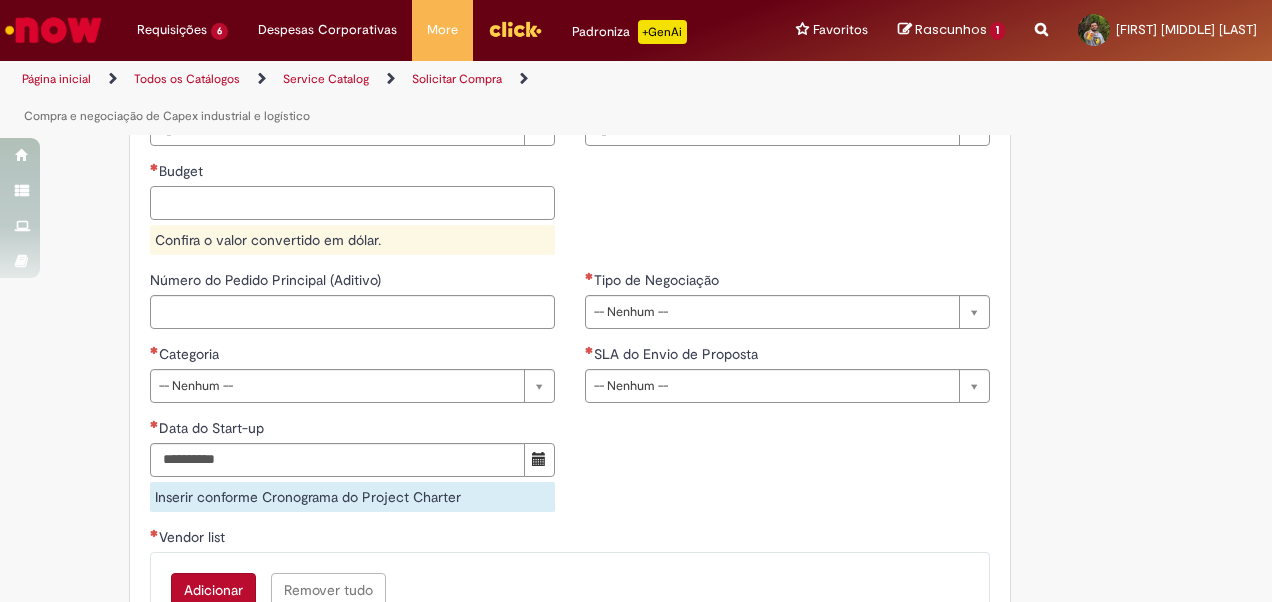 click on "Budget" at bounding box center [352, 203] 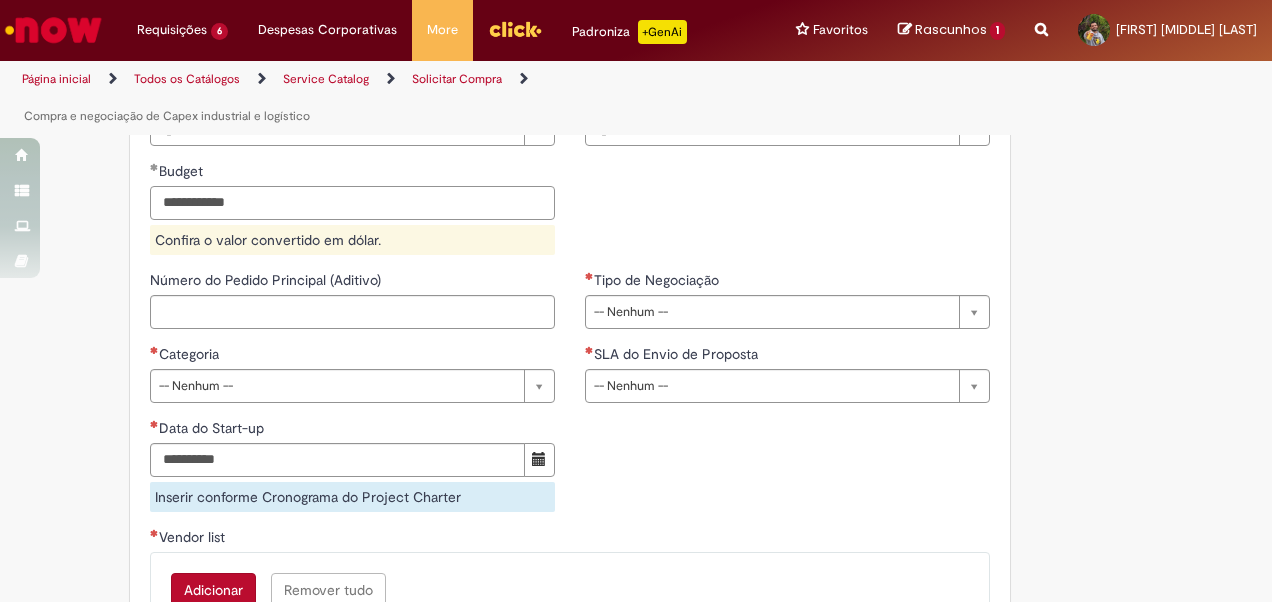 click on "**********" at bounding box center [352, 203] 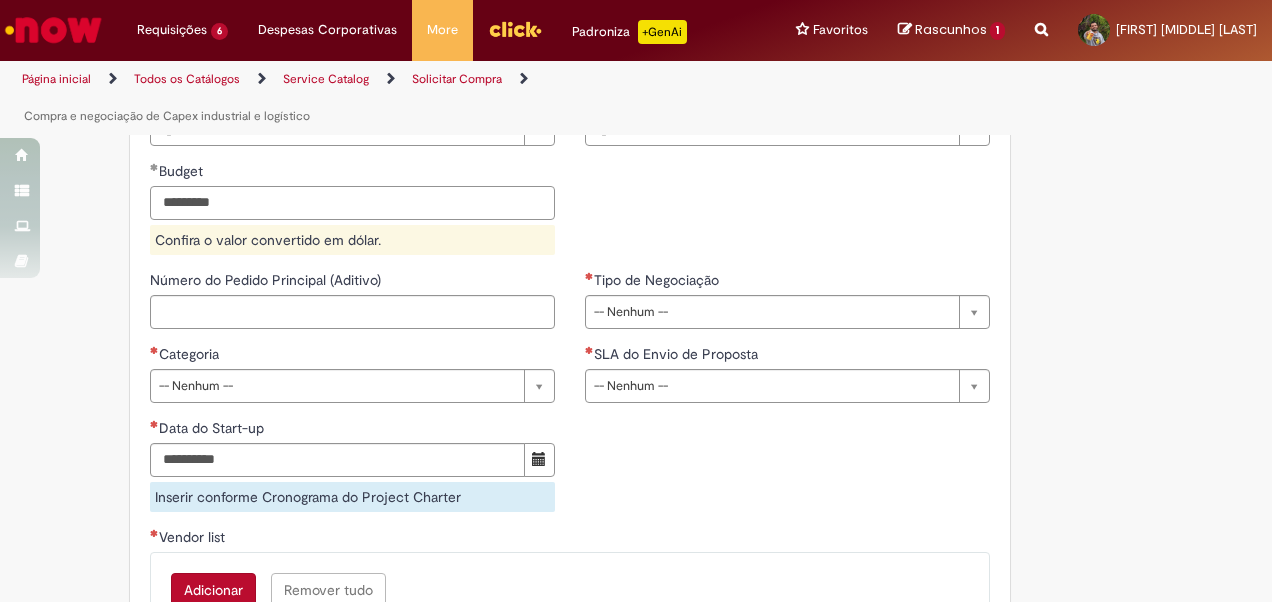 click on "*********" at bounding box center (352, 203) 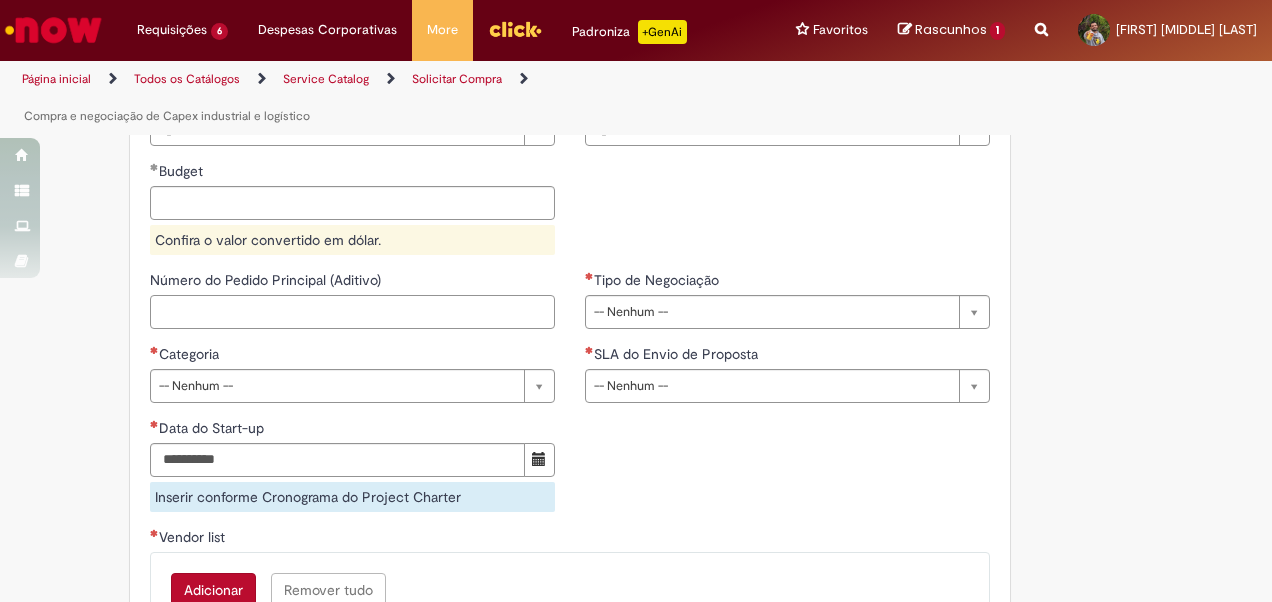 click on "Número do Pedido Principal (Aditivo)" at bounding box center [352, 299] 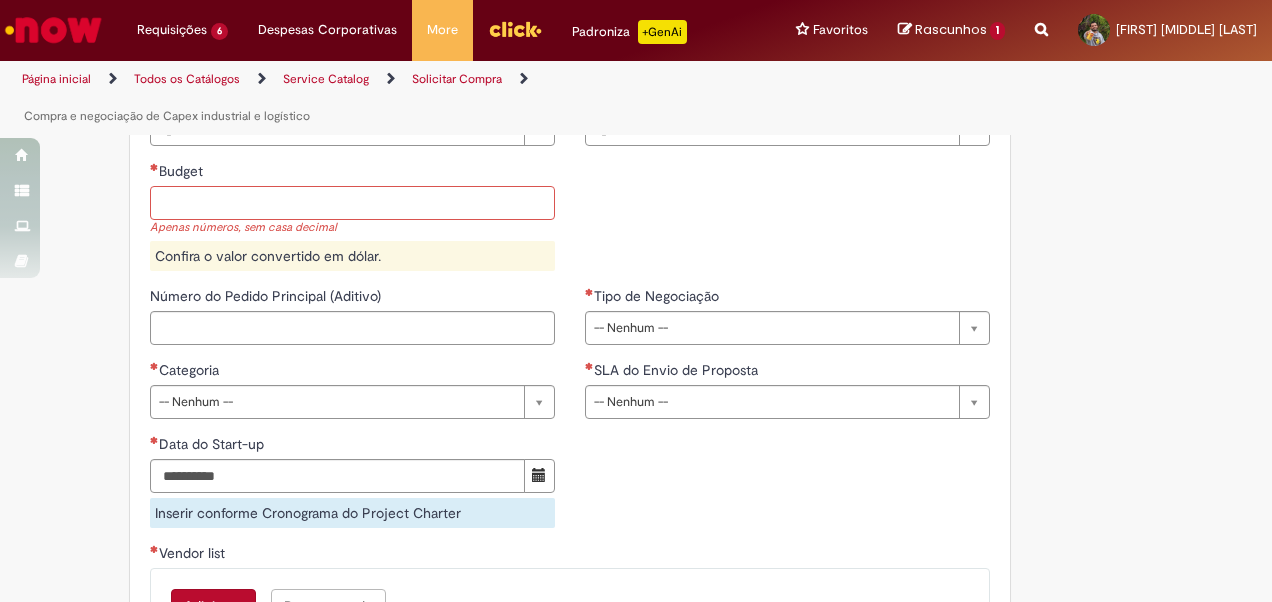 click on "Budget" at bounding box center [352, 203] 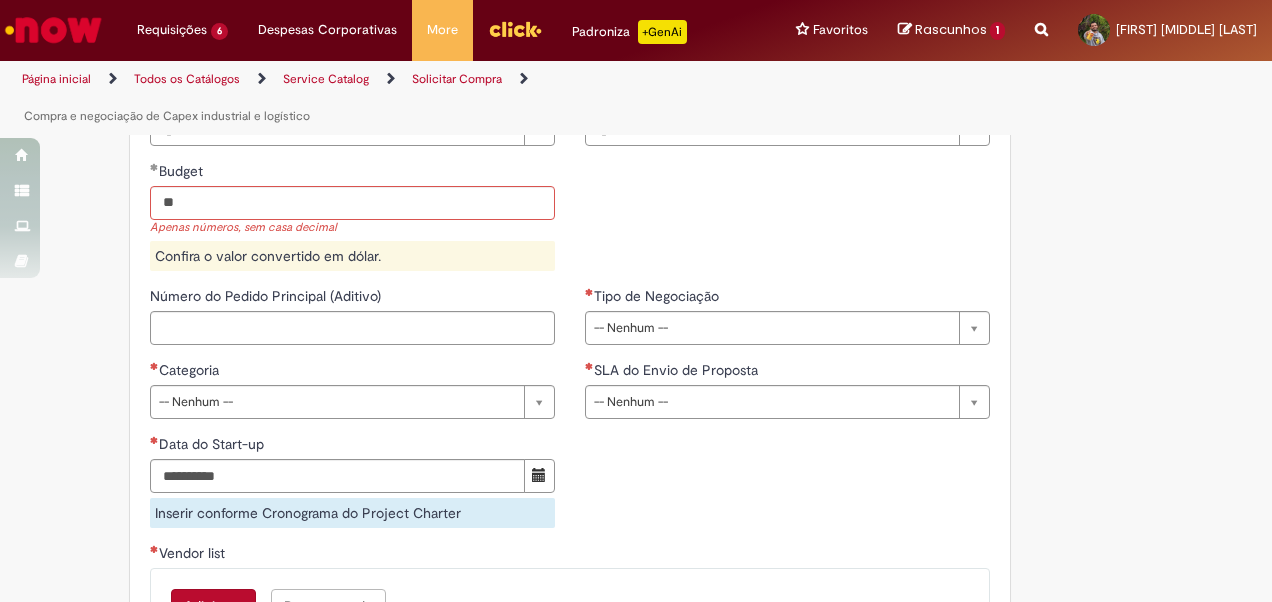 type on "********" 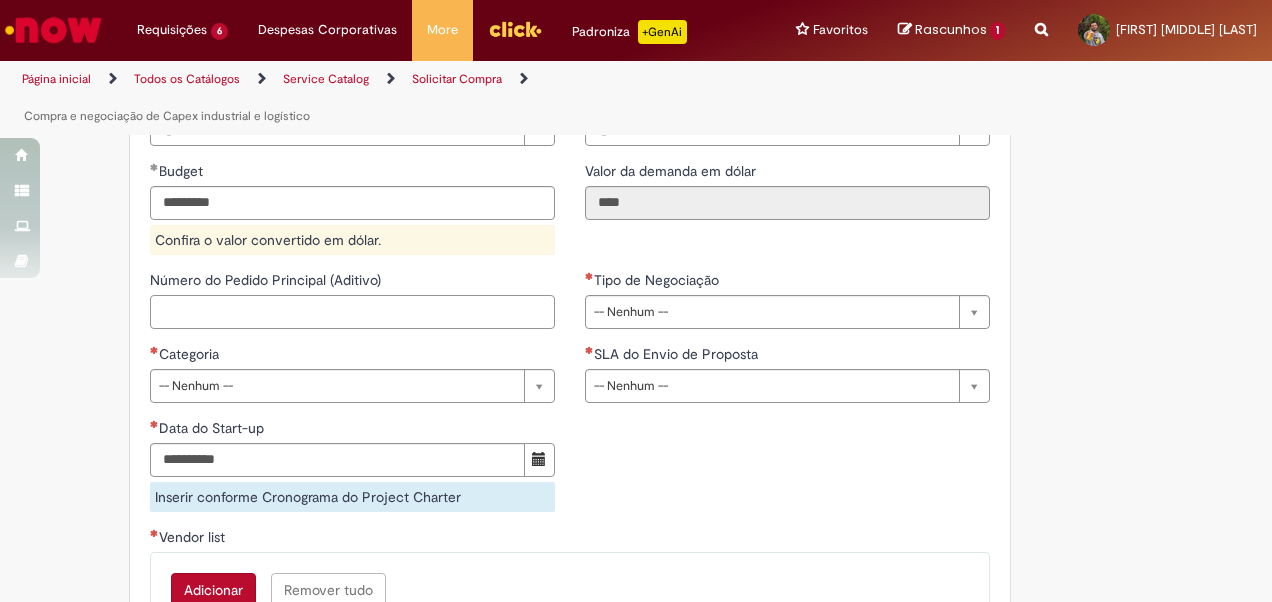 click on "Número do Pedido Principal (Aditivo)" at bounding box center [352, 312] 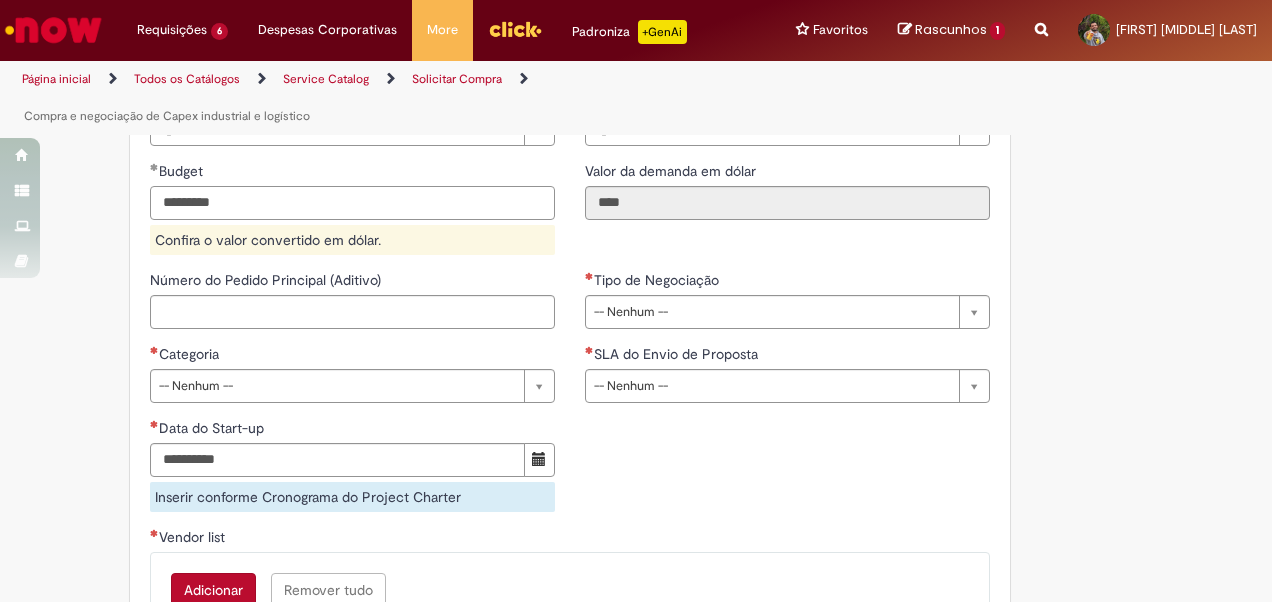 click on "*********" at bounding box center (352, 203) 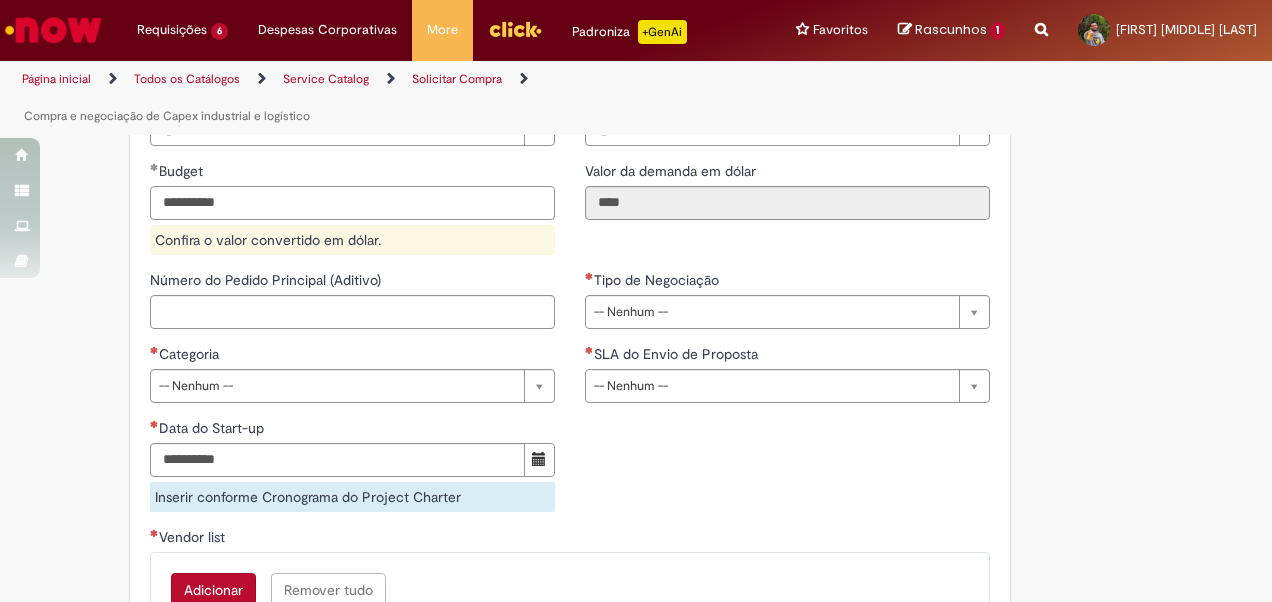 click on "**********" at bounding box center [352, 203] 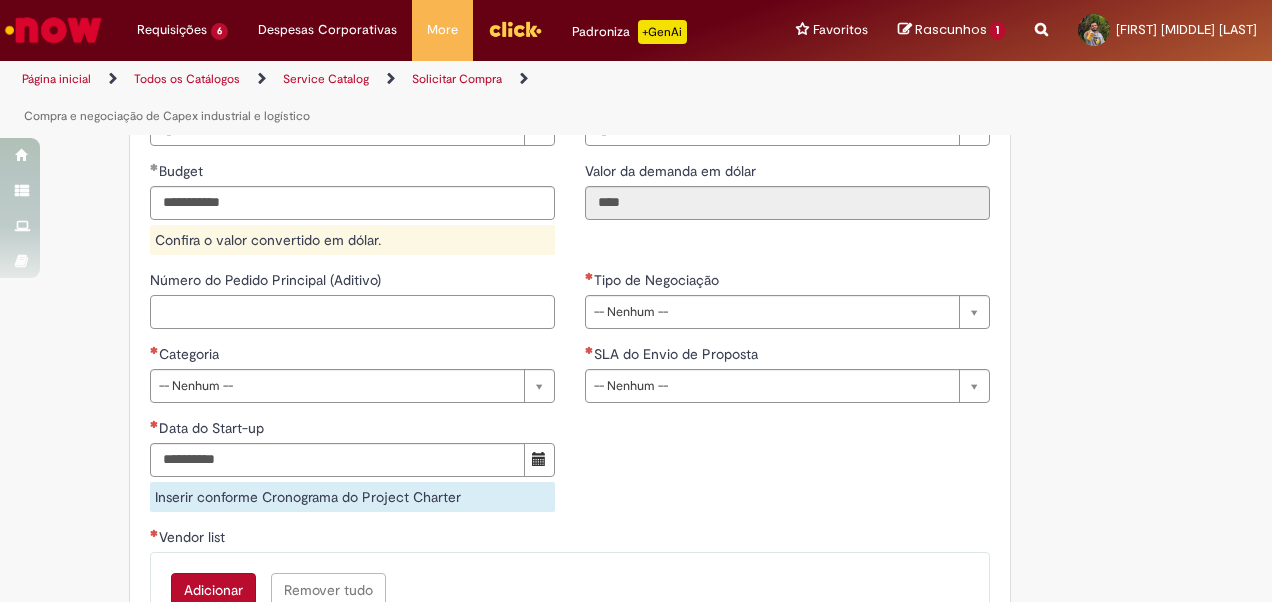 click on "Número do Pedido Principal (Aditivo)" at bounding box center [352, 312] 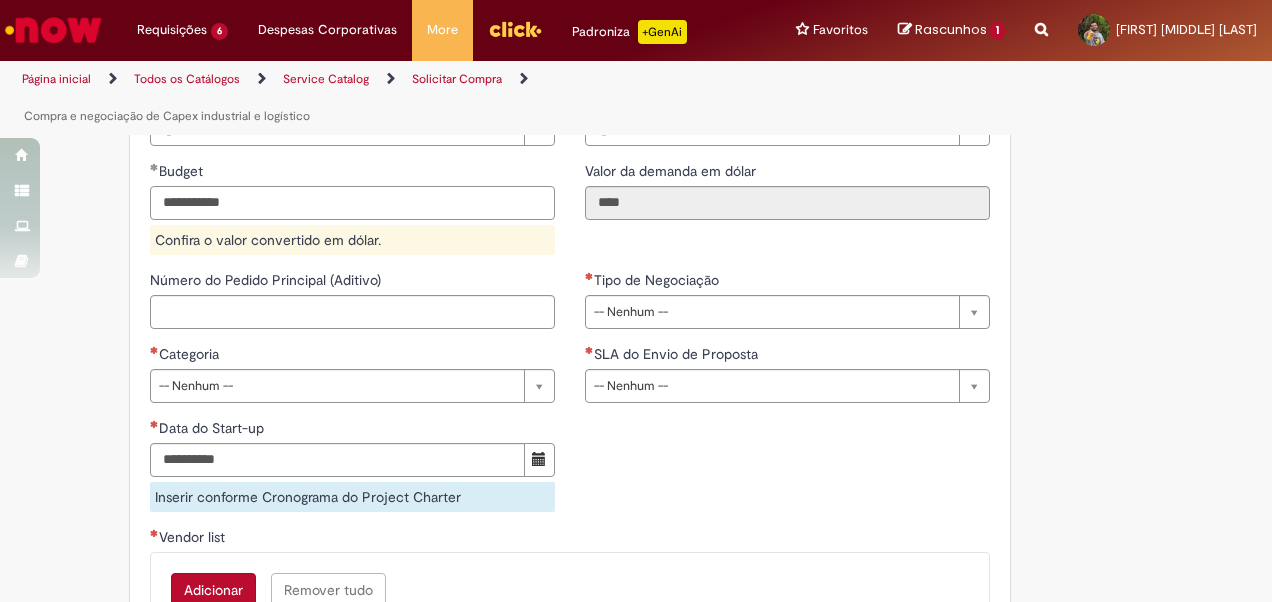 drag, startPoint x: 440, startPoint y: 202, endPoint x: 150, endPoint y: 192, distance: 290.17236 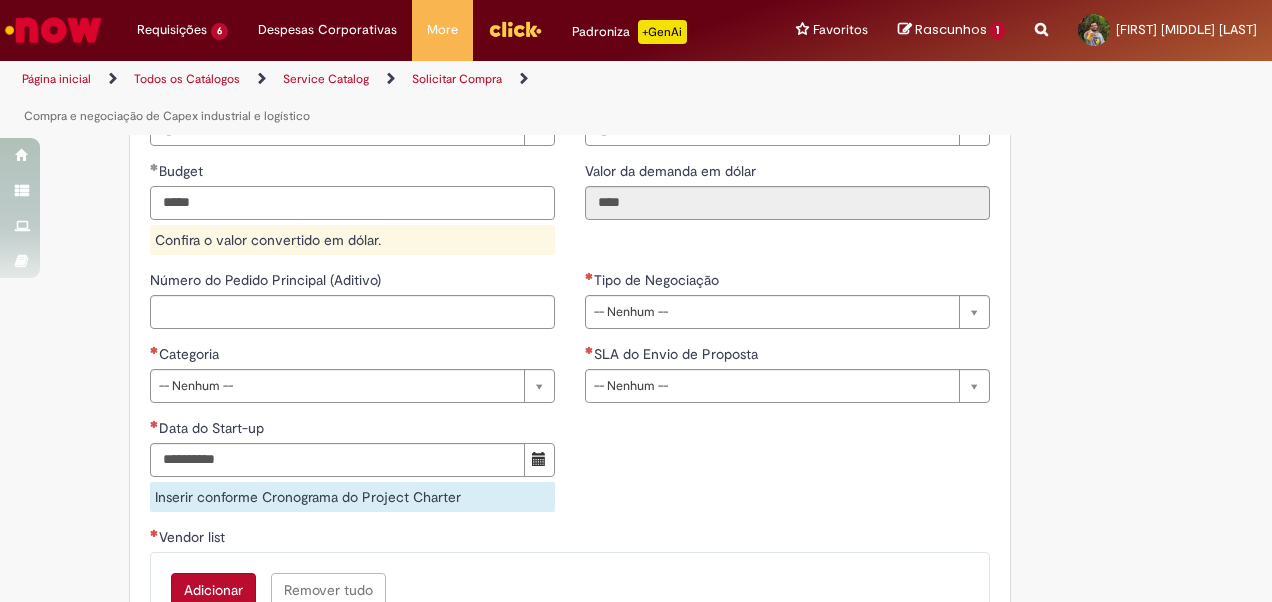 type on "*****" 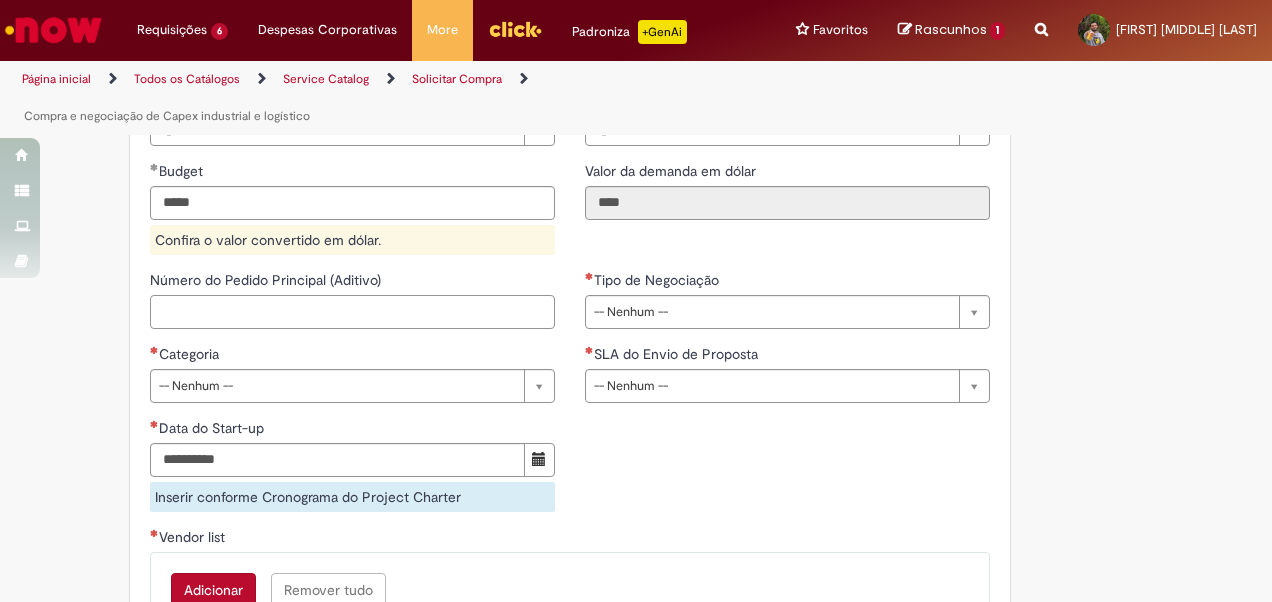 type on "*******" 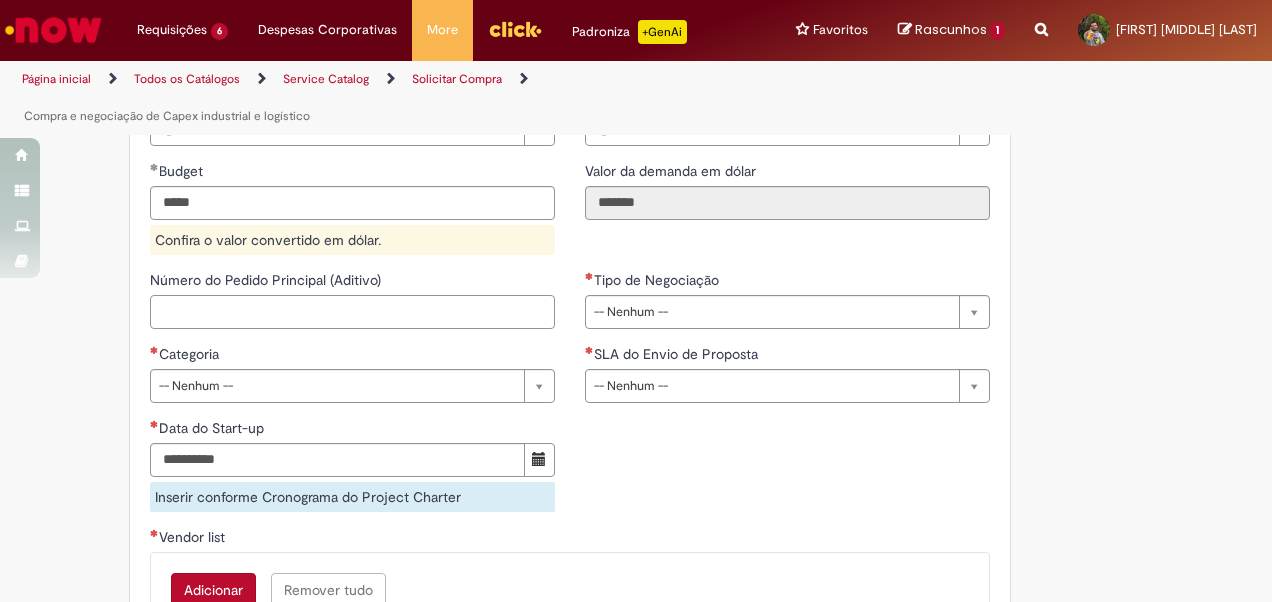 click on "Número do Pedido Principal (Aditivo)" at bounding box center (352, 312) 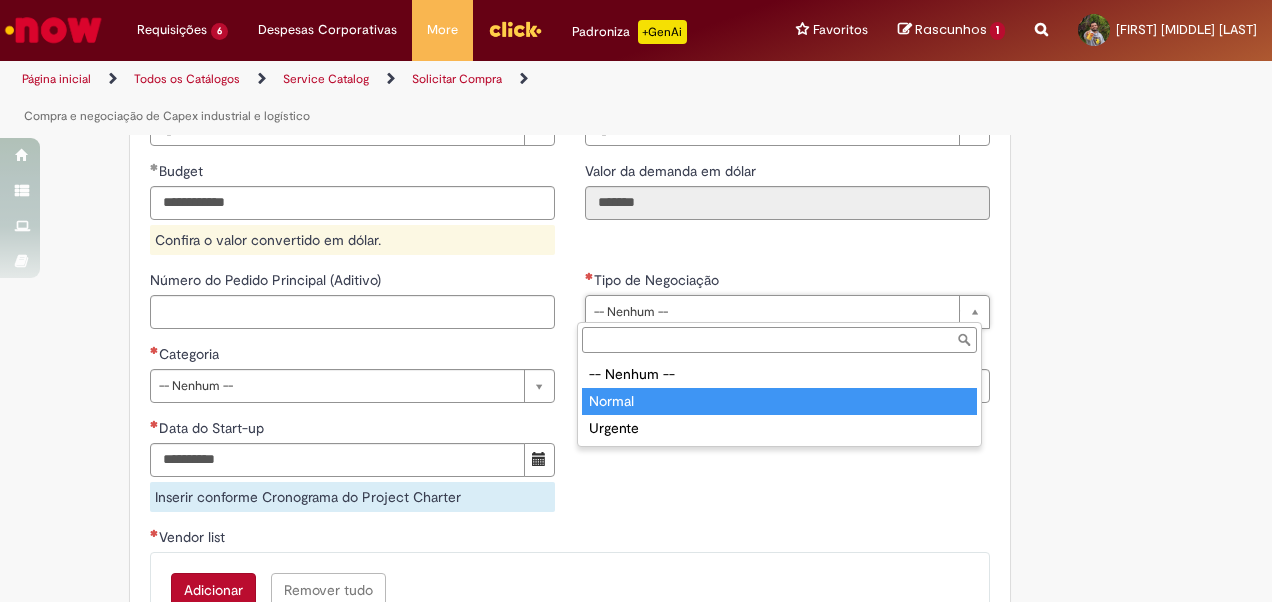 type on "******" 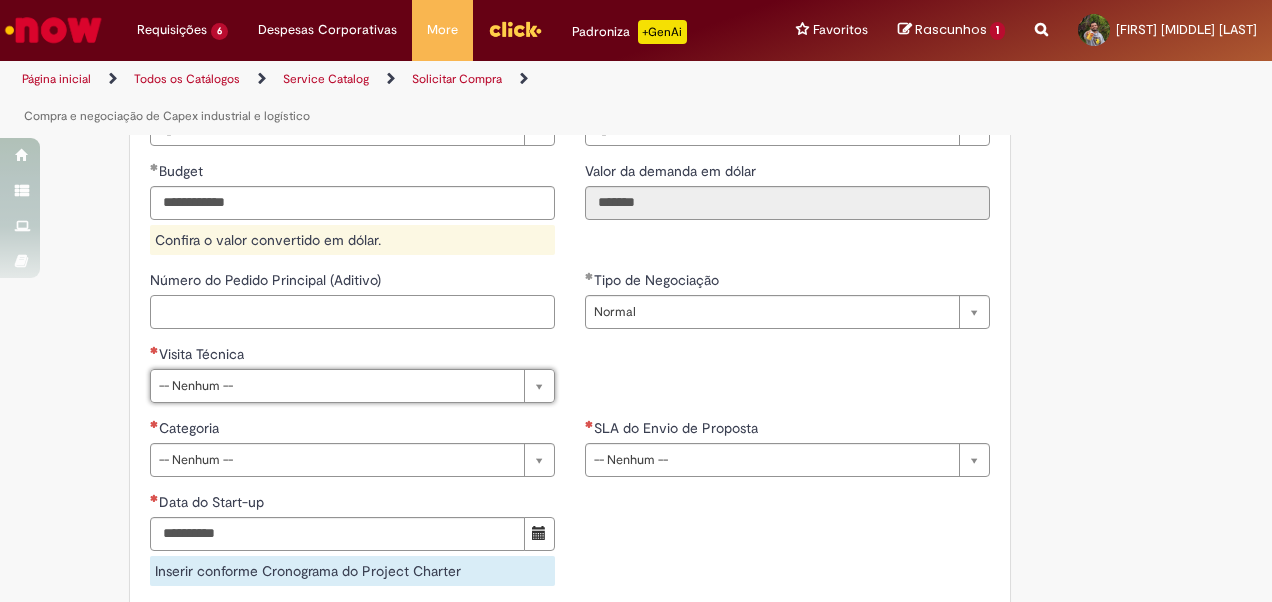 click on "Número do Pedido Principal (Aditivo)" at bounding box center (352, 312) 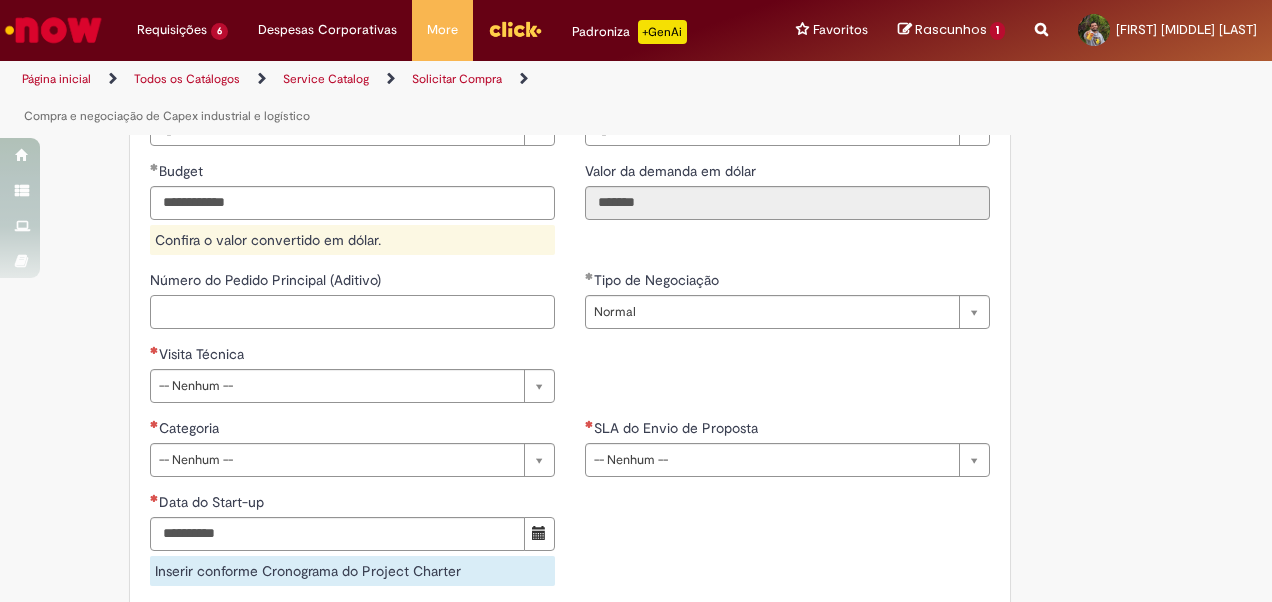 paste on "**********" 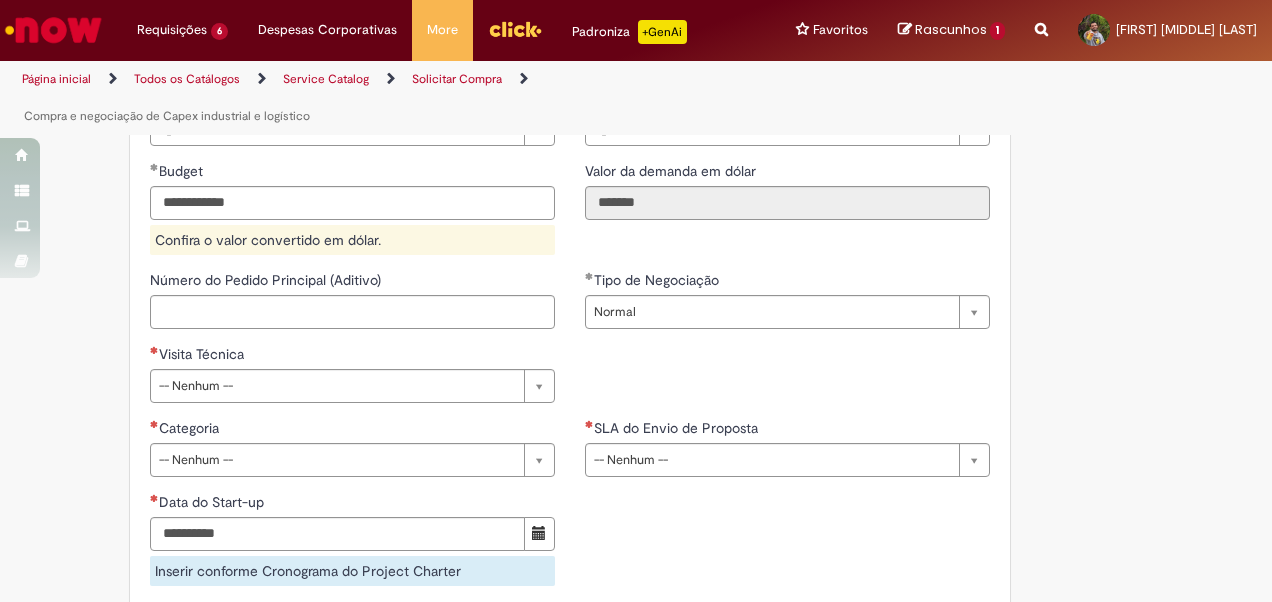click on "Pular para o conteúdo da página
Requisições   6
Exibir Todas as Solicitações
Compra e negociação de Capex industrial e logístico
7m atrás 7 minutos atrás  R13282146
Compra e negociação de Capex industrial e logístico
11d atrás 11 dias atrás  R13232856
Compra e negociação de Capex industrial e logístico
11d atrás 11 dias atrás  R13230680
Compra e negociação de Capex industrial e logístico
26d atrás 26 dias atrás  R13188427
Compra e negociação de Capex industrial e logístico
cerca de um mês atrás cerca de um mês atrás  R13166379
Compra e negociação de Capex industrial e logístico
cerca de um mês atrás cerca de um mês atrás  R13112700
Requisições   6
Exibir Todas as Solicitações" at bounding box center [636, 301] 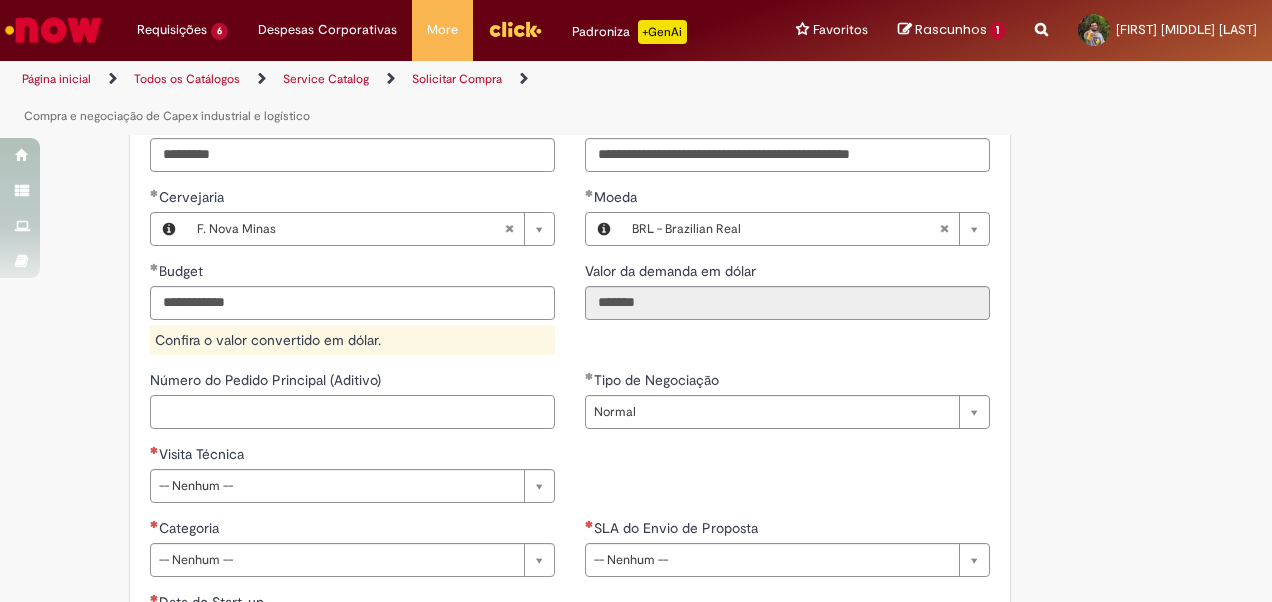 click on "Número do Pedido Principal (Aditivo)" at bounding box center [352, 412] 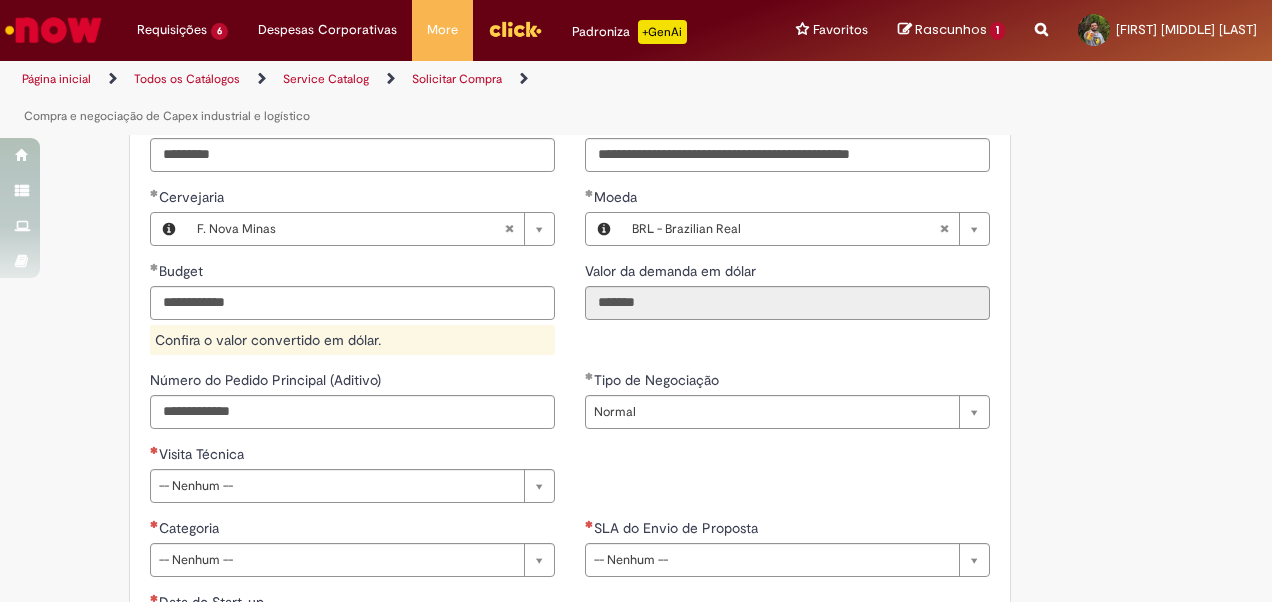 click on "Incluir anexos conforme regras na descrição
Adicionar a Favoritos
Compra e negociação de Capex industrial e logístico
Oferta para solicitação de negociação Capex - Indiretos
Chamado voltado para demandas de concorrências de CAPEX Industrial, nas categorias de  Obra Civil, Packaging, Processos, Meio Ambiente, Utilidades e Elétrica, Montagem Industrial, Overhaul e Upholding.
Todos os campos marcados com  *  são obrigatórios.
Para iniciar o chamado é  primordial  anexar o  Vendor list , com nome e contato dos fornecedores, o  Budget  para contratação e o  Edital Técnico  do projeto. OBS 1: Para projetos com Budget acima de USD 500.000, faz-se necessário a inclusão do GTS. OBS 2: Ao digitar o Budget, não colocar ponto entre centenas.
EXCEÇÕES
Para chamado com fornecedor exclusivo
Para chamado Urgente
ADITIVO" at bounding box center (538, 128) 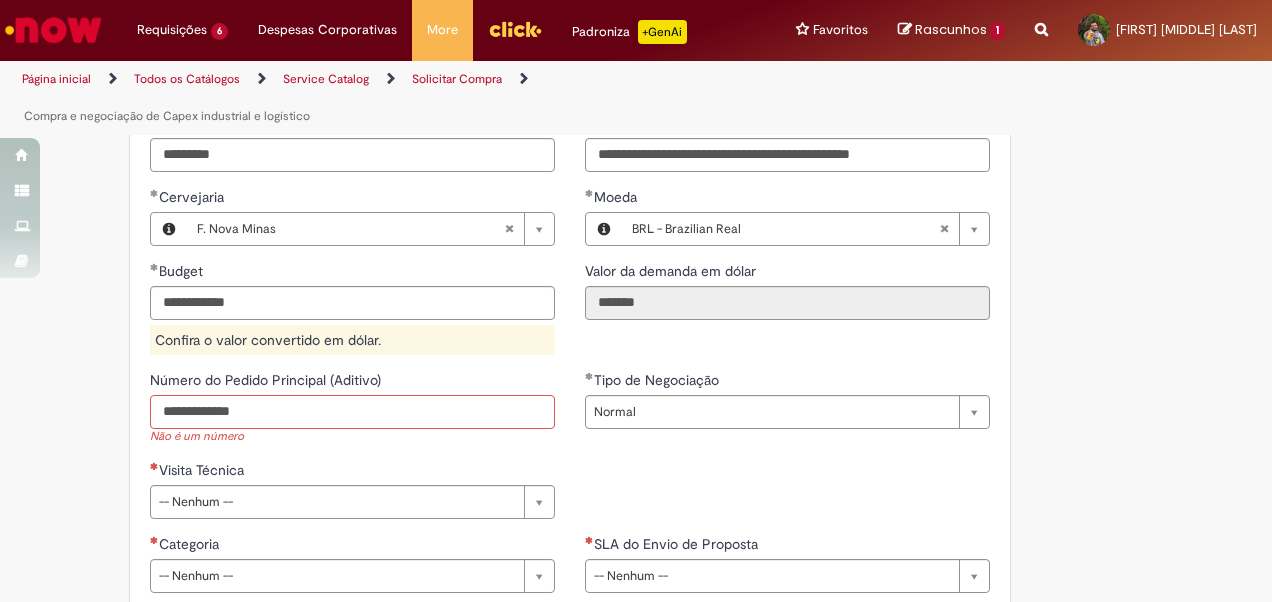 drag, startPoint x: 178, startPoint y: 408, endPoint x: 22, endPoint y: 408, distance: 156 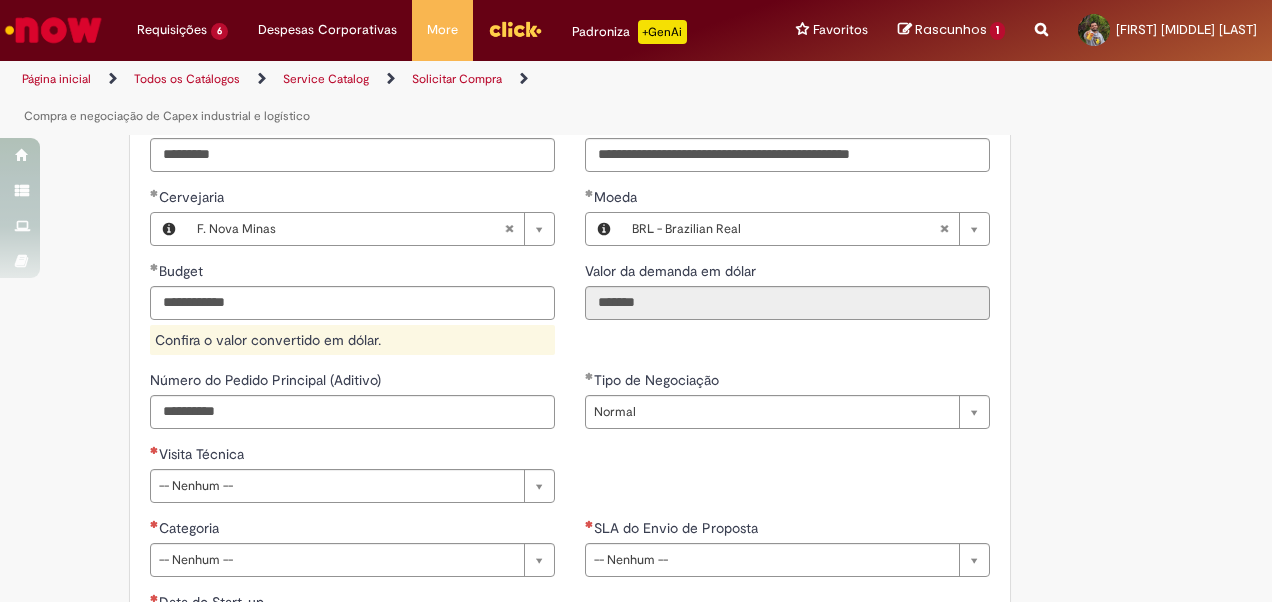 click on "Tire dúvidas com LupiAssist    +GenAI
Oi! Eu sou LupiAssist, uma Inteligência Artificial Generativa em constante aprendizado   Meu conteúdo é monitorado para trazer uma melhor experiência
Dúvidas comuns:
Só mais um instante, estou consultando nossas bases de conhecimento  e escrevendo a melhor resposta pra você!
Title
Lorem ipsum dolor sit amet    Fazer uma nova pergunta
Gerei esta resposta utilizando IA Generativa em conjunto com os nossos padrões. Em caso de divergência, os documentos oficiais prevalecerão.
Saiba mais em:
Ou ligue para:
E aí, te ajudei?
Sim, obrigado!" at bounding box center (636, 128) 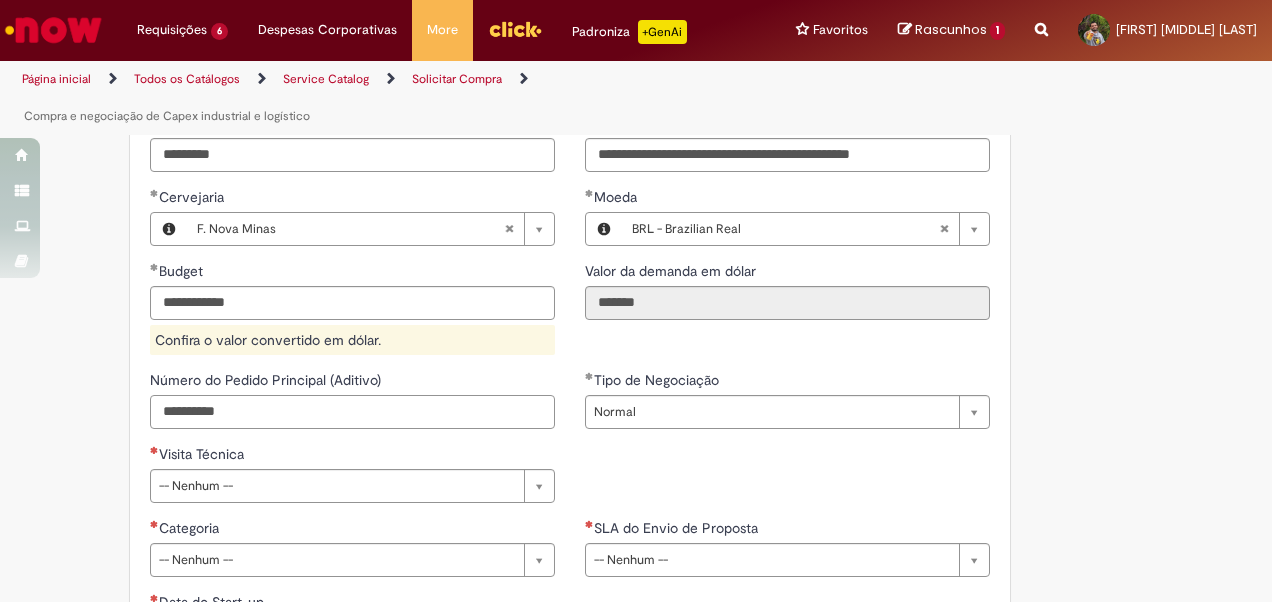click on "**********" at bounding box center (352, 412) 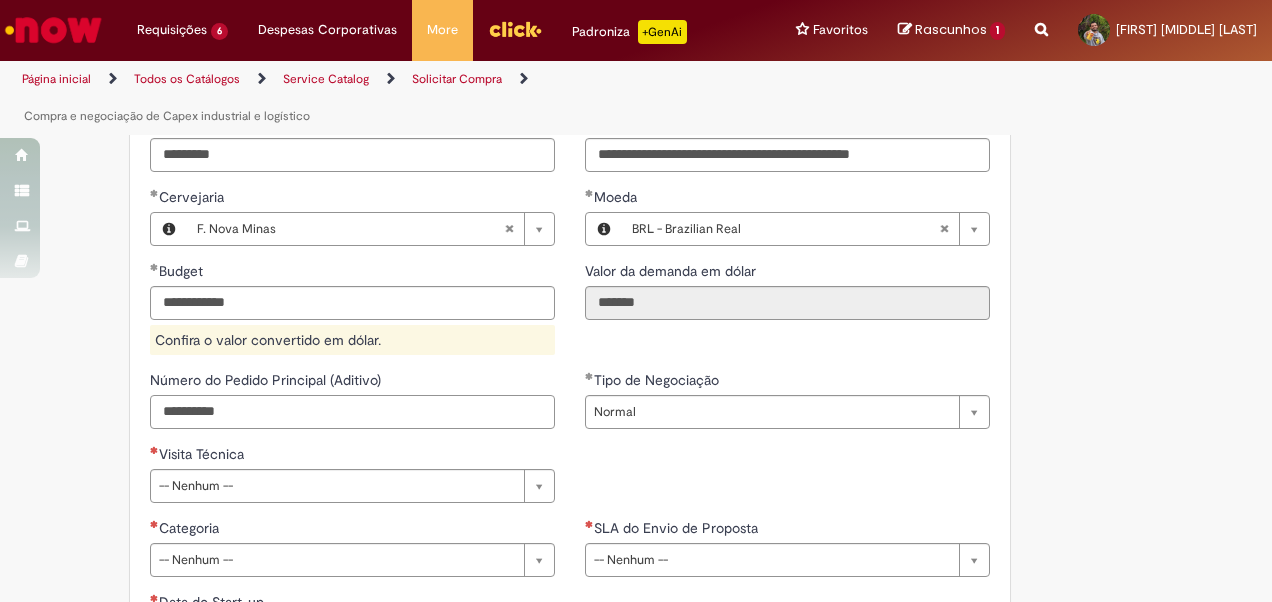 type on "**********" 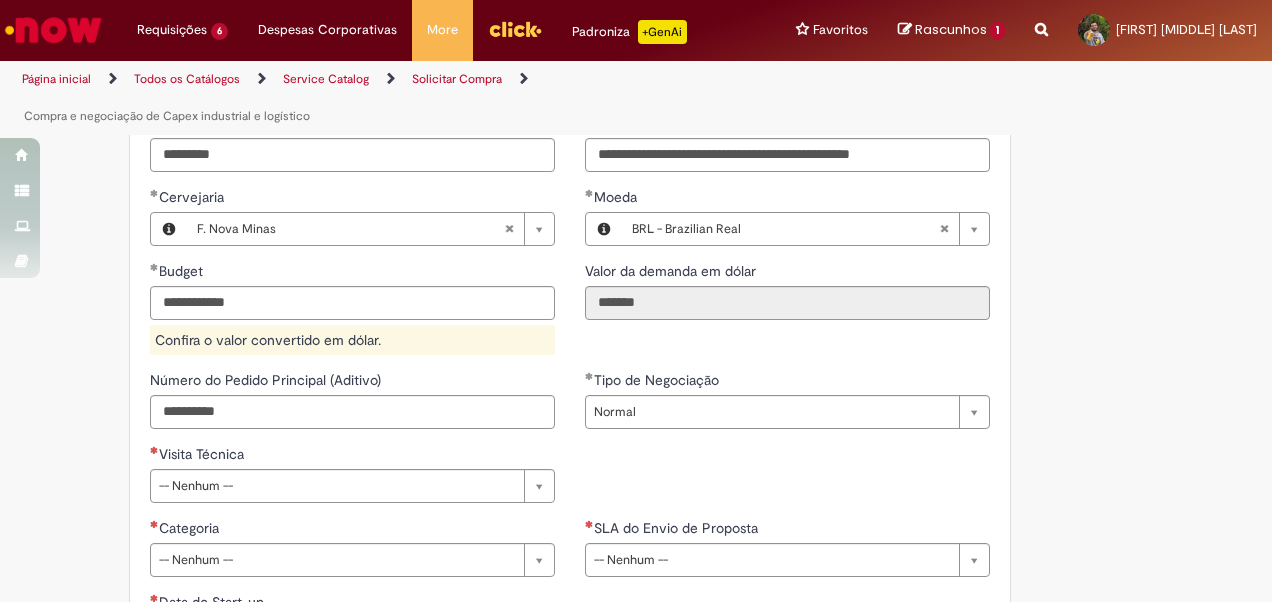 click on "Incluir anexos conforme regras na descrição
Adicionar a Favoritos
Compra e negociação de Capex industrial e logístico
Oferta para solicitação de negociação Capex - Indiretos
Chamado voltado para demandas de concorrências de CAPEX Industrial, nas categorias de  Obra Civil, Packaging, Processos, Meio Ambiente, Utilidades e Elétrica, Montagem Industrial, Overhaul e Upholding.
Todos os campos marcados com  *  são obrigatórios.
Para iniciar o chamado é  primordial  anexar o  Vendor list , com nome e contato dos fornecedores, o  Budget  para contratação e o  Edital Técnico  do projeto. OBS 1: Para projetos com Budget acima de USD 500.000, faz-se necessário a inclusão do GTS. OBS 2: Ao digitar o Budget, não colocar ponto entre centenas.
EXCEÇÕES
Para chamado com fornecedor exclusivo
Para chamado Urgente
ADITIVO" at bounding box center [538, 128] 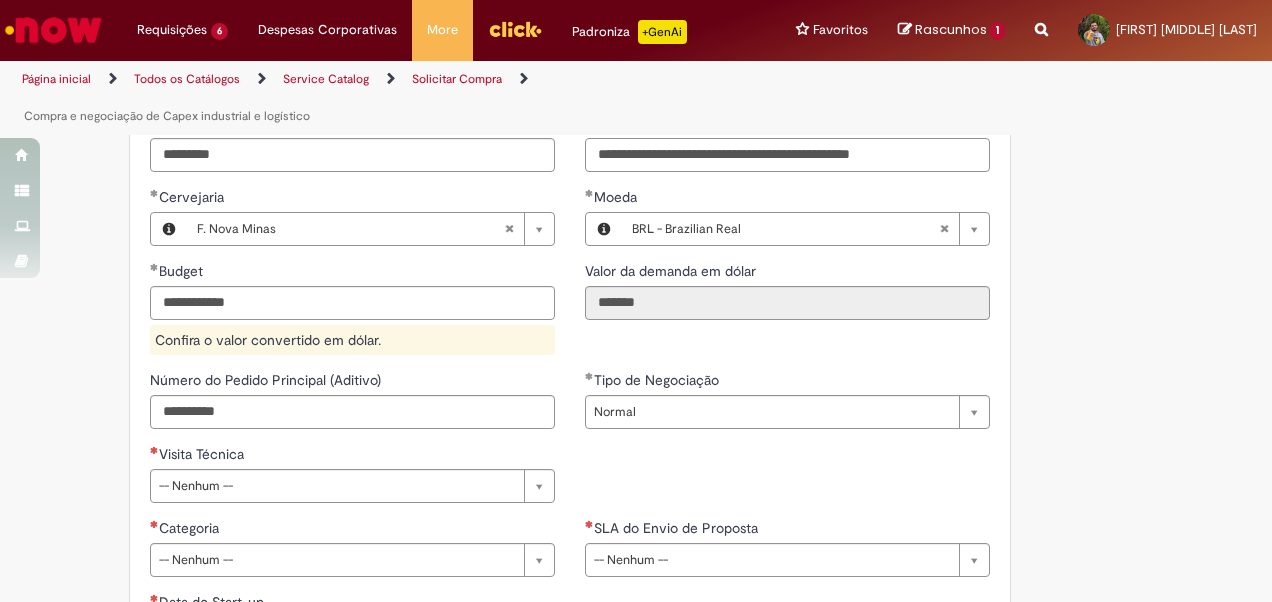 click on "**********" at bounding box center (787, 155) 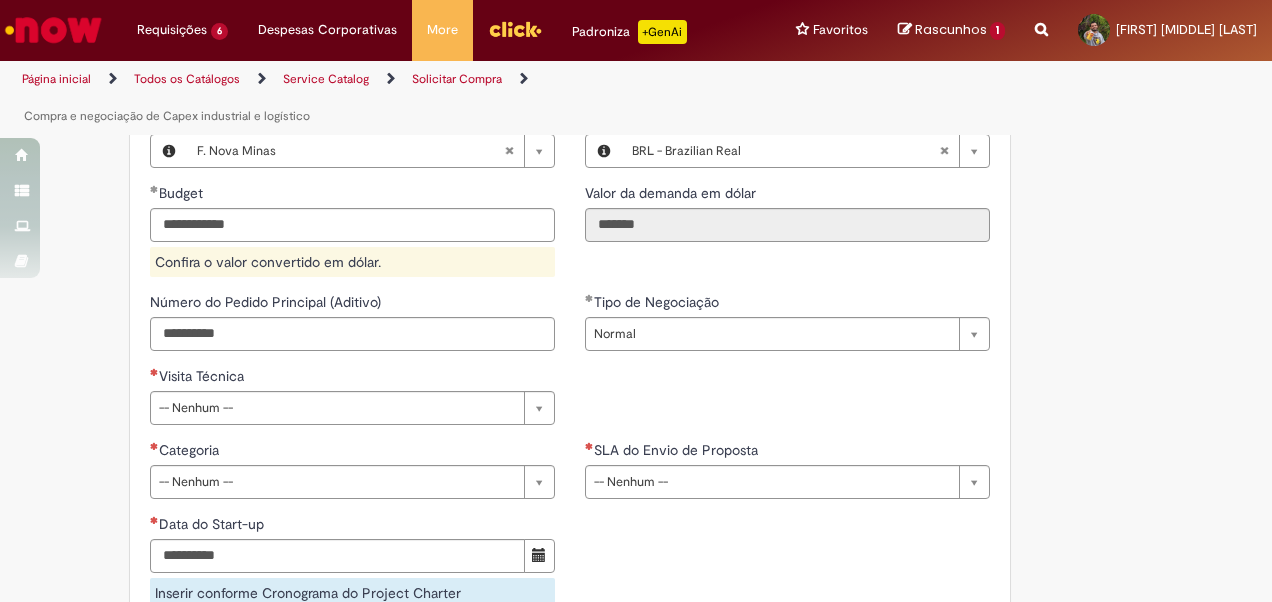 scroll, scrollTop: 1200, scrollLeft: 0, axis: vertical 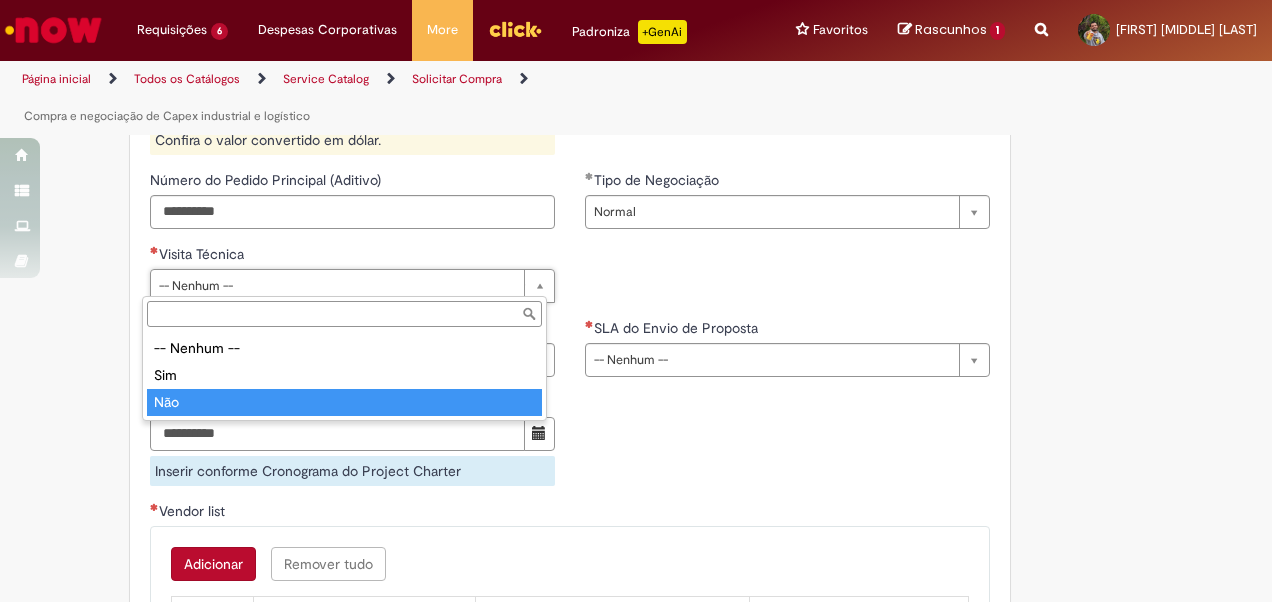 type on "***" 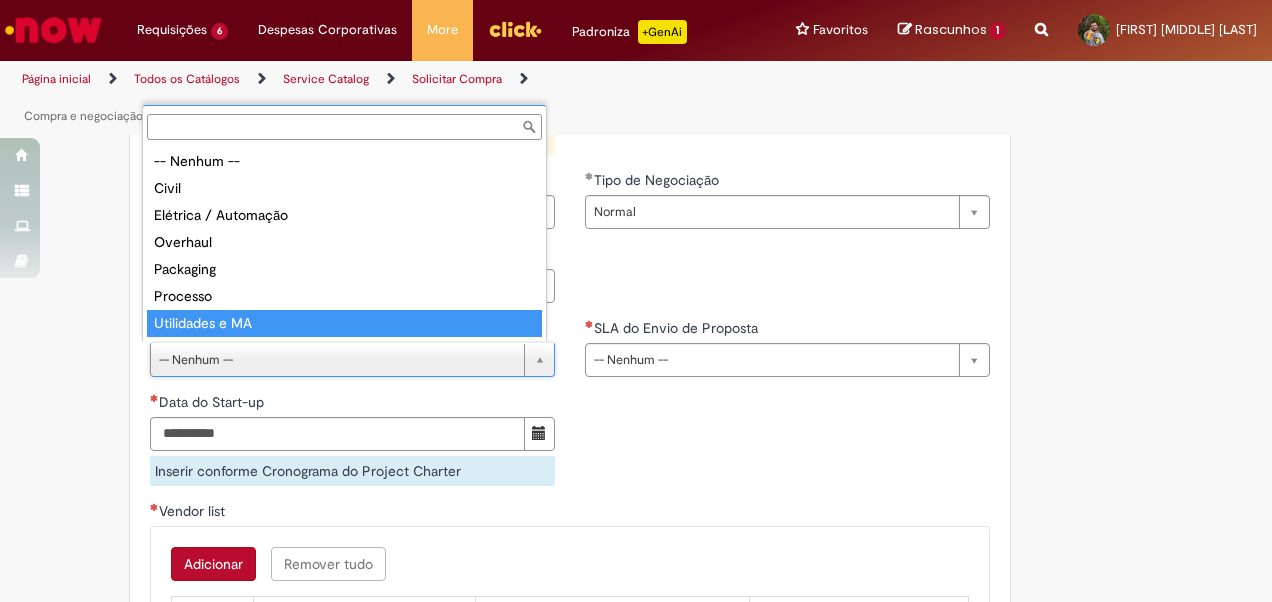 drag, startPoint x: 312, startPoint y: 310, endPoint x: 312, endPoint y: 321, distance: 11 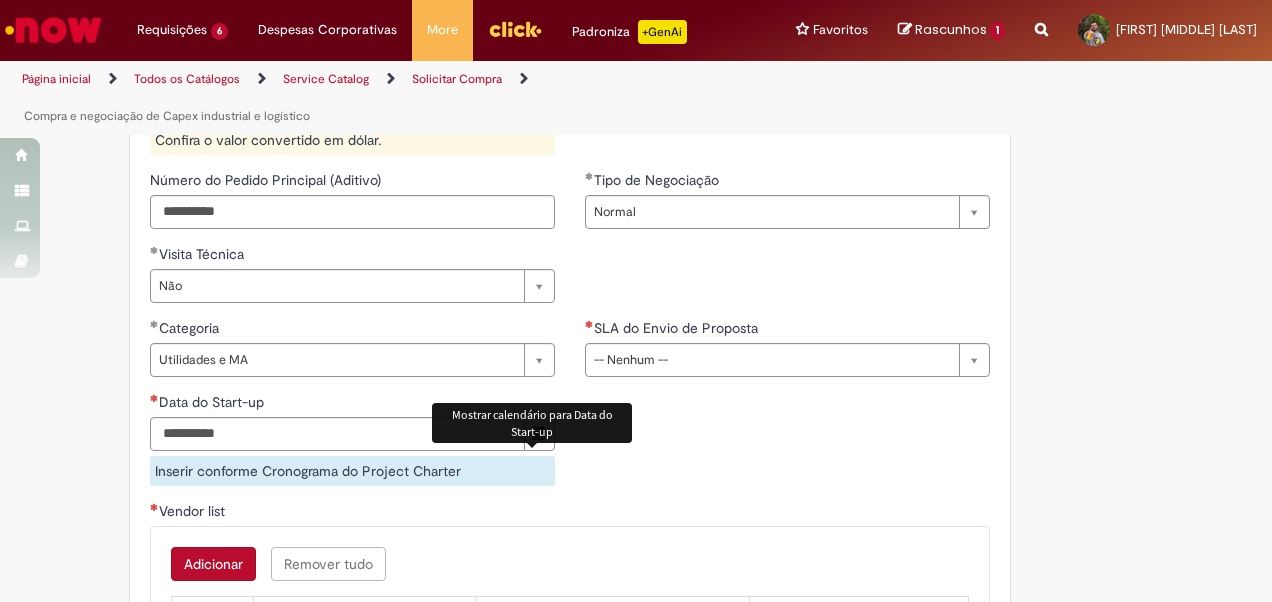 click at bounding box center [539, 433] 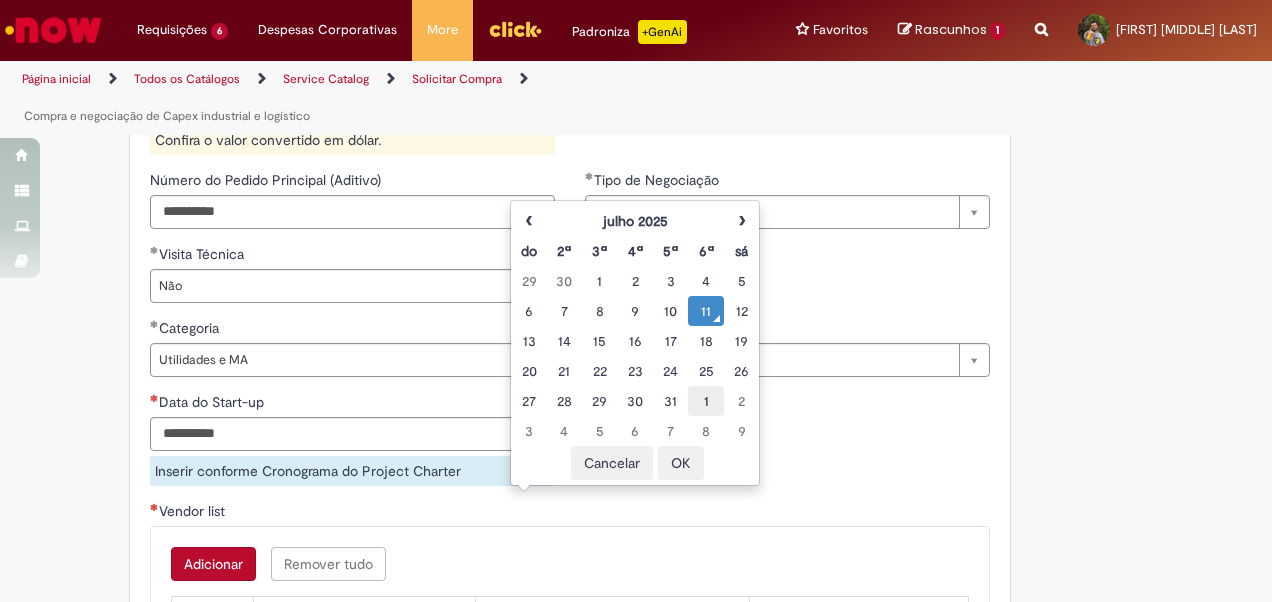 click on "1" at bounding box center (705, 401) 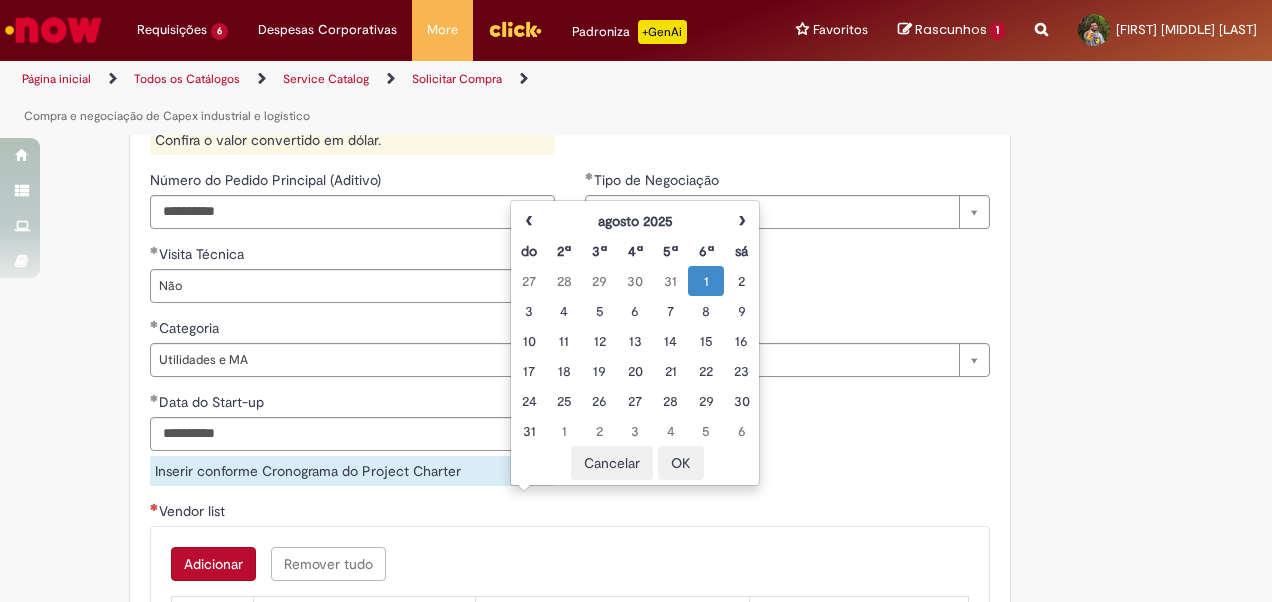 click on "**********" at bounding box center (570, 409) 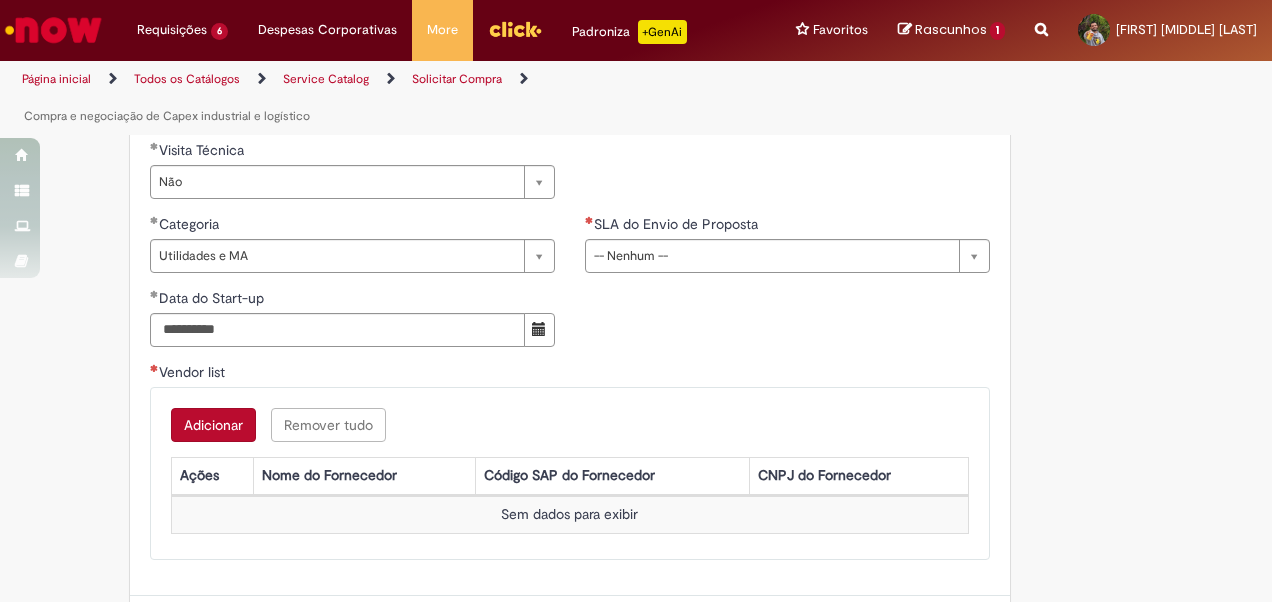 scroll, scrollTop: 1400, scrollLeft: 0, axis: vertical 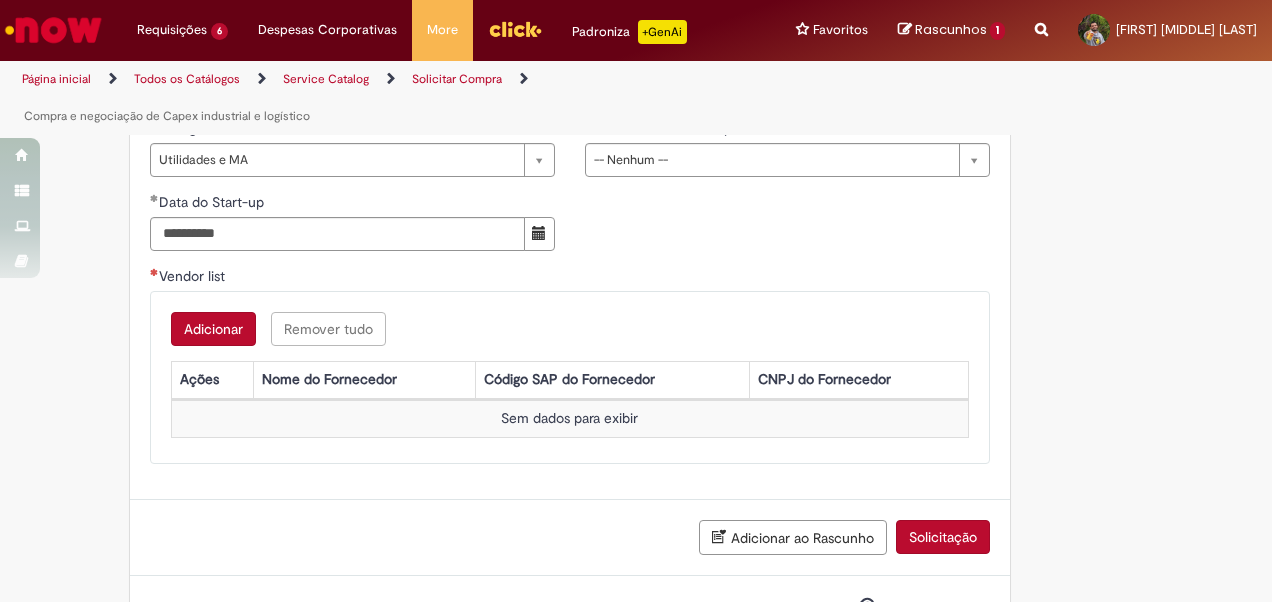 click on "Adicionar" at bounding box center (213, 329) 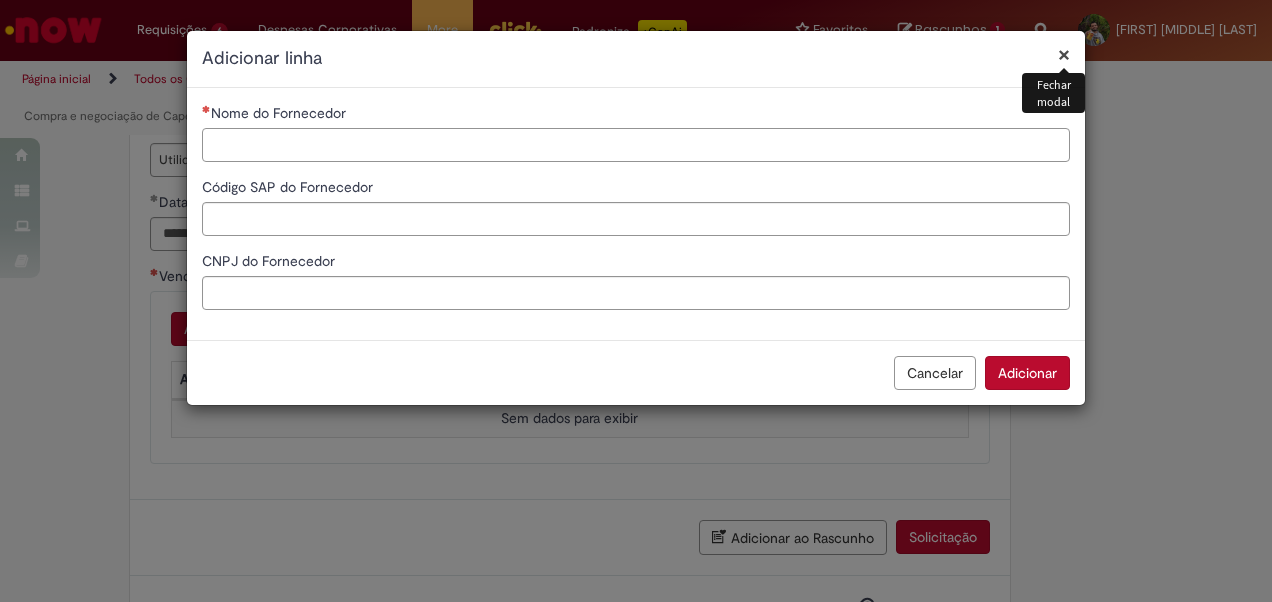 click on "Nome do Fornecedor" at bounding box center [636, 145] 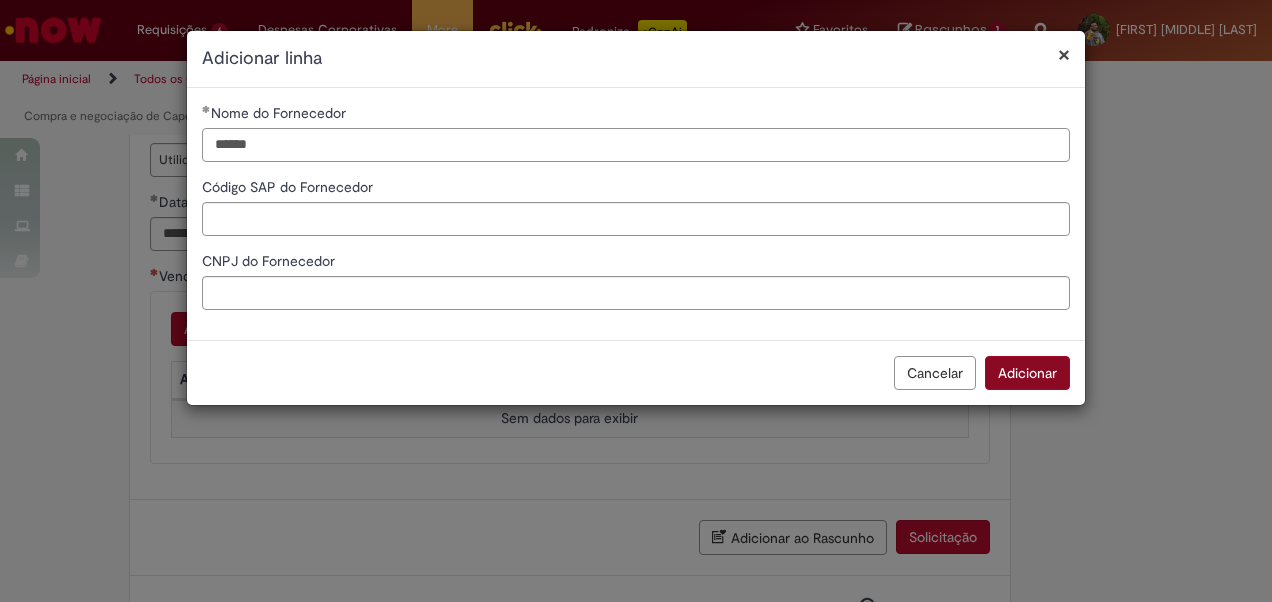 type on "******" 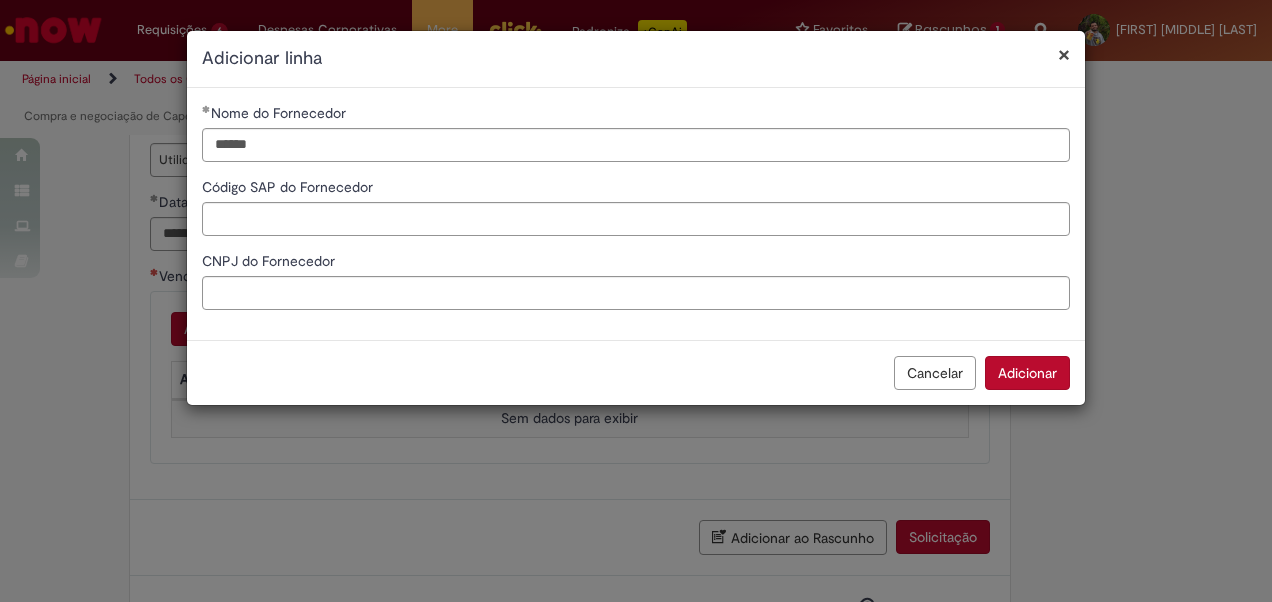 click on "Adicionar" at bounding box center [1027, 373] 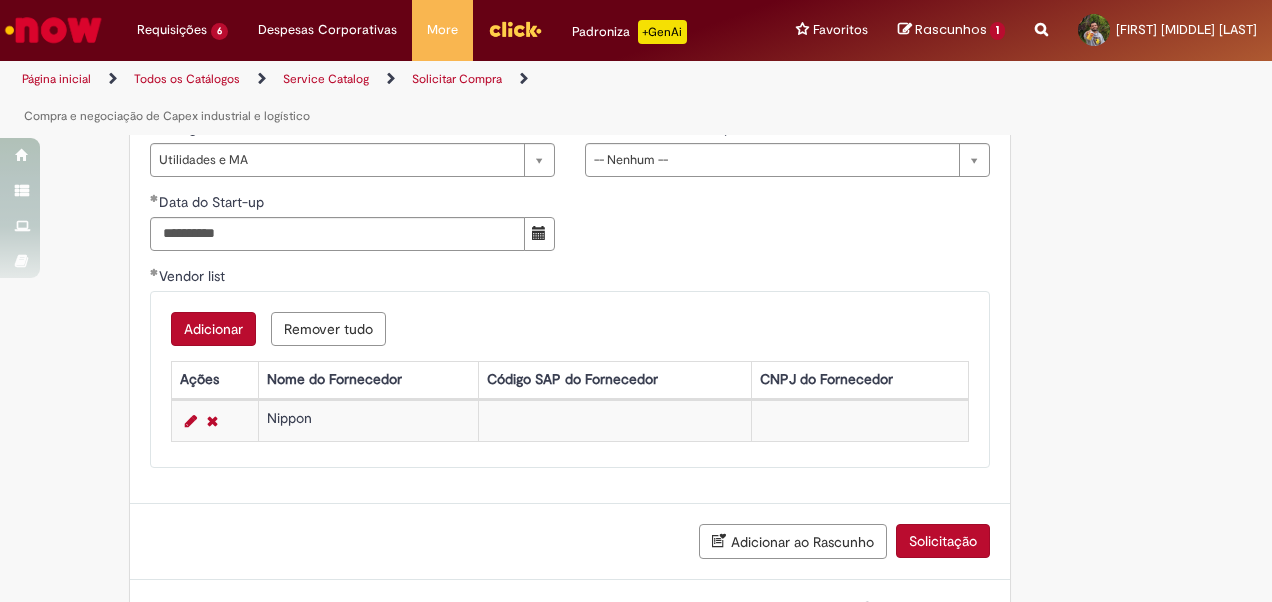 scroll, scrollTop: 1479, scrollLeft: 0, axis: vertical 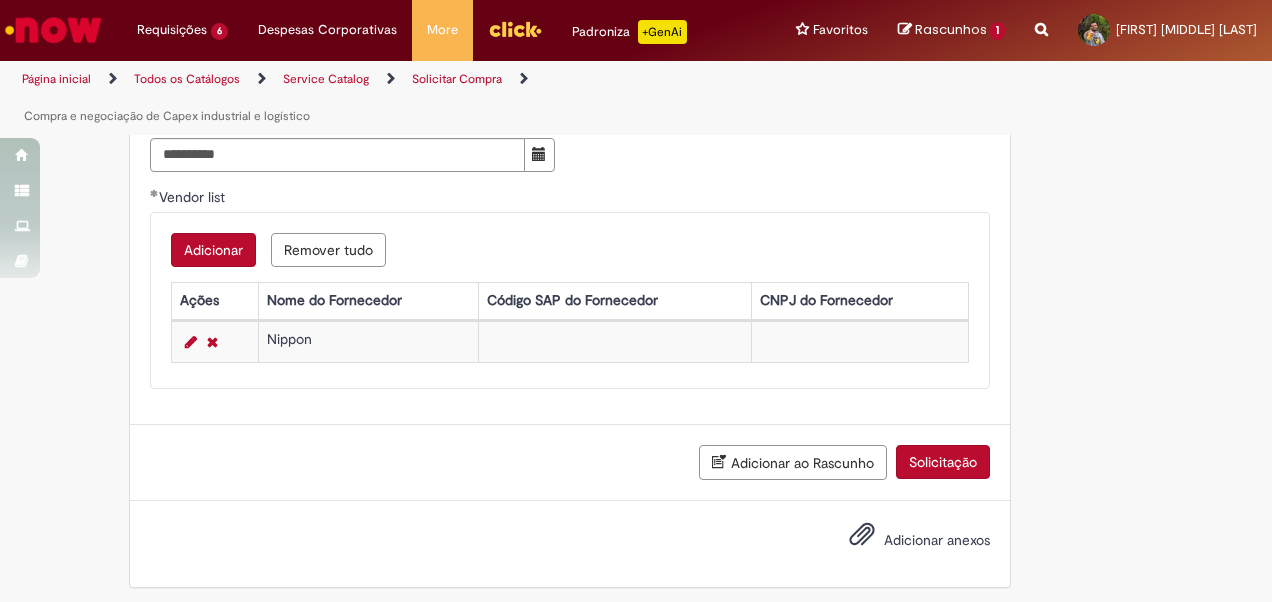click on "Adicionar anexos" at bounding box center (905, 541) 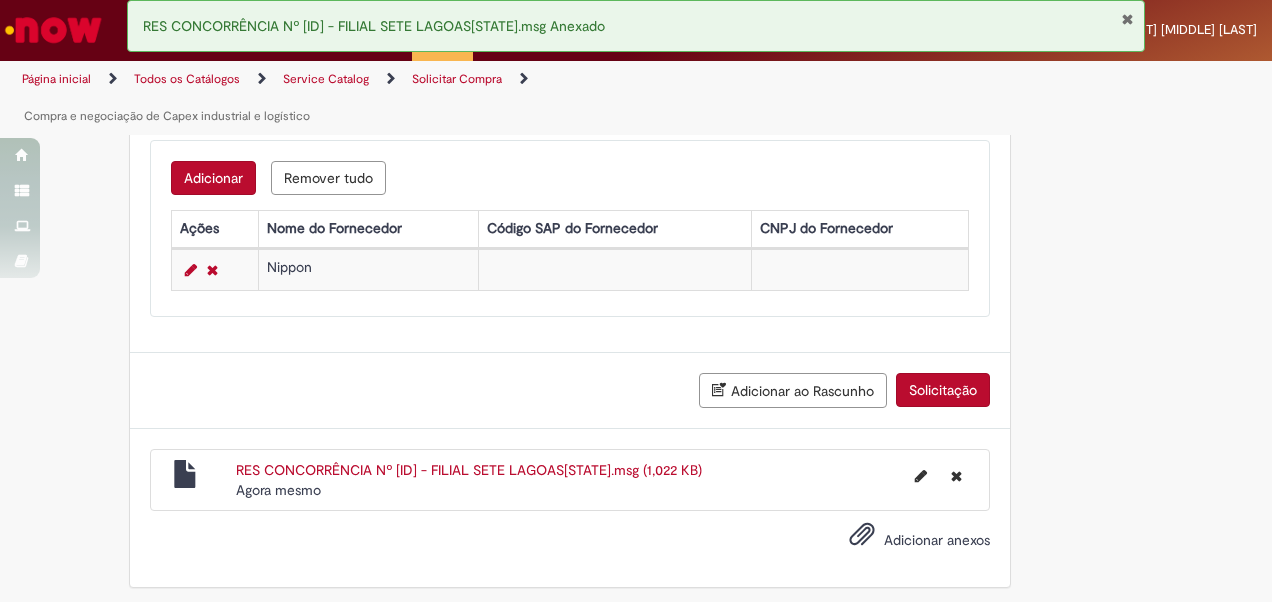 scroll, scrollTop: 1551, scrollLeft: 0, axis: vertical 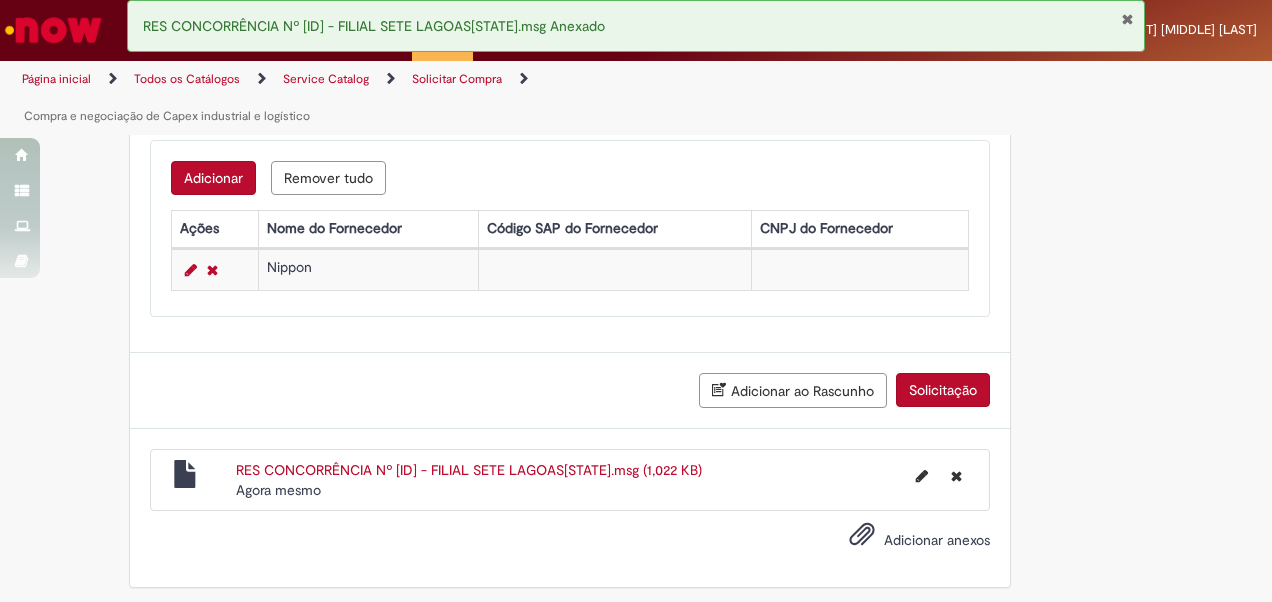 click on "Adicionar anexos" at bounding box center (937, 540) 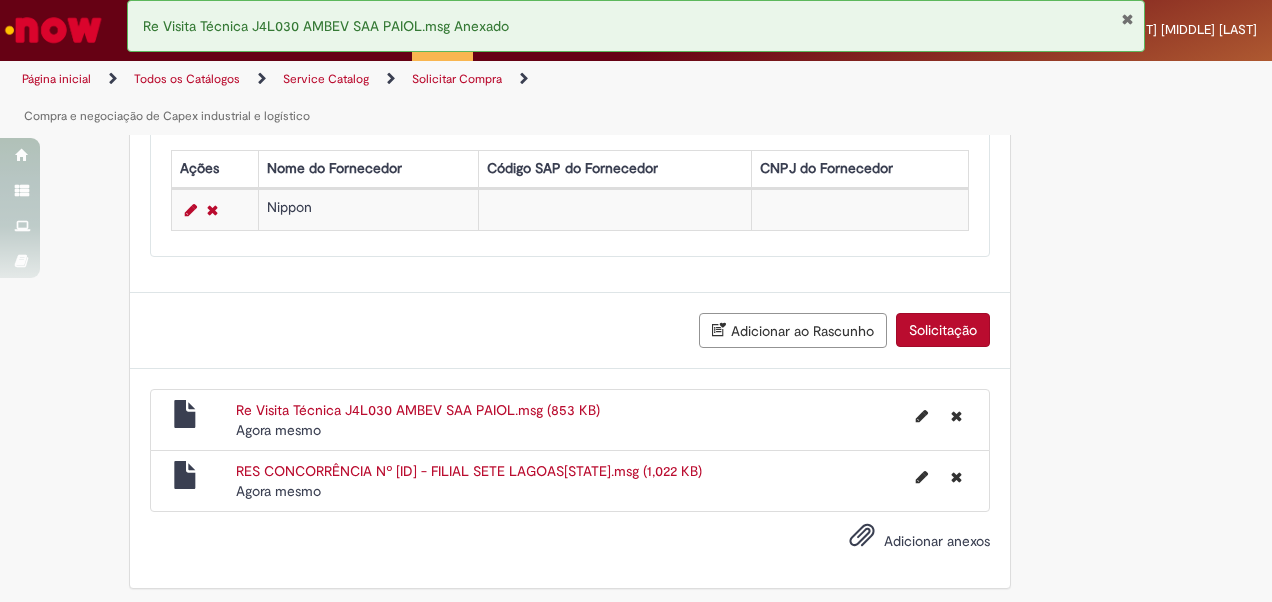 click on "Solicitação" at bounding box center (943, 330) 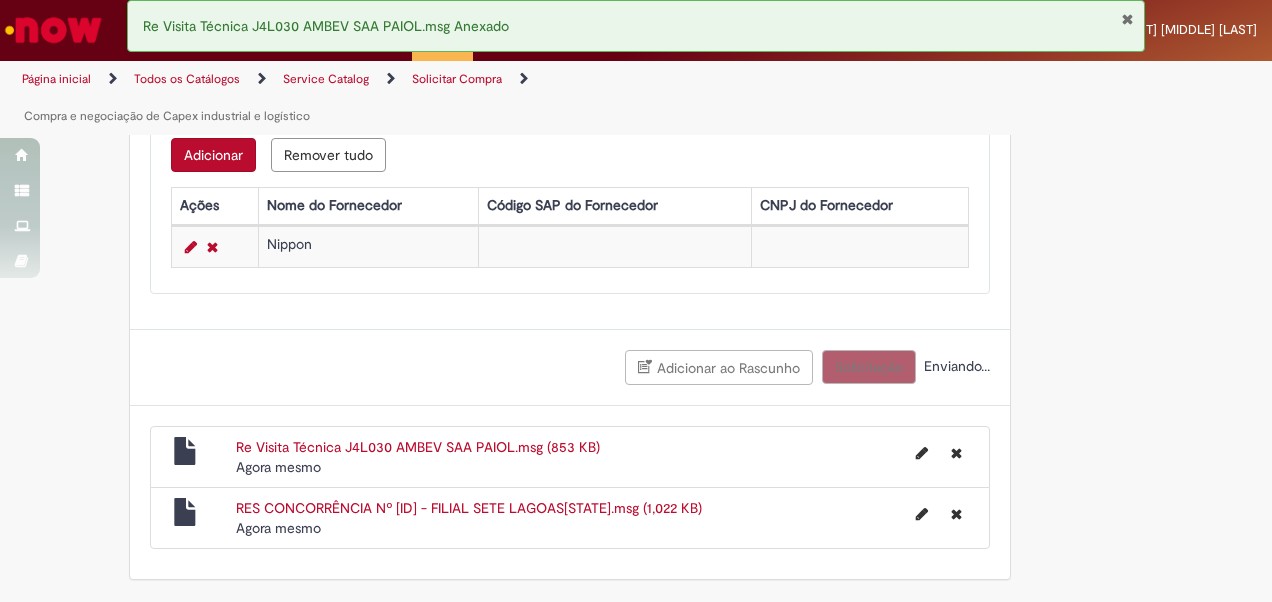 scroll, scrollTop: 1190, scrollLeft: 0, axis: vertical 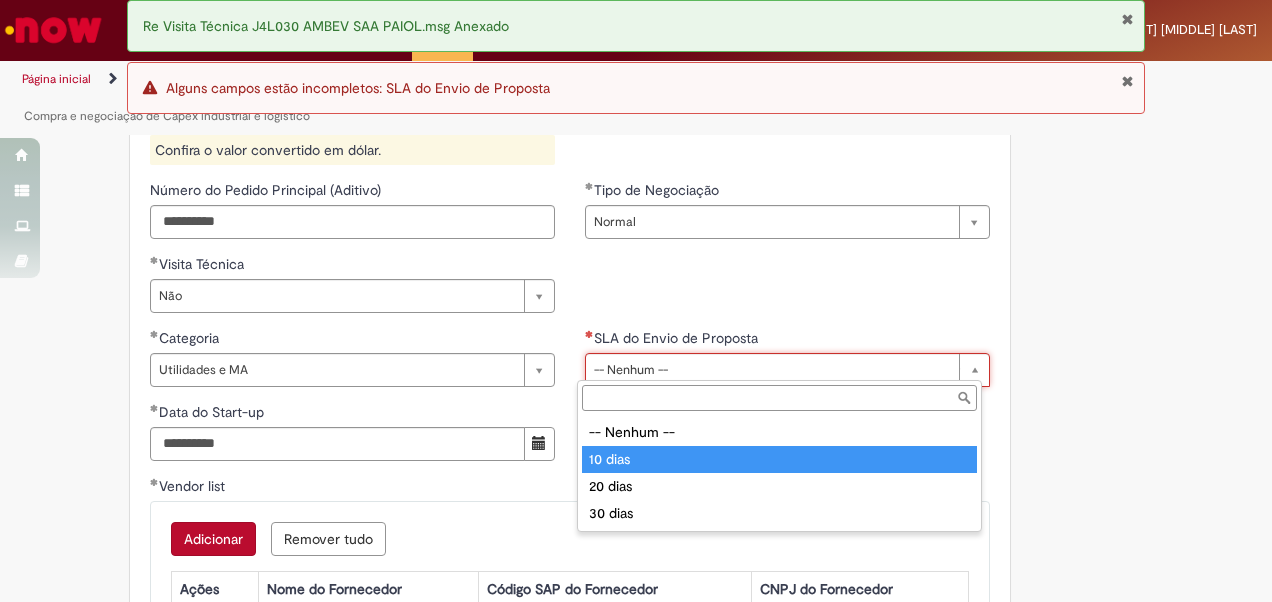 type on "*******" 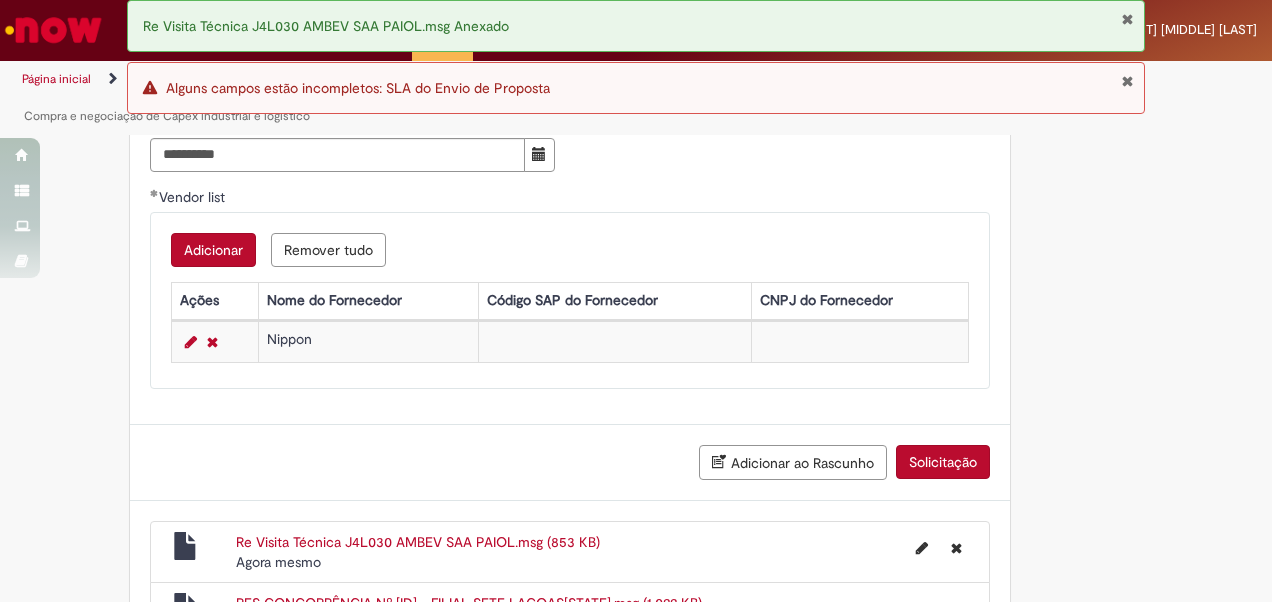 scroll, scrollTop: 1590, scrollLeft: 0, axis: vertical 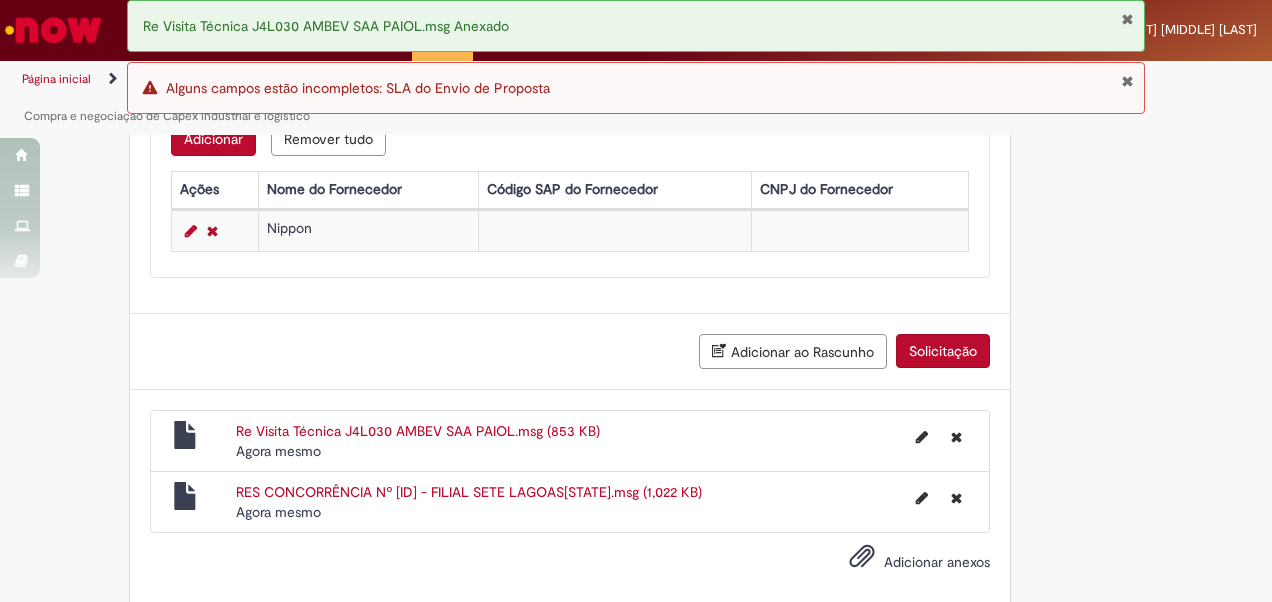 click on "Solicitação" at bounding box center (943, 351) 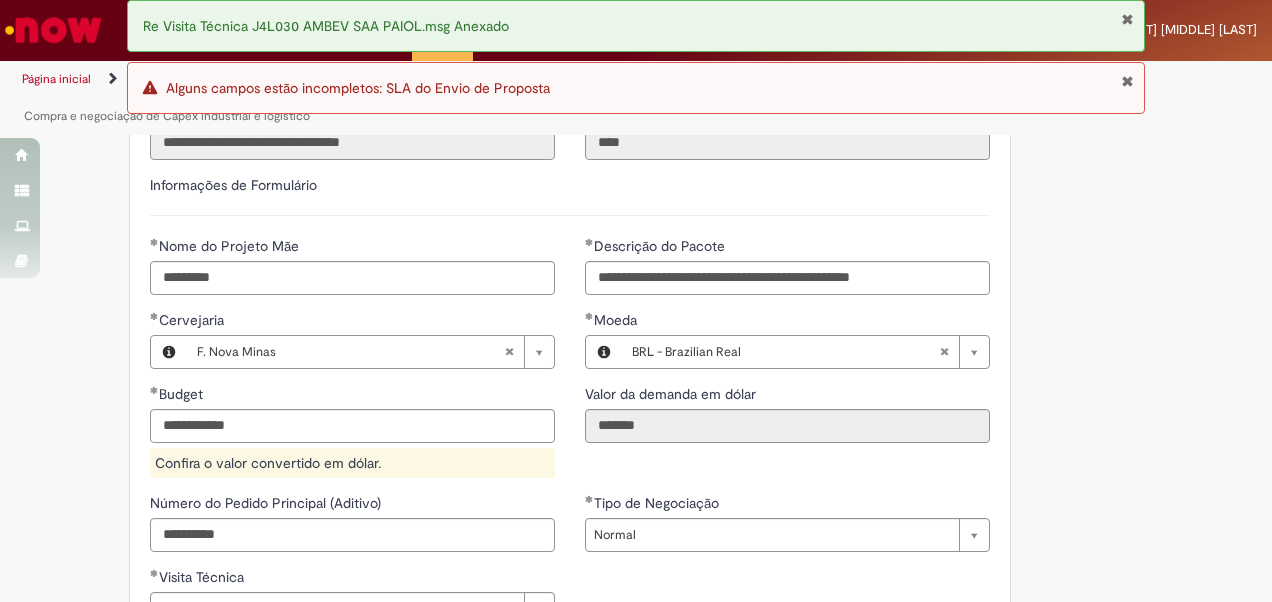 scroll, scrollTop: 866, scrollLeft: 0, axis: vertical 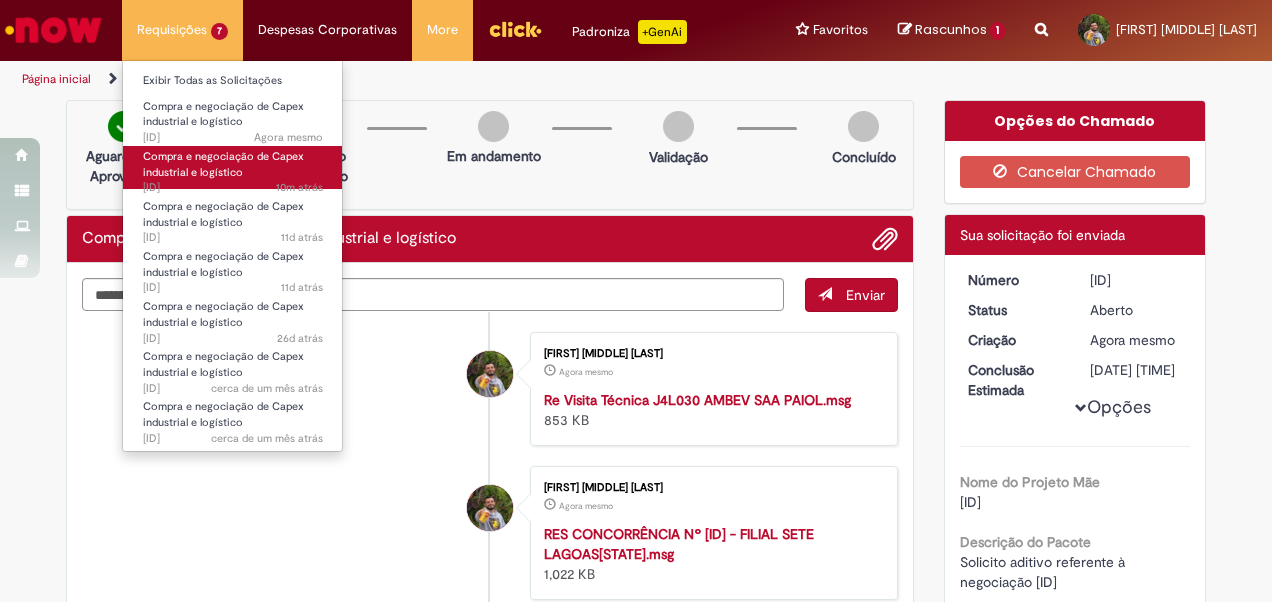 click on "Compra e negociação de Capex industrial e logístico" at bounding box center [223, 164] 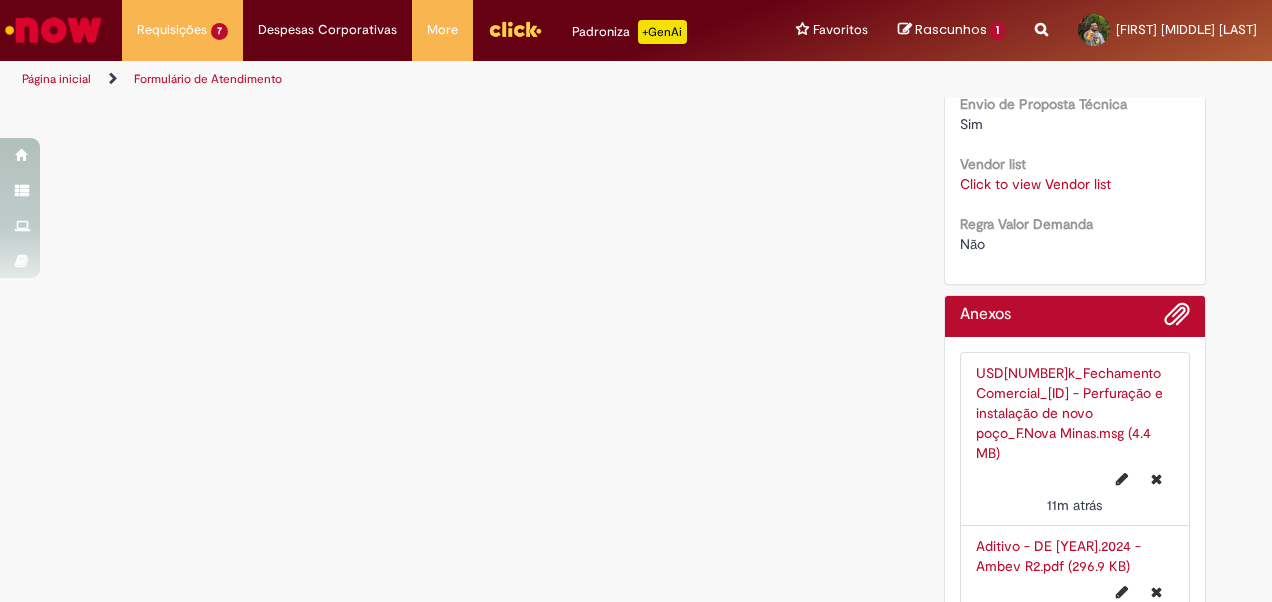 scroll, scrollTop: 1216, scrollLeft: 0, axis: vertical 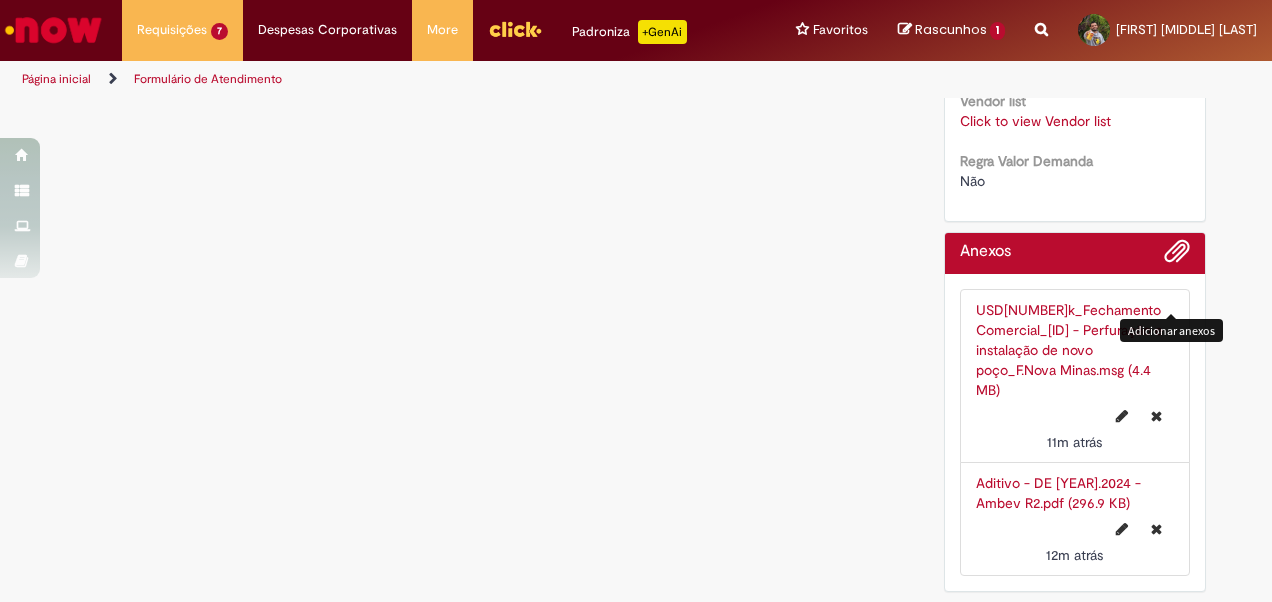 click at bounding box center [1177, 252] 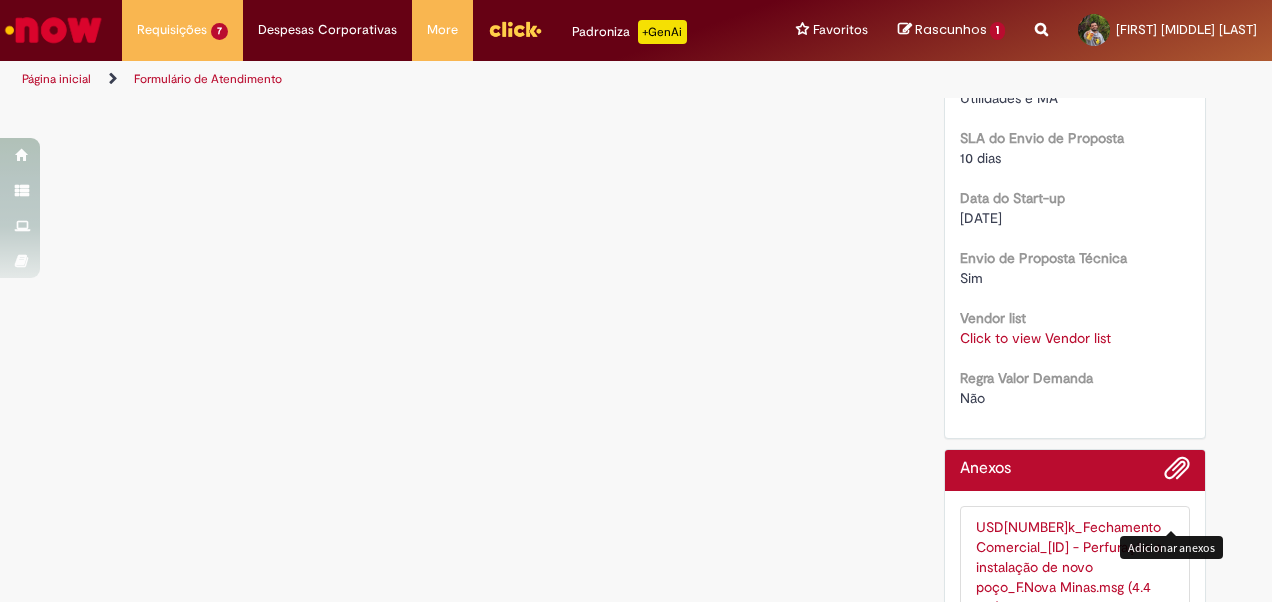 scroll, scrollTop: 1216, scrollLeft: 0, axis: vertical 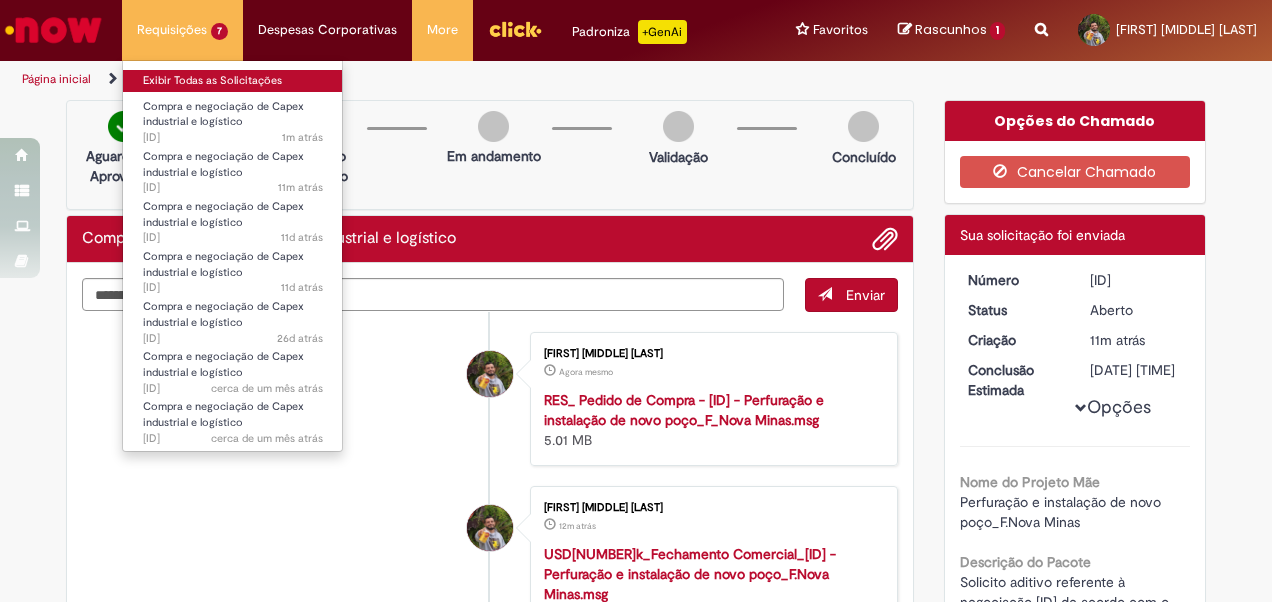 click on "Exibir Todas as Solicitações" at bounding box center [233, 81] 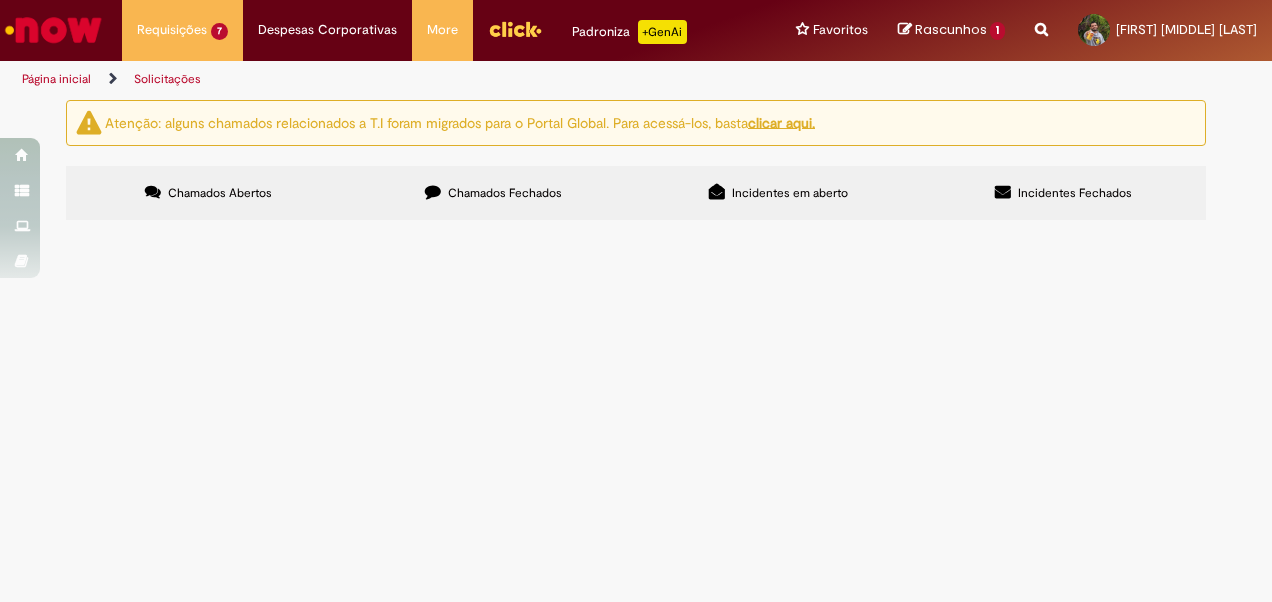 scroll, scrollTop: 80, scrollLeft: 0, axis: vertical 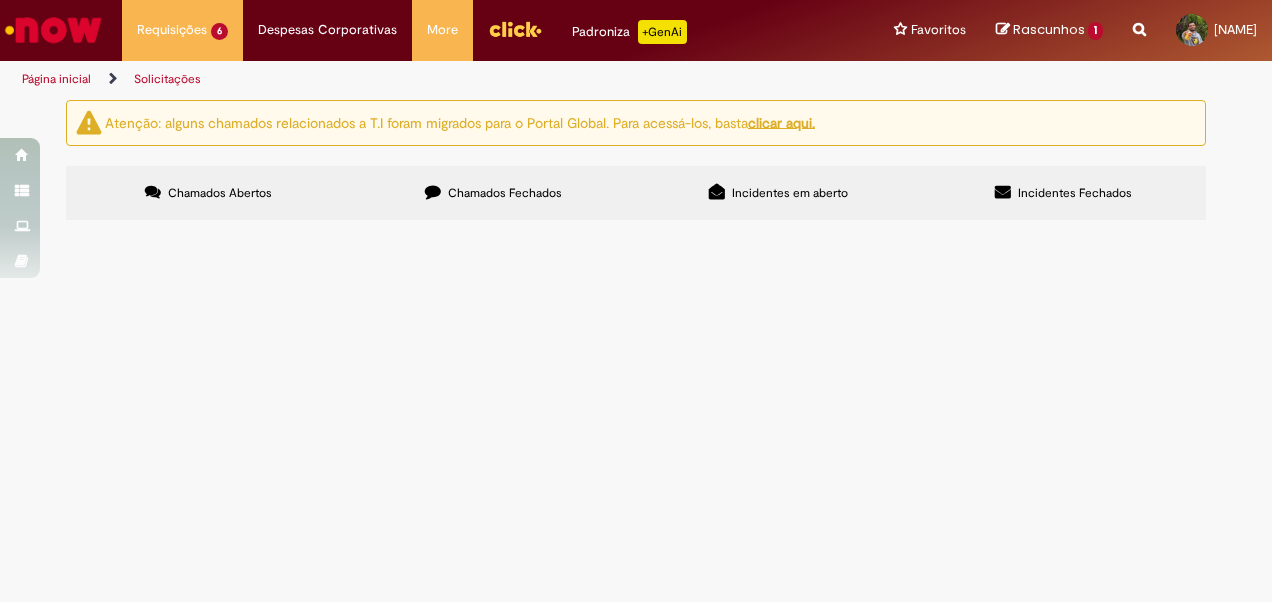 click on "Chamados Fechados" at bounding box center (493, 193) 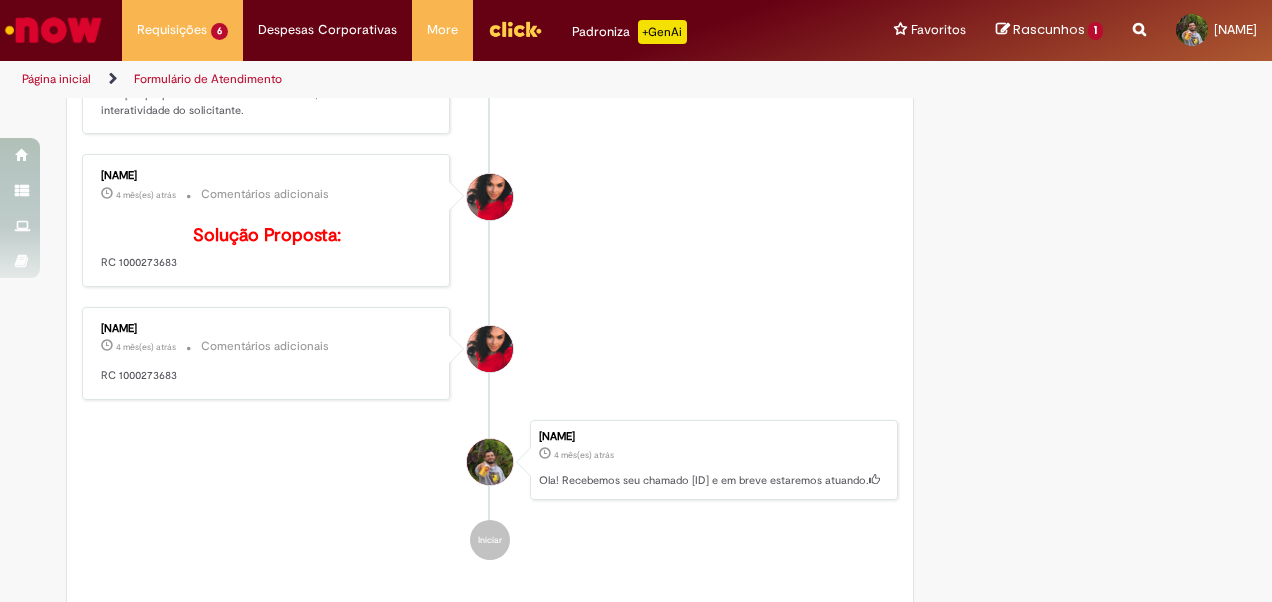 scroll, scrollTop: 914, scrollLeft: 0, axis: vertical 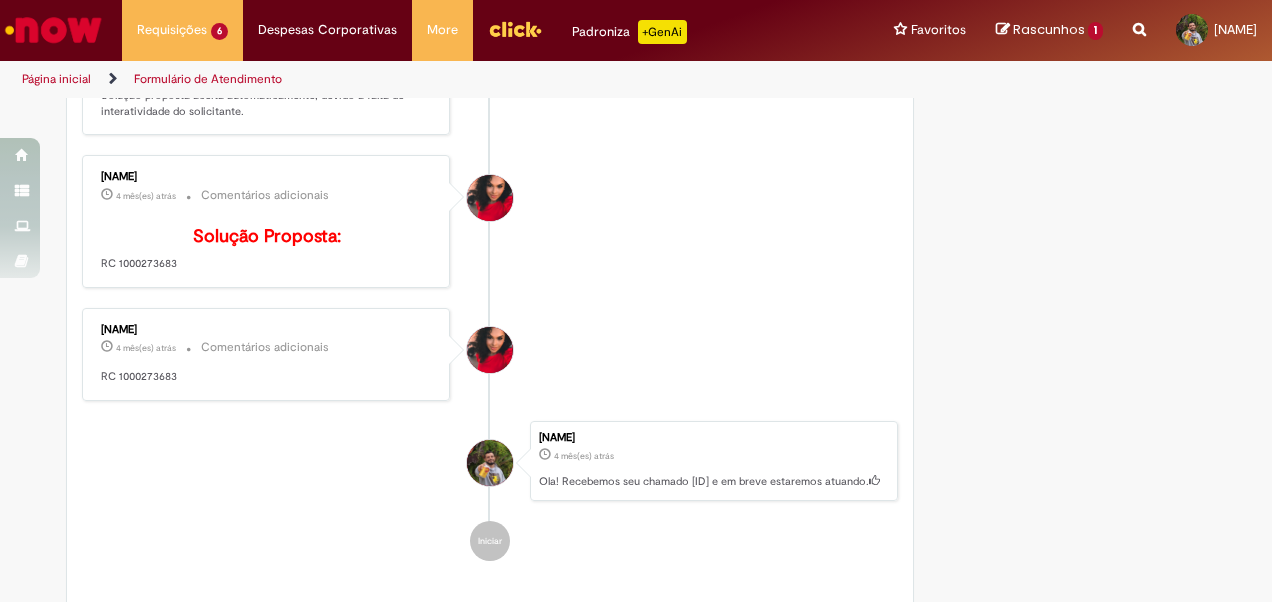 click on "[NAME] [MONTHS] atrás [MONTHS] atrás Comentários adicionais Solução Proposta: RC [NUMBER]" at bounding box center [266, 221] 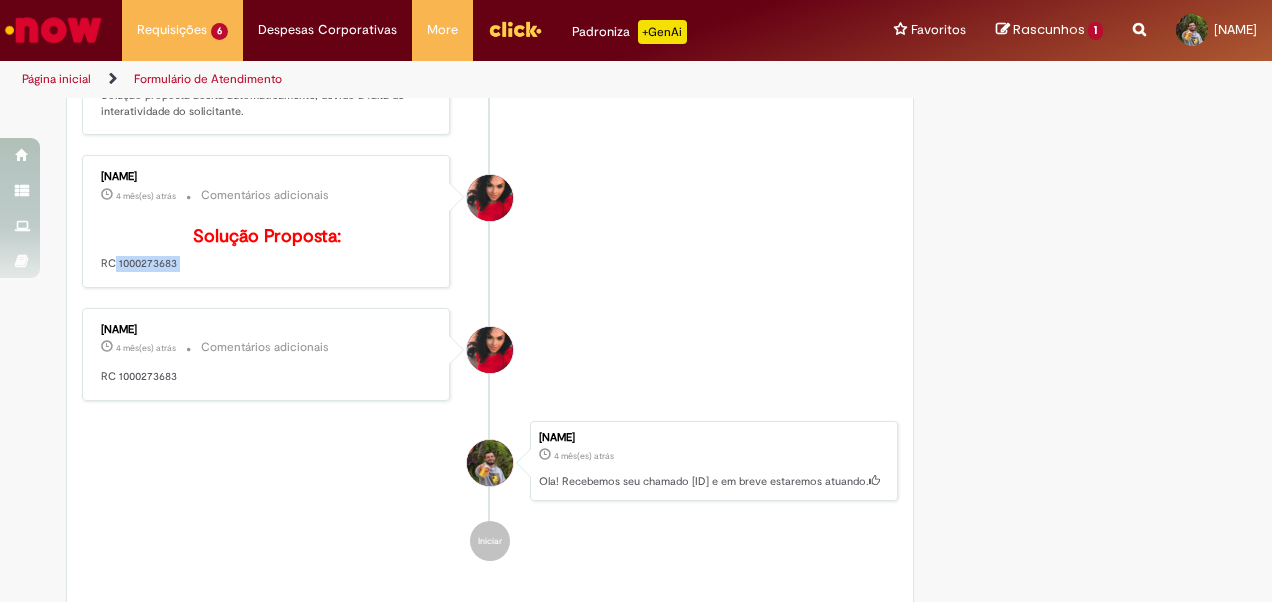 click on "Solução Proposta: RC [NUMBER]" at bounding box center (267, 250) 